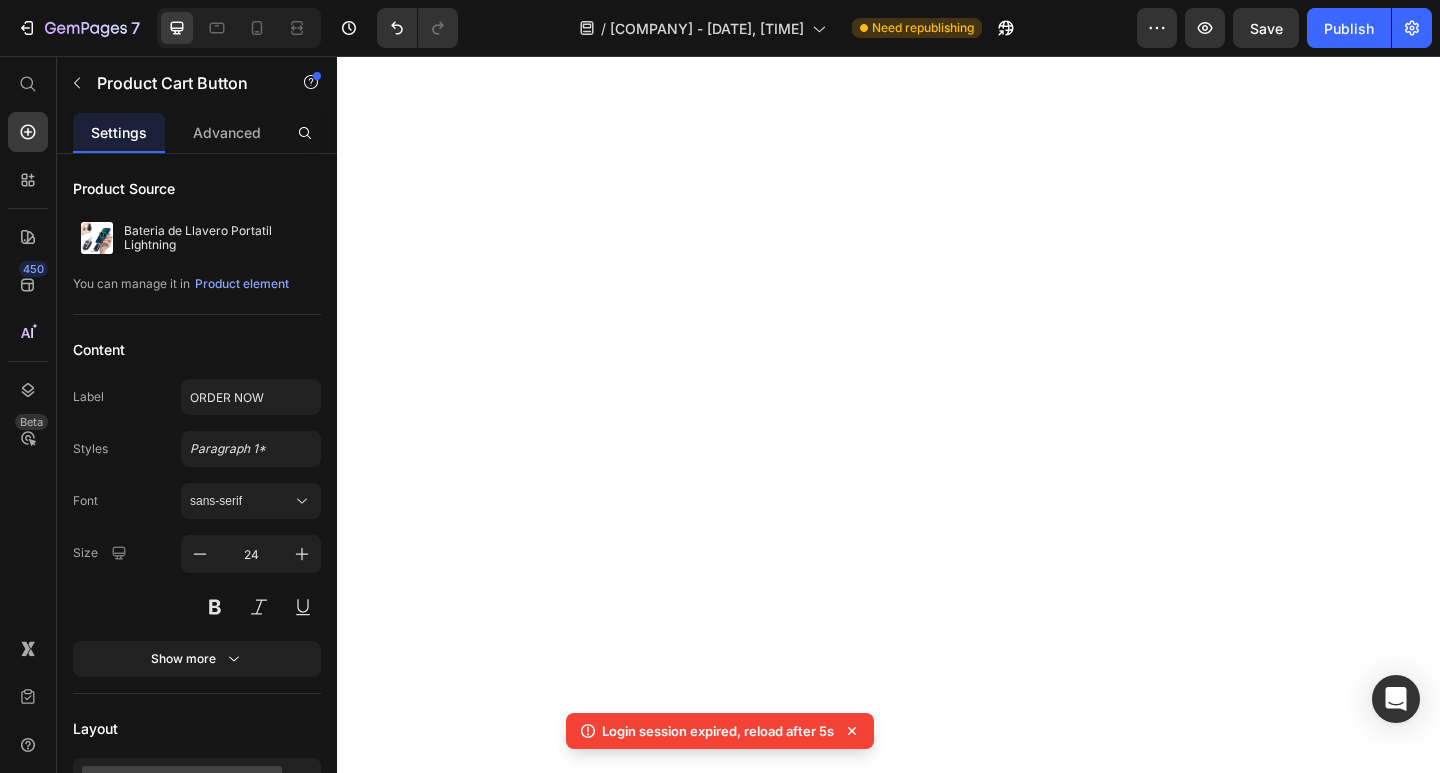 scroll, scrollTop: 0, scrollLeft: 0, axis: both 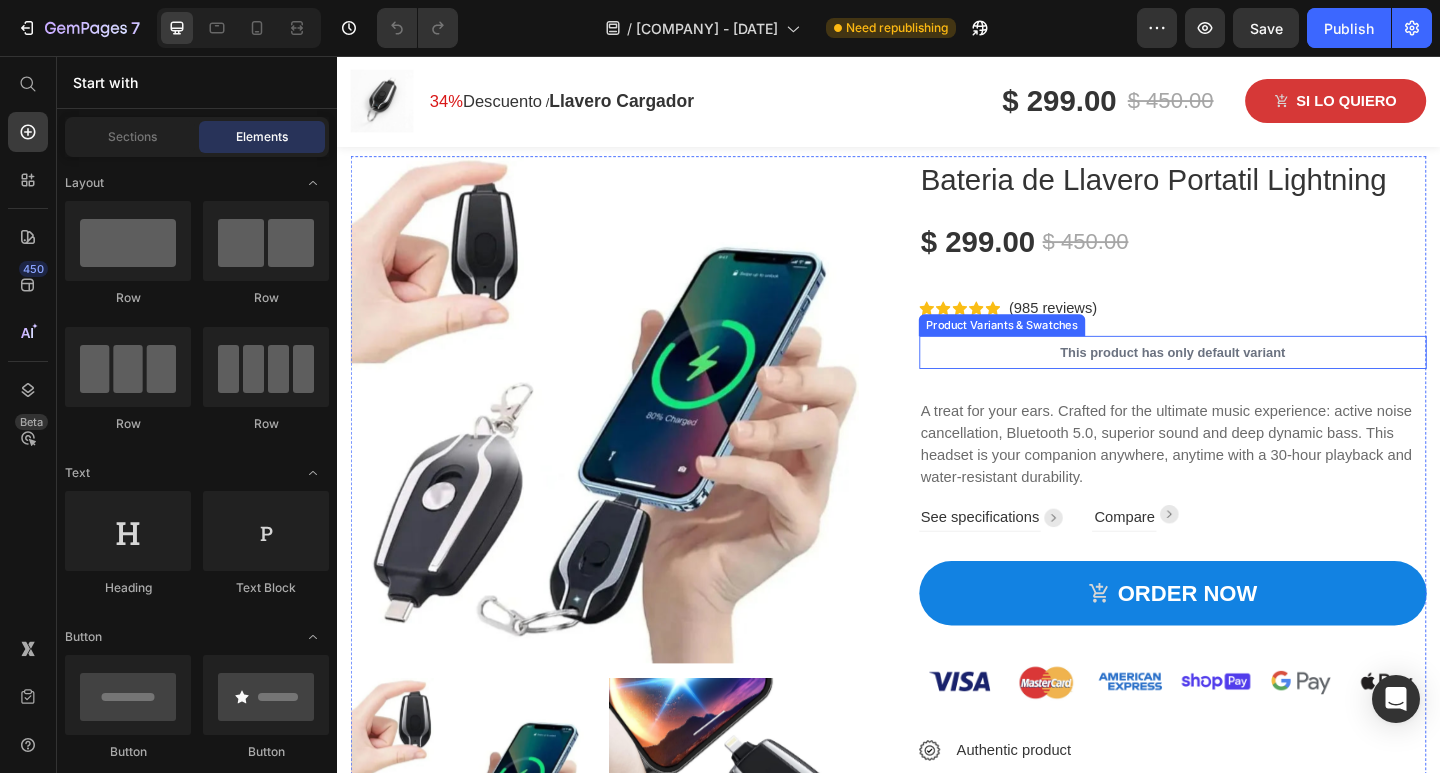 click on "This product has only default variant" at bounding box center [1246, 379] 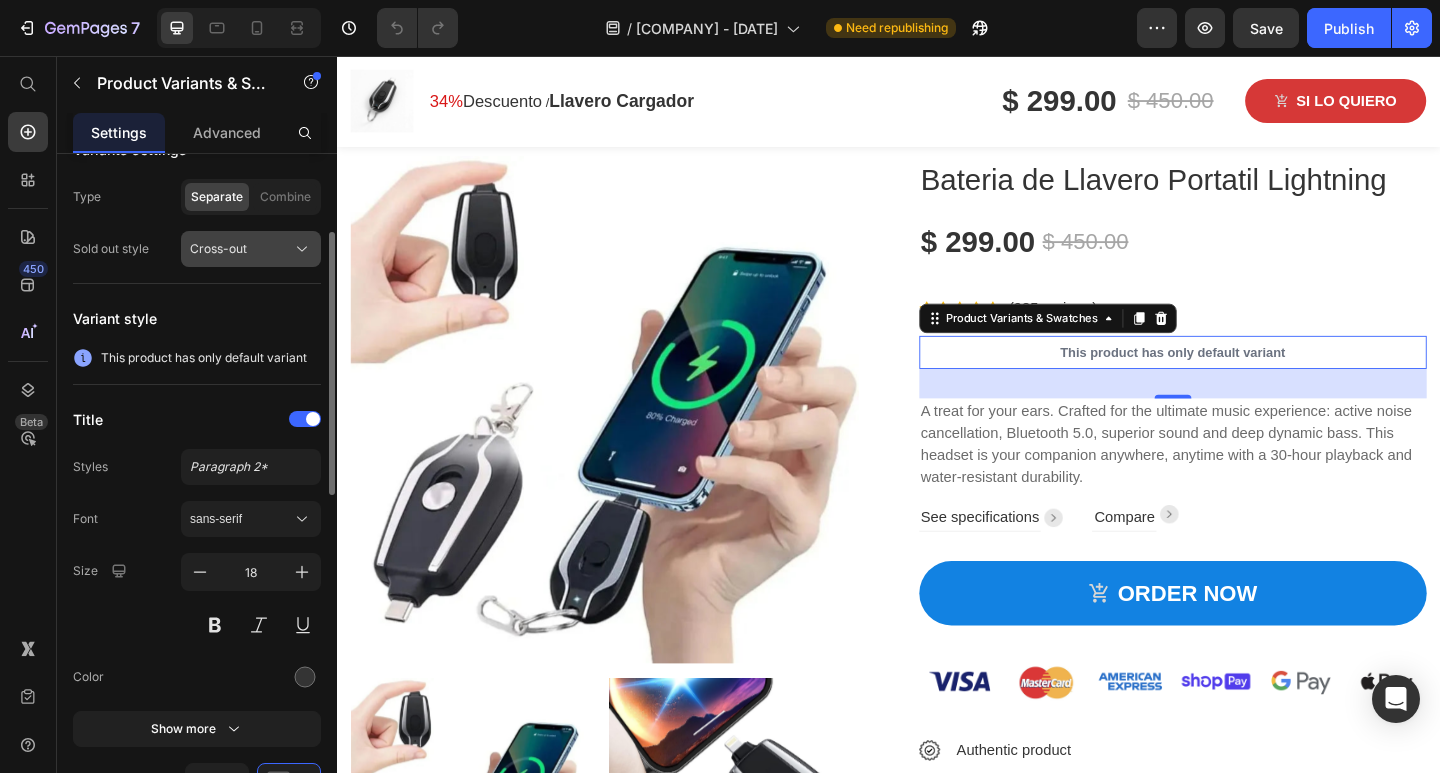 scroll, scrollTop: 300, scrollLeft: 0, axis: vertical 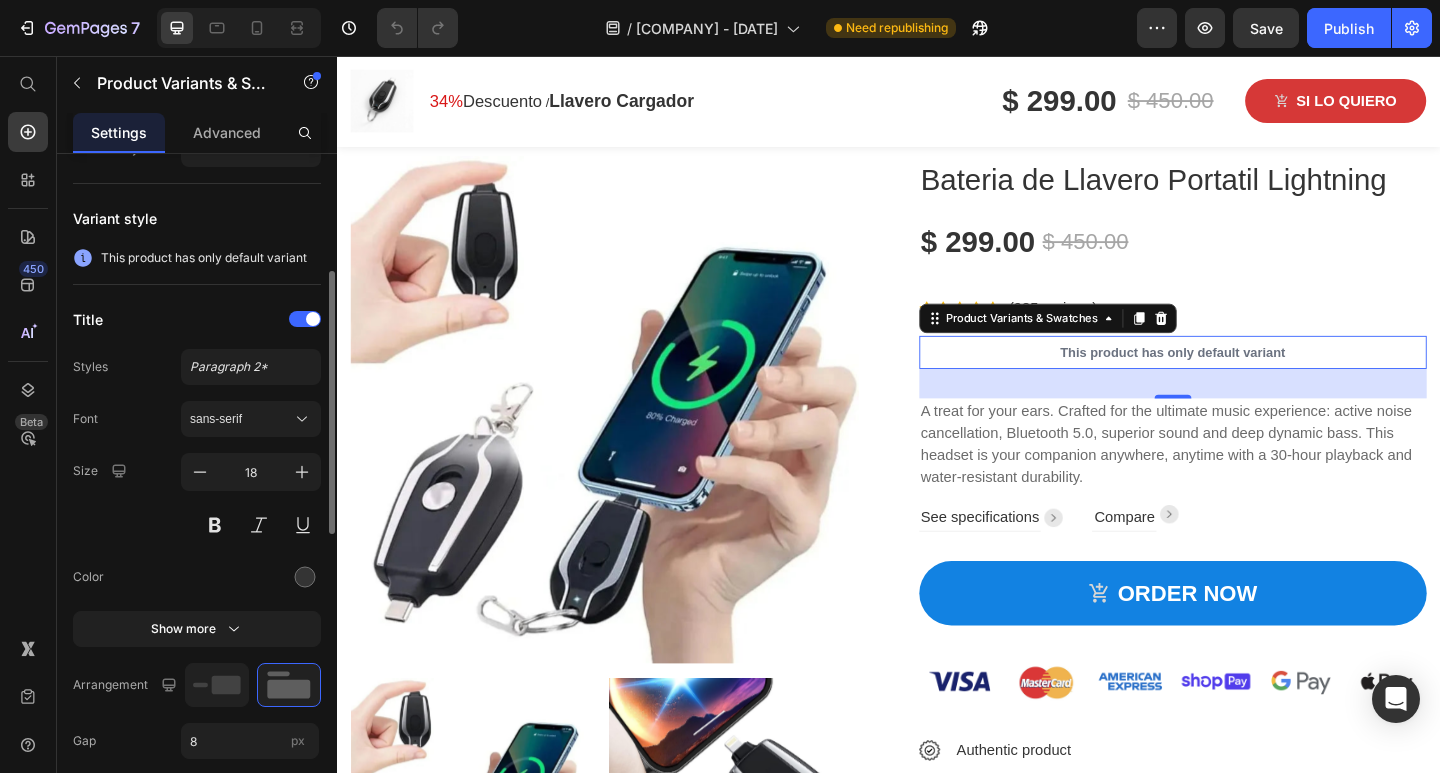 click on "This product has only default variant" at bounding box center [204, 258] 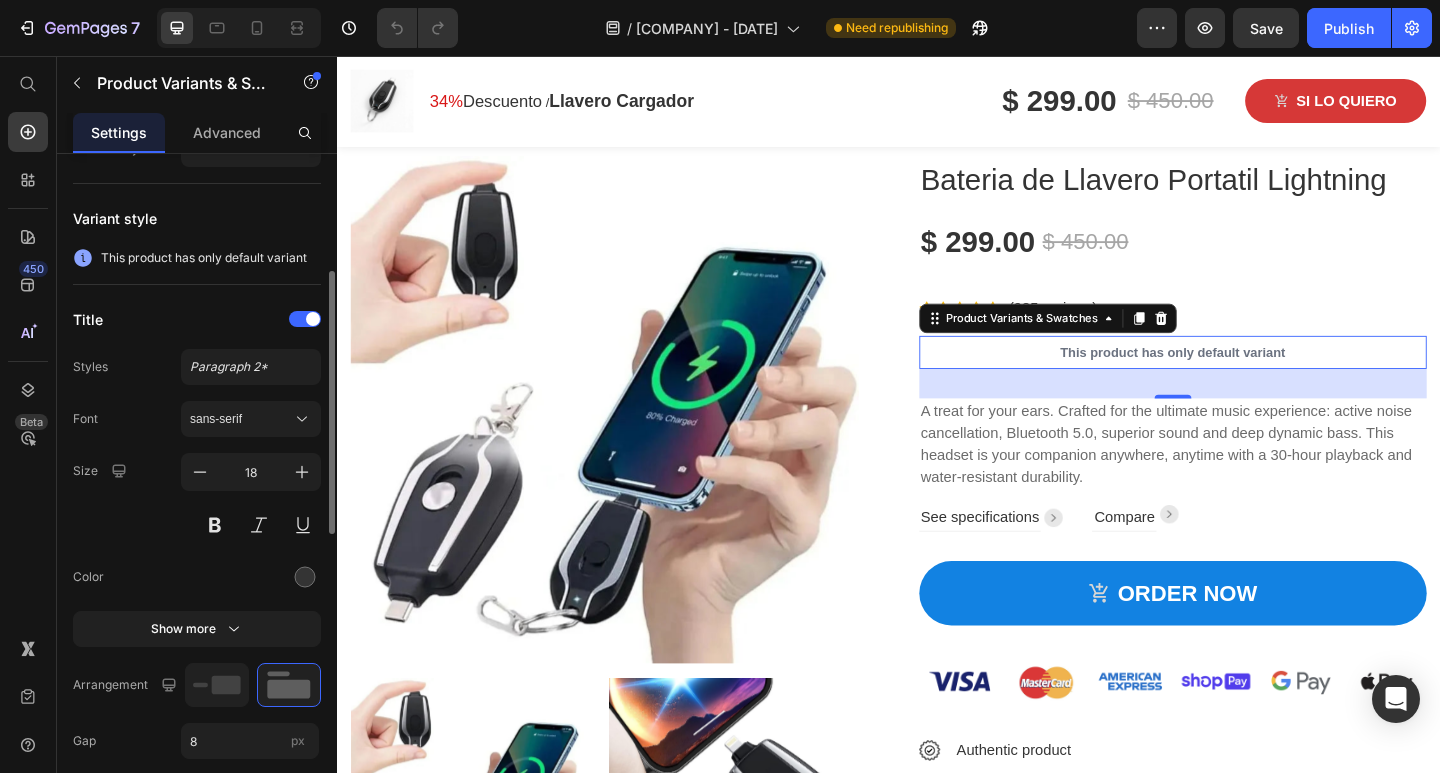 click on "This product has only default variant" at bounding box center [204, 258] 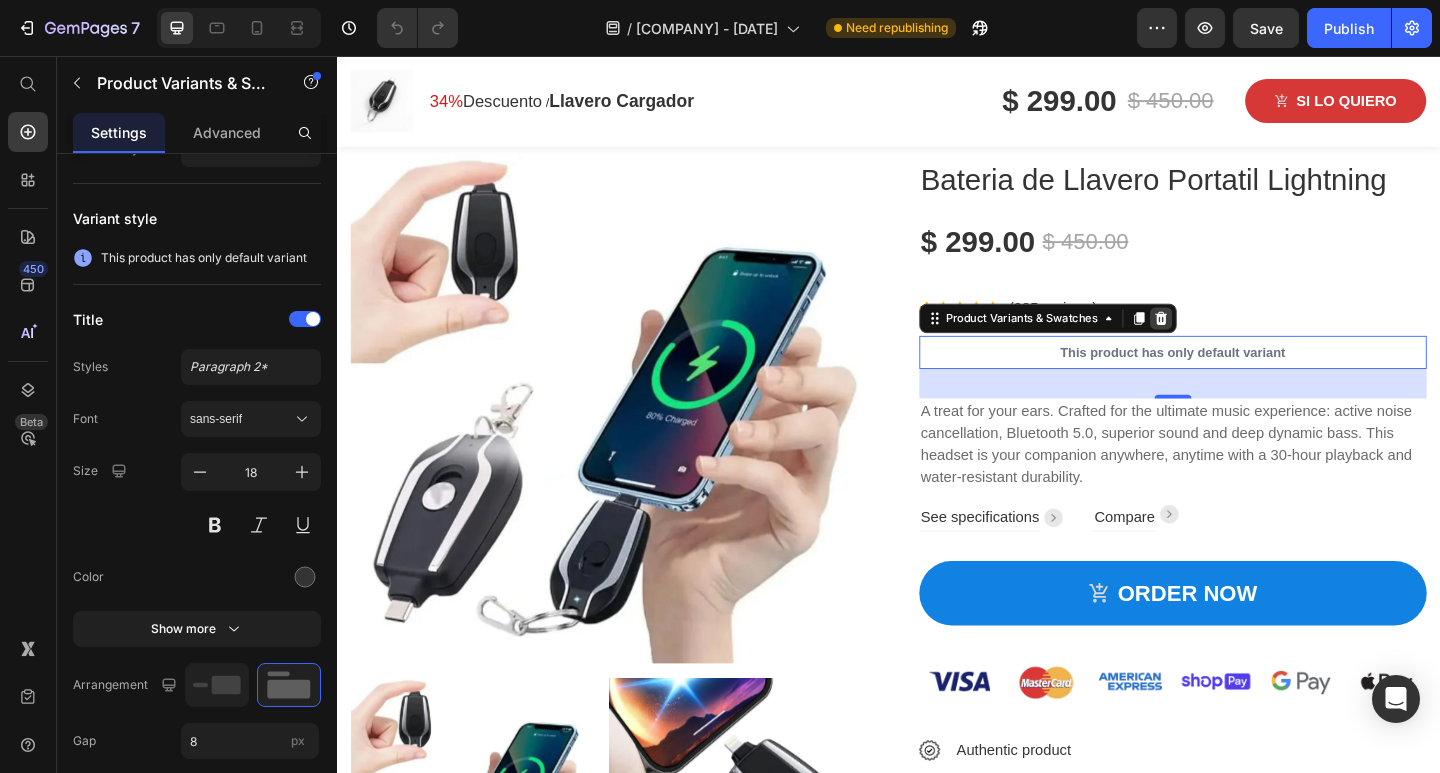 click 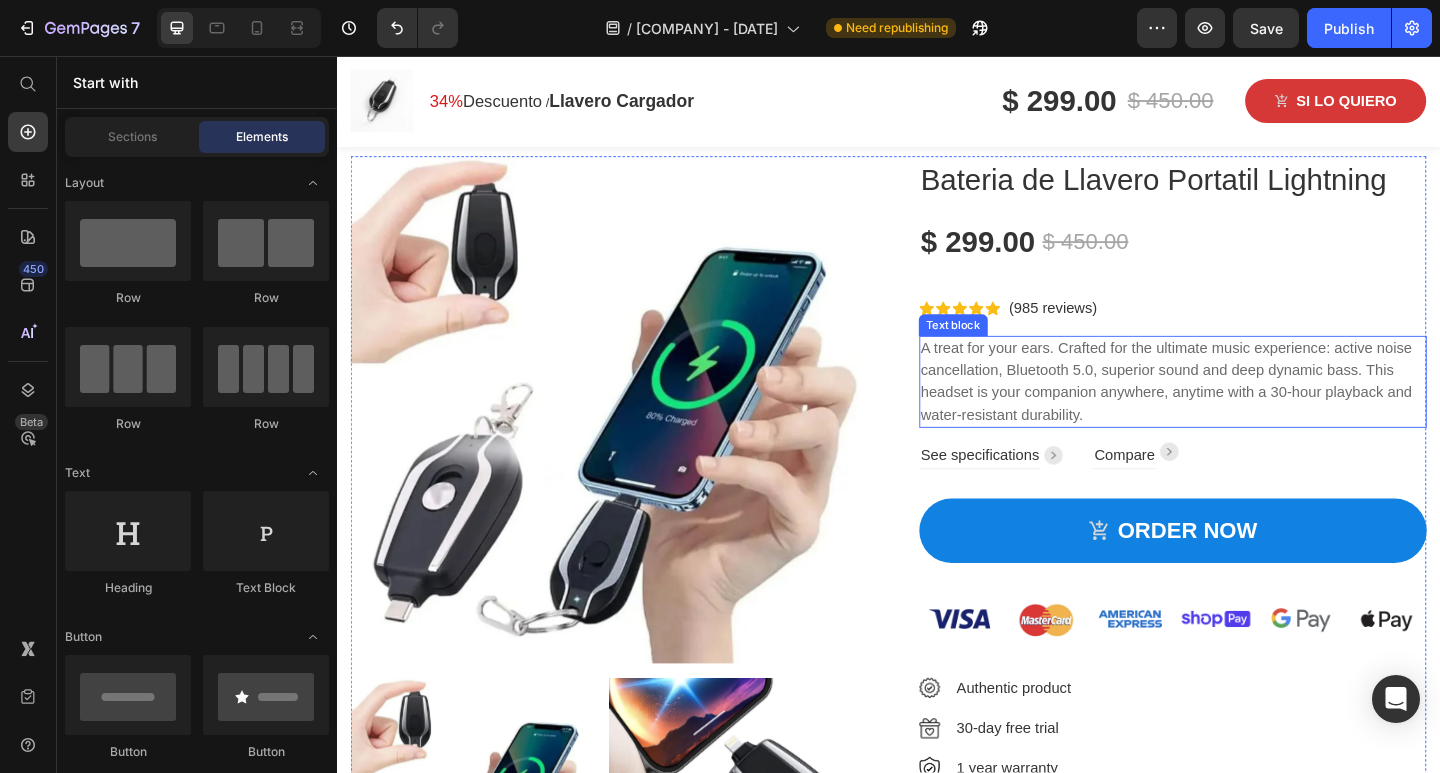 click on "A treat for your ears. Crafted for the ultimate music experience: active noise cancellation, Bluetooth 5.0, superior sound and deep dynamic bass. This headset is your companion anywhere, anytime with a 30-hour playback and water-resistant durability." at bounding box center (1246, 411) 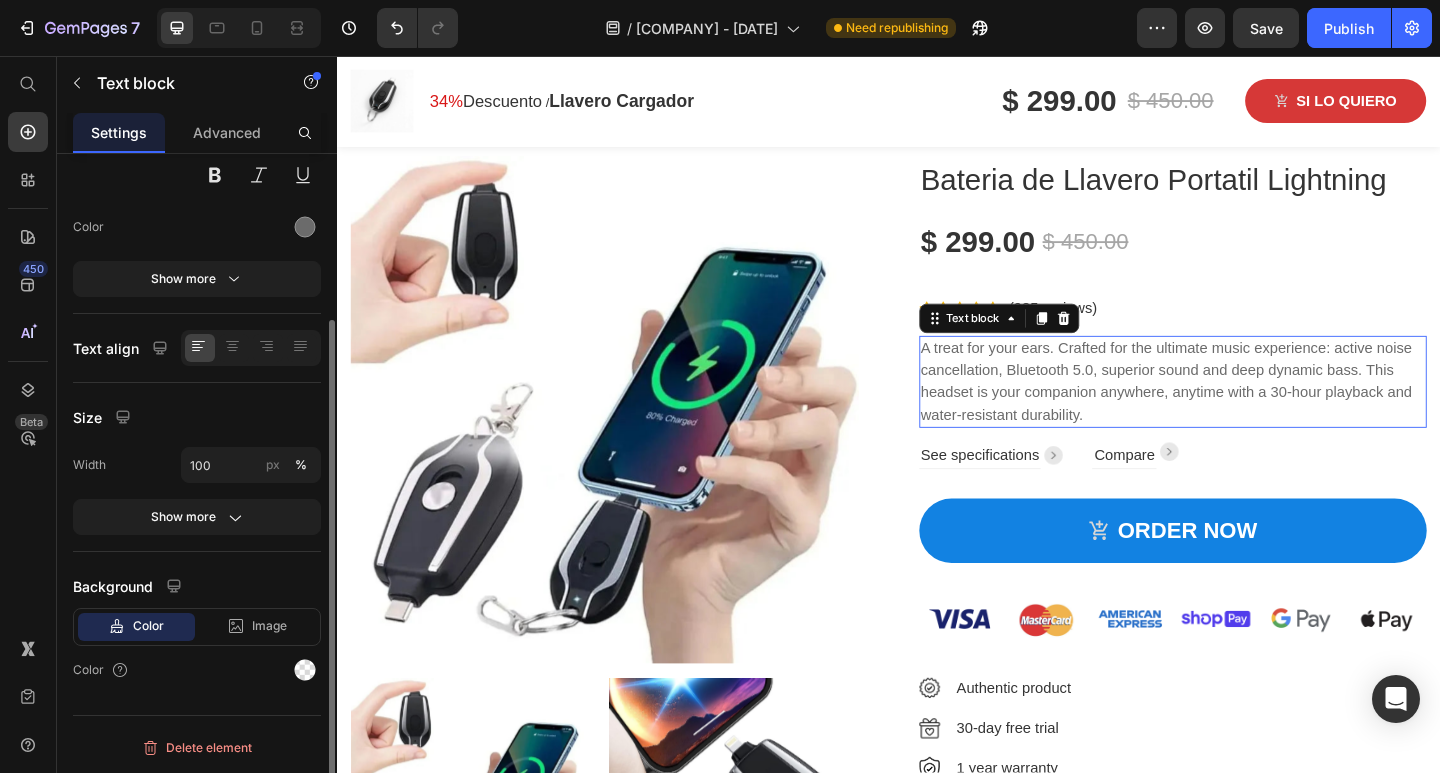scroll, scrollTop: 0, scrollLeft: 0, axis: both 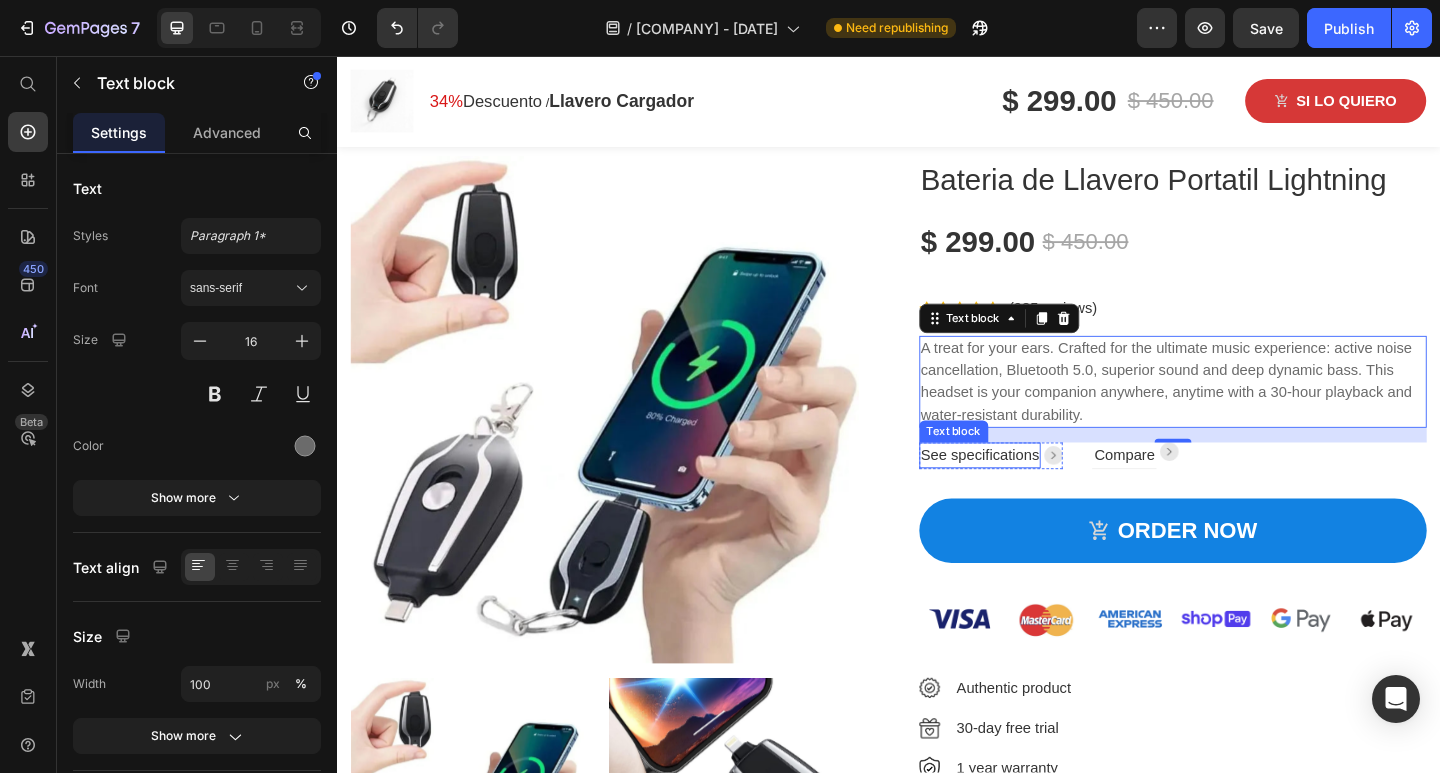 click on "See specifications" at bounding box center [1036, 491] 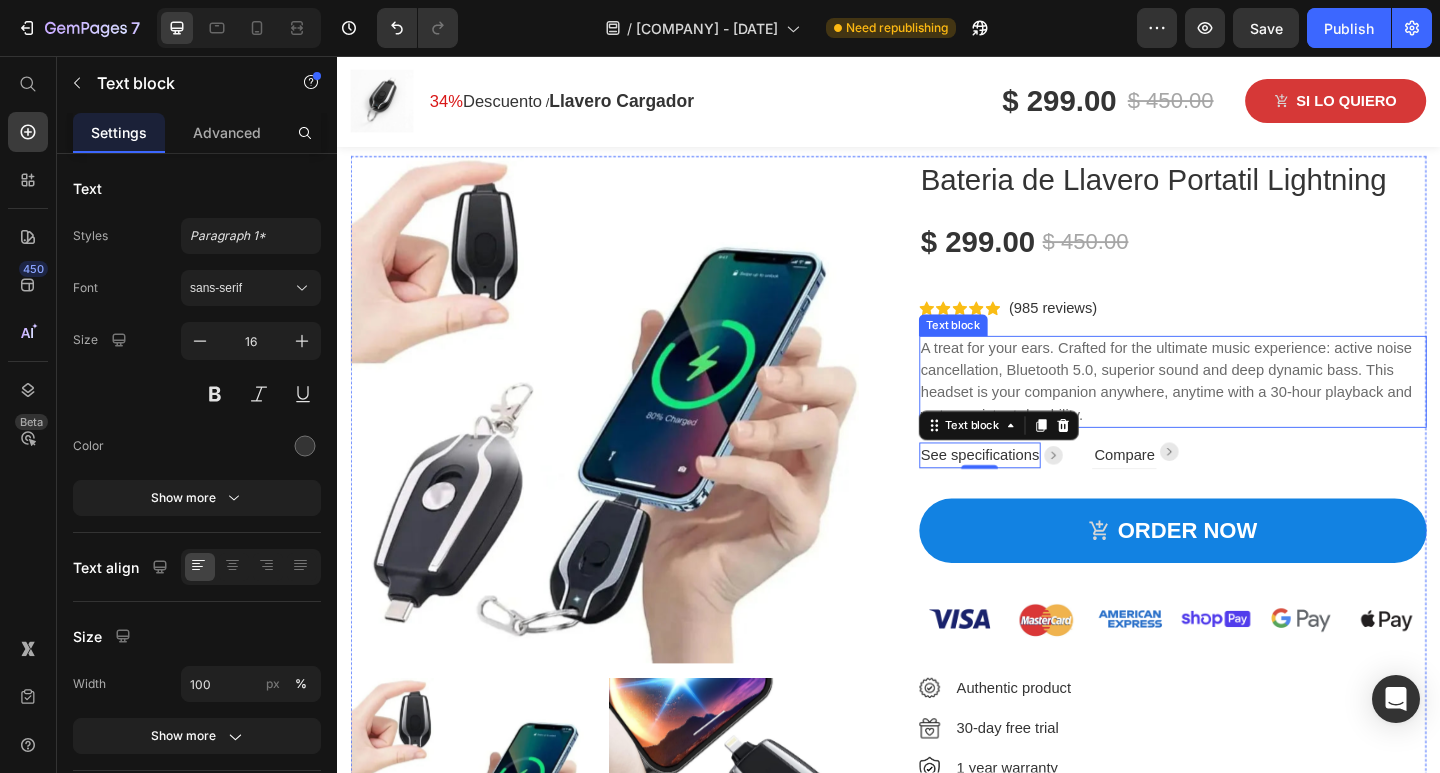 click on "A treat for your ears. Crafted for the ultimate music experience: active noise cancellation, Bluetooth 5.0, superior sound and deep dynamic bass. This headset is your companion anywhere, anytime with a 30-hour playback and water-resistant durability." at bounding box center [1246, 411] 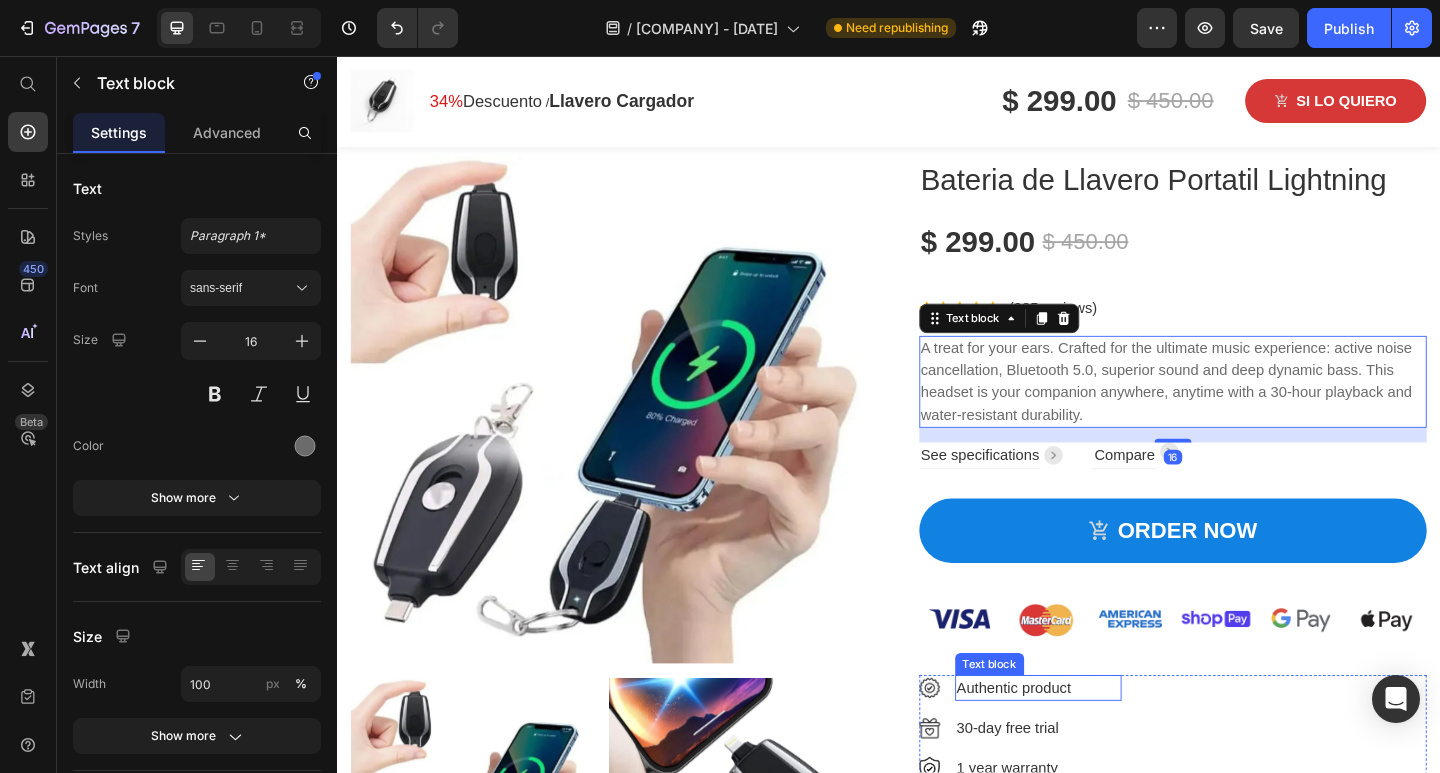 click on "Authentic product" at bounding box center (1099, 744) 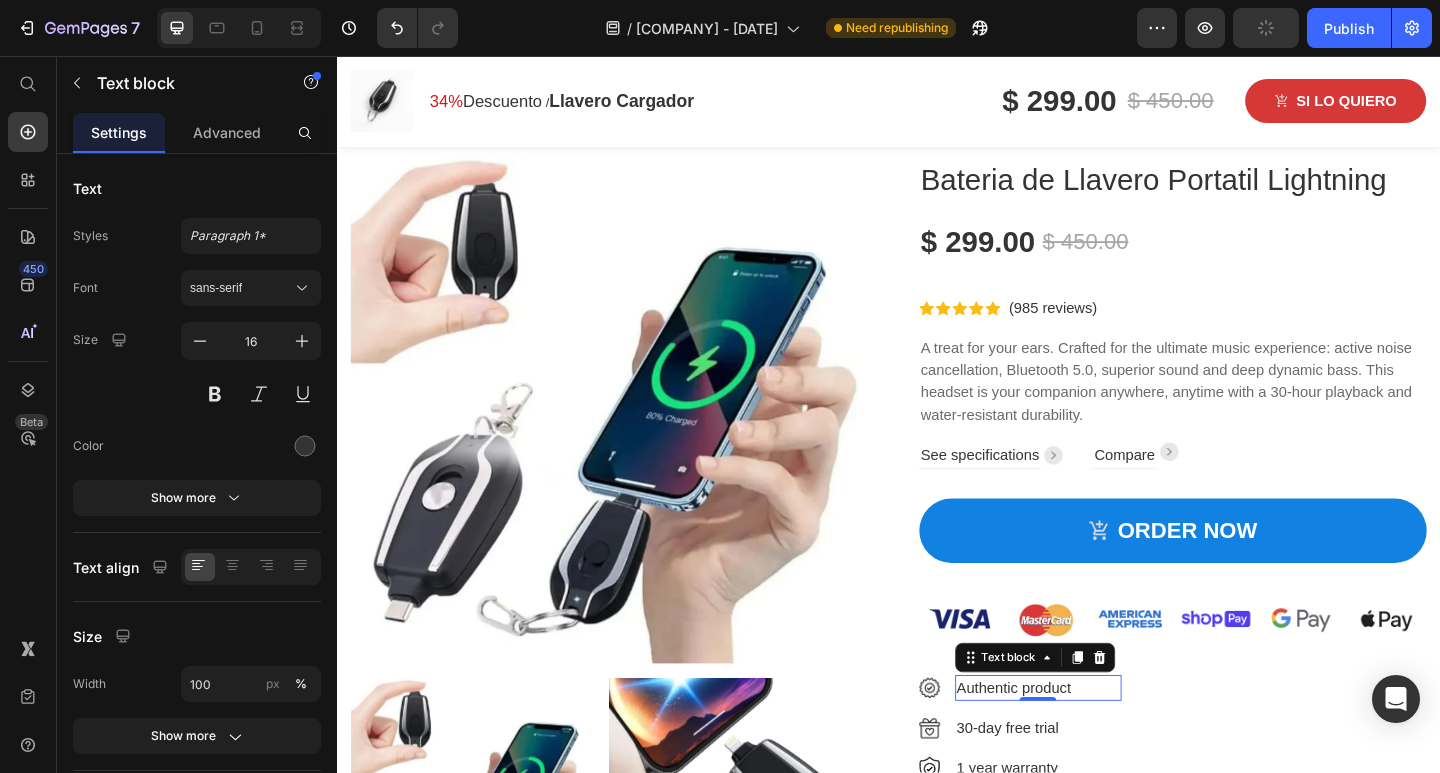 click at bounding box center [1246, 669] 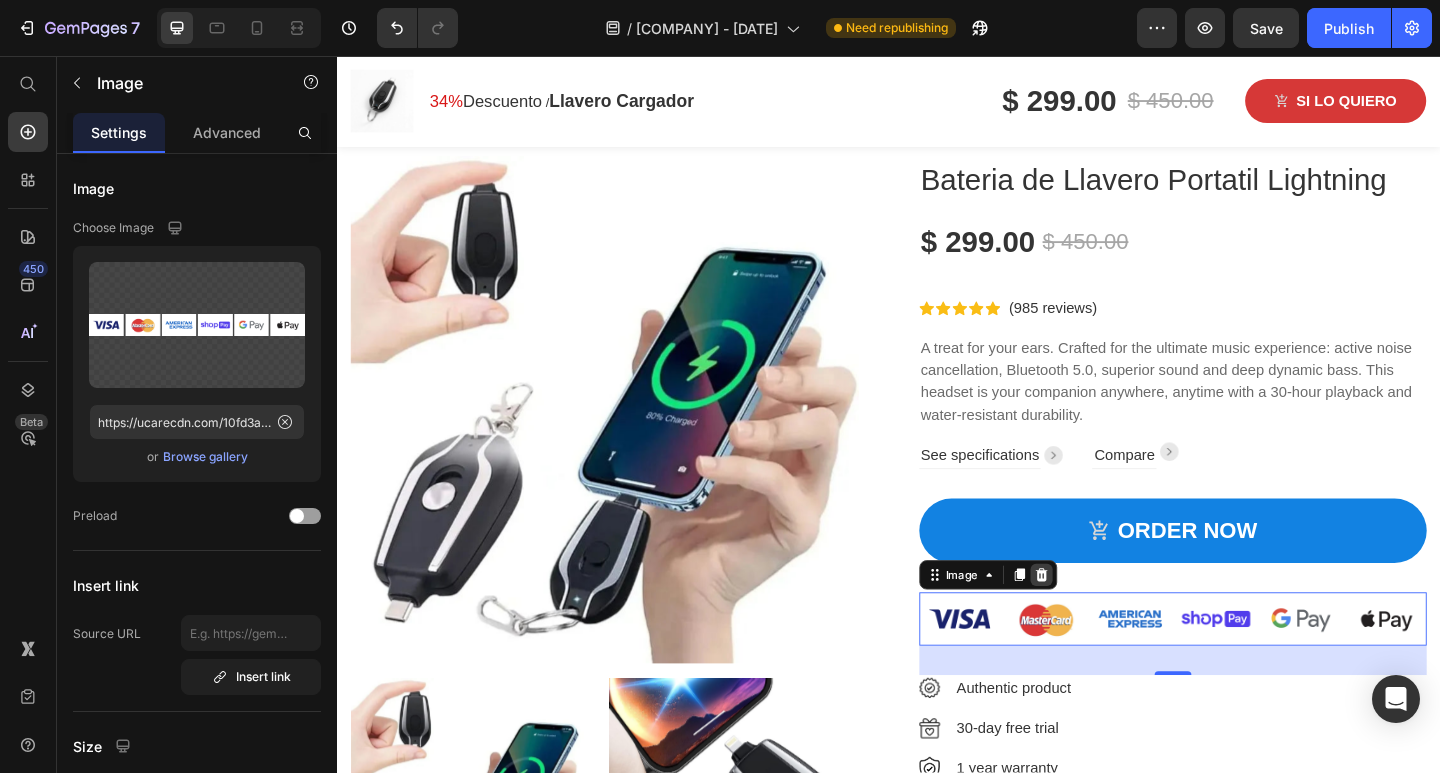 click 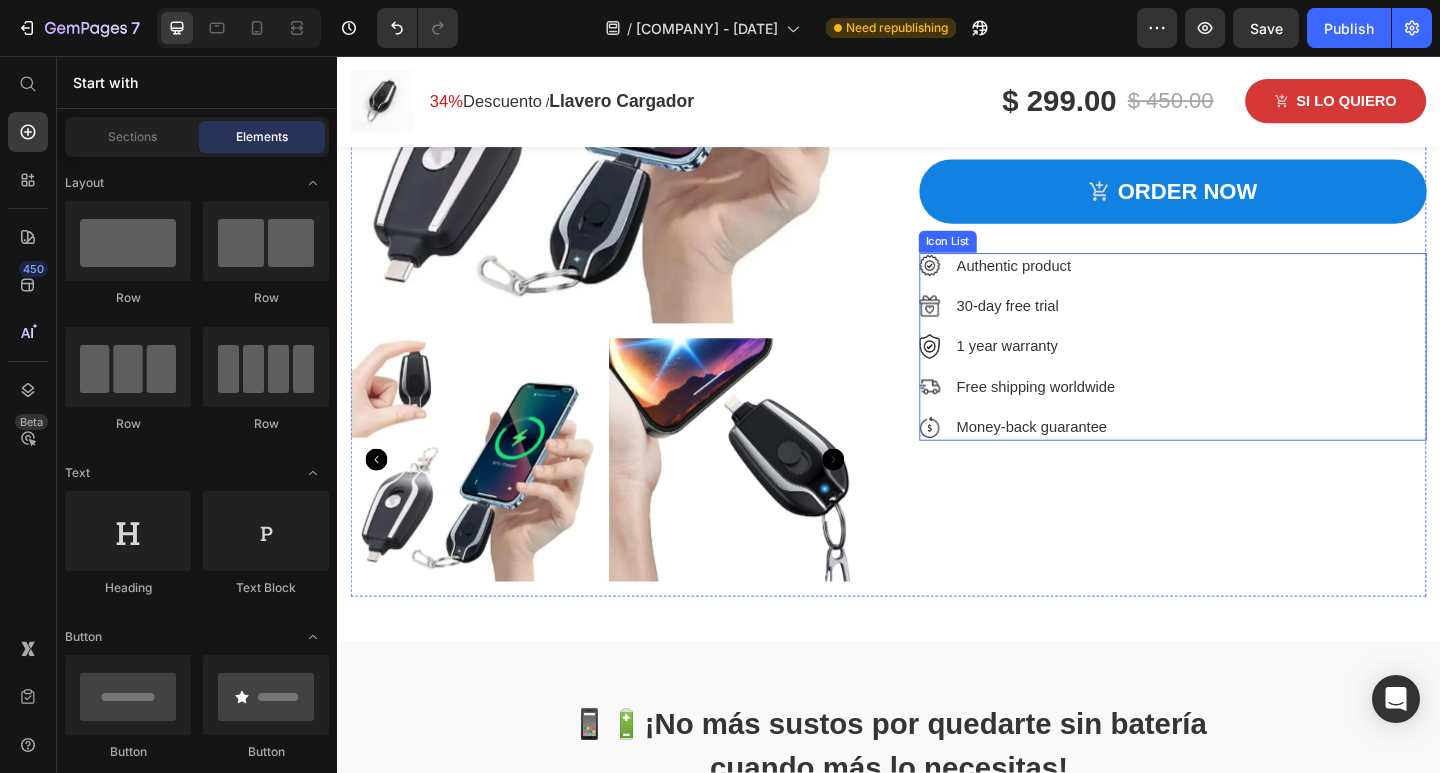 scroll, scrollTop: 1300, scrollLeft: 0, axis: vertical 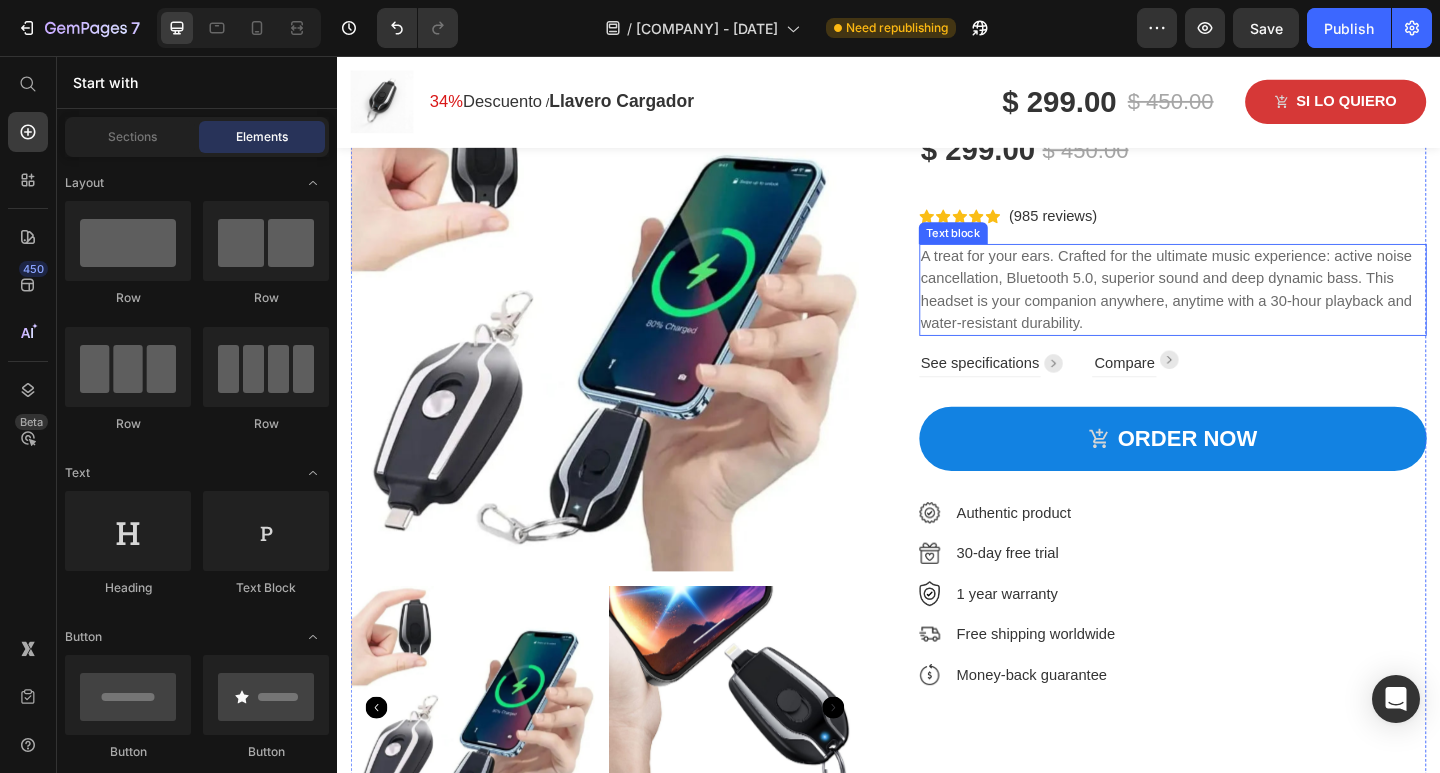 click on "A treat for your ears. Crafted for the ultimate music experience: active noise cancellation, Bluetooth 5.0, superior sound and deep dynamic bass. This headset is your companion anywhere, anytime with a 30-hour playback and water-resistant durability." at bounding box center (1246, 311) 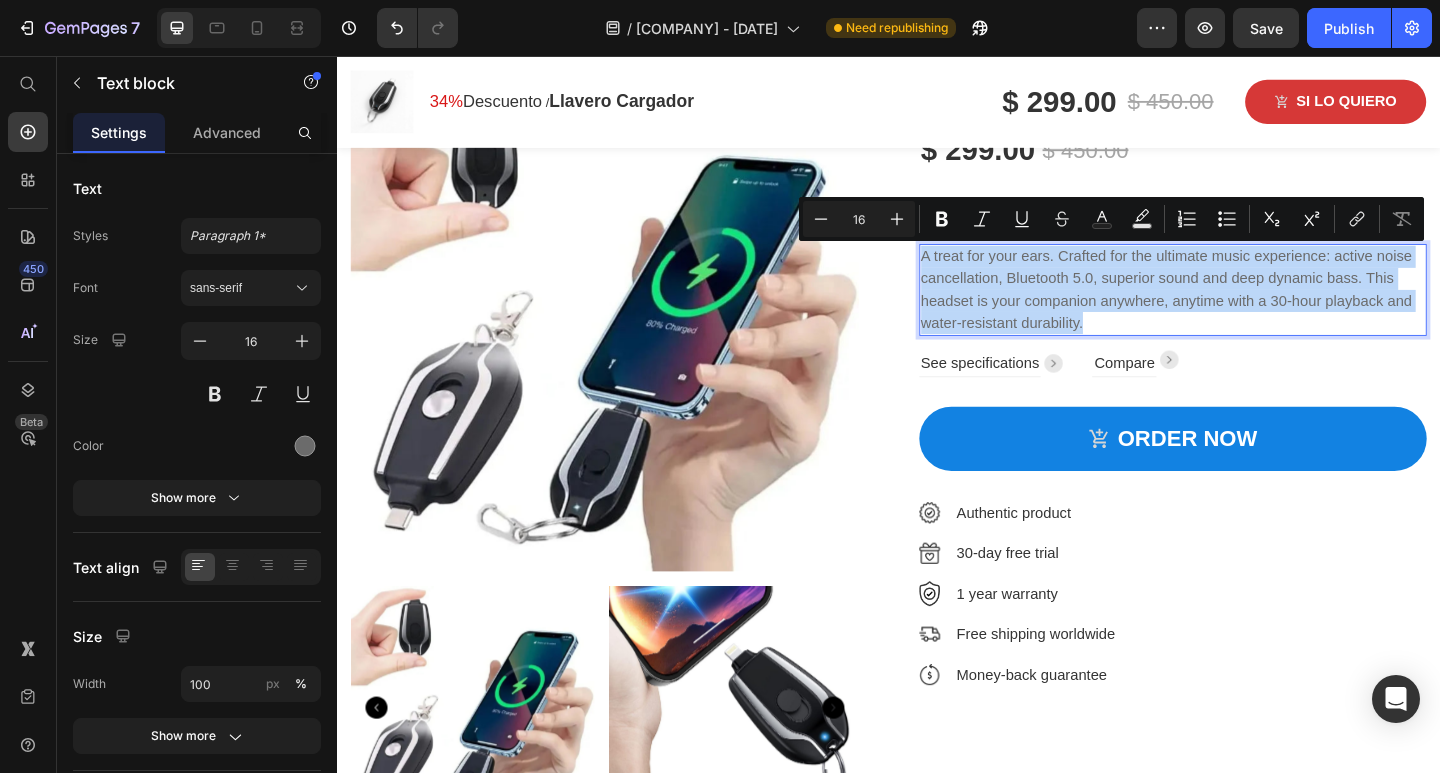 drag, startPoint x: 965, startPoint y: 273, endPoint x: 1144, endPoint y: 355, distance: 196.88829 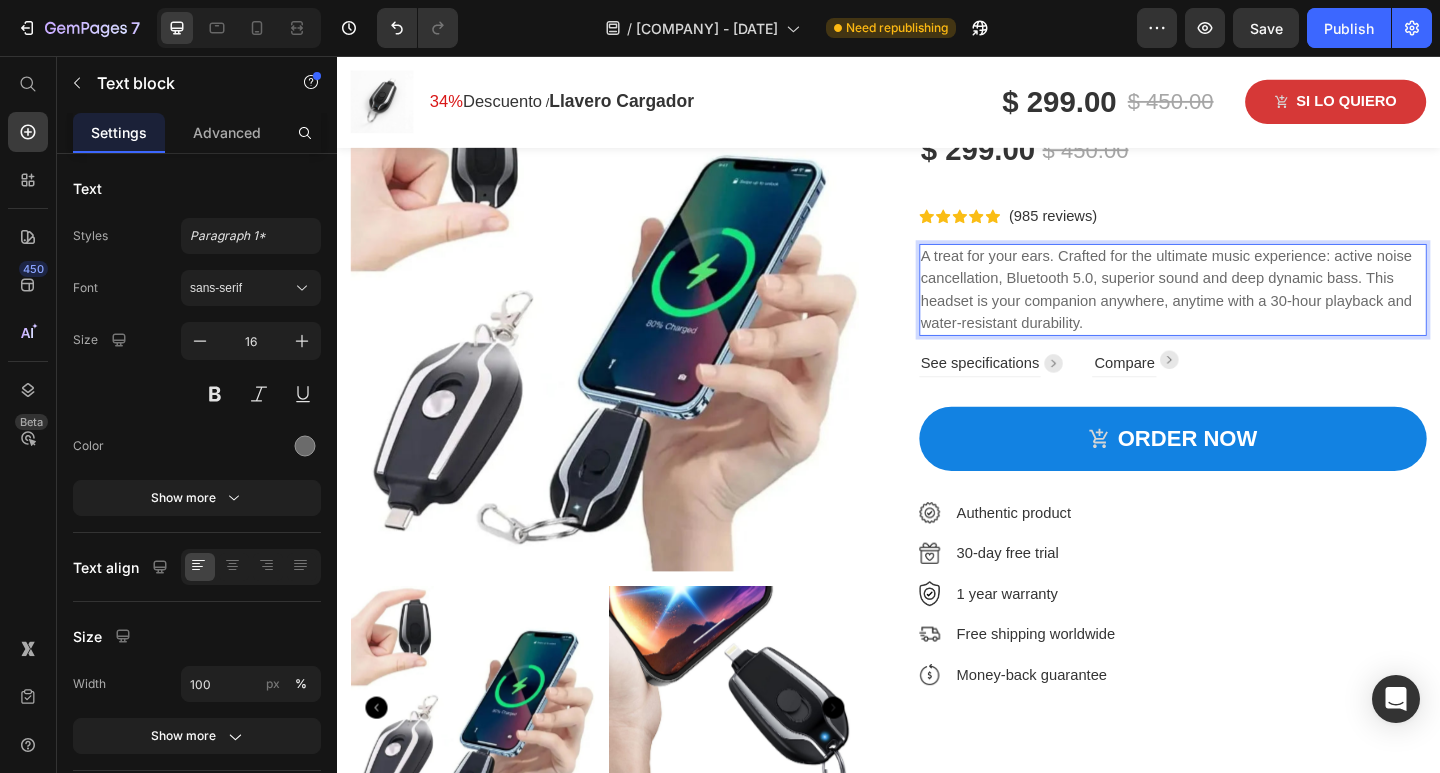 click on "A treat for your ears. Crafted for the ultimate music experience: active noise cancellation, Bluetooth 5.0, superior sound and deep dynamic bass. This headset is your companion anywhere, anytime with a 30-hour playback and water-resistant durability." at bounding box center [1246, 311] 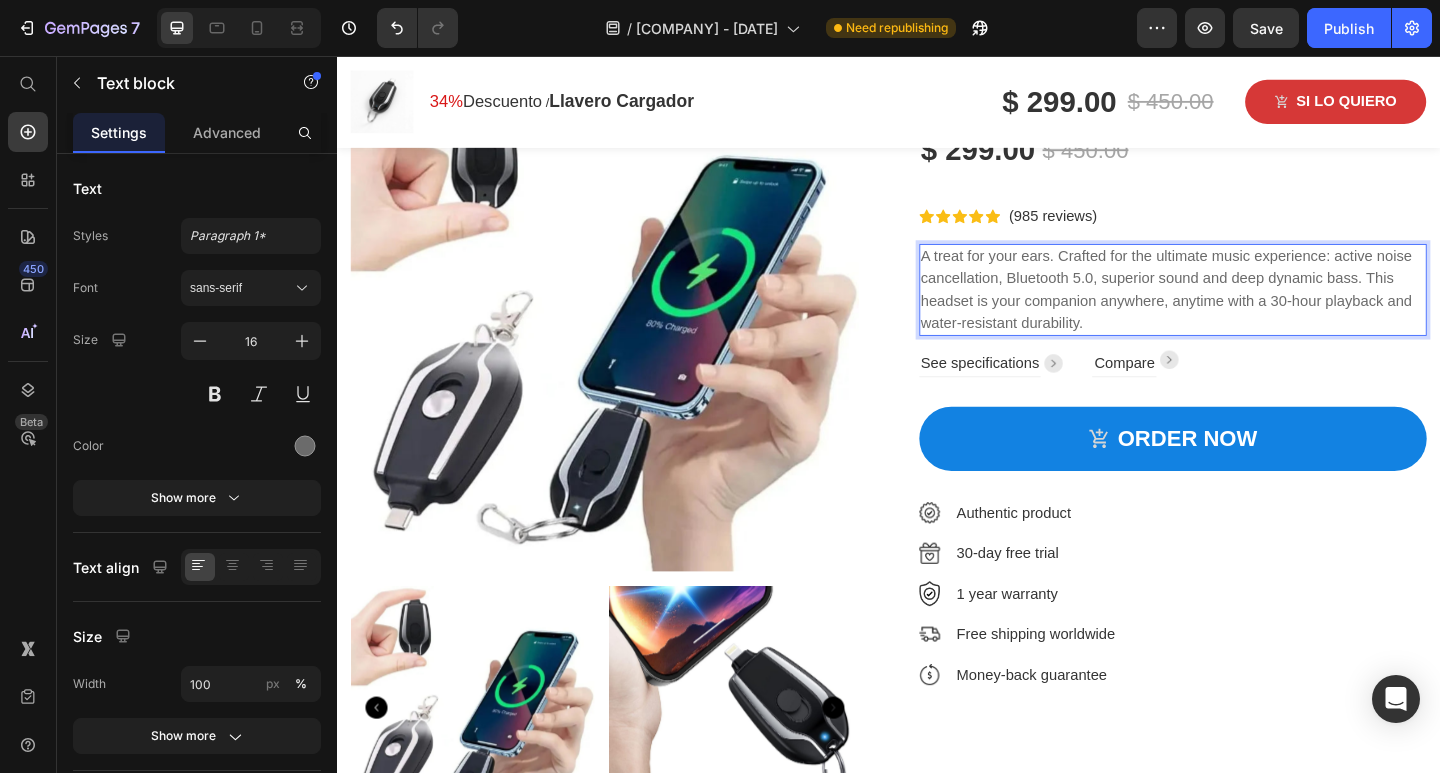 click on "A treat for your ears. Crafted for the ultimate music experience: active noise cancellation, Bluetooth 5.0, superior sound and deep dynamic bass. This headset is your companion anywhere, anytime with a 30-hour playback and water-resistant durability." at bounding box center [1246, 311] 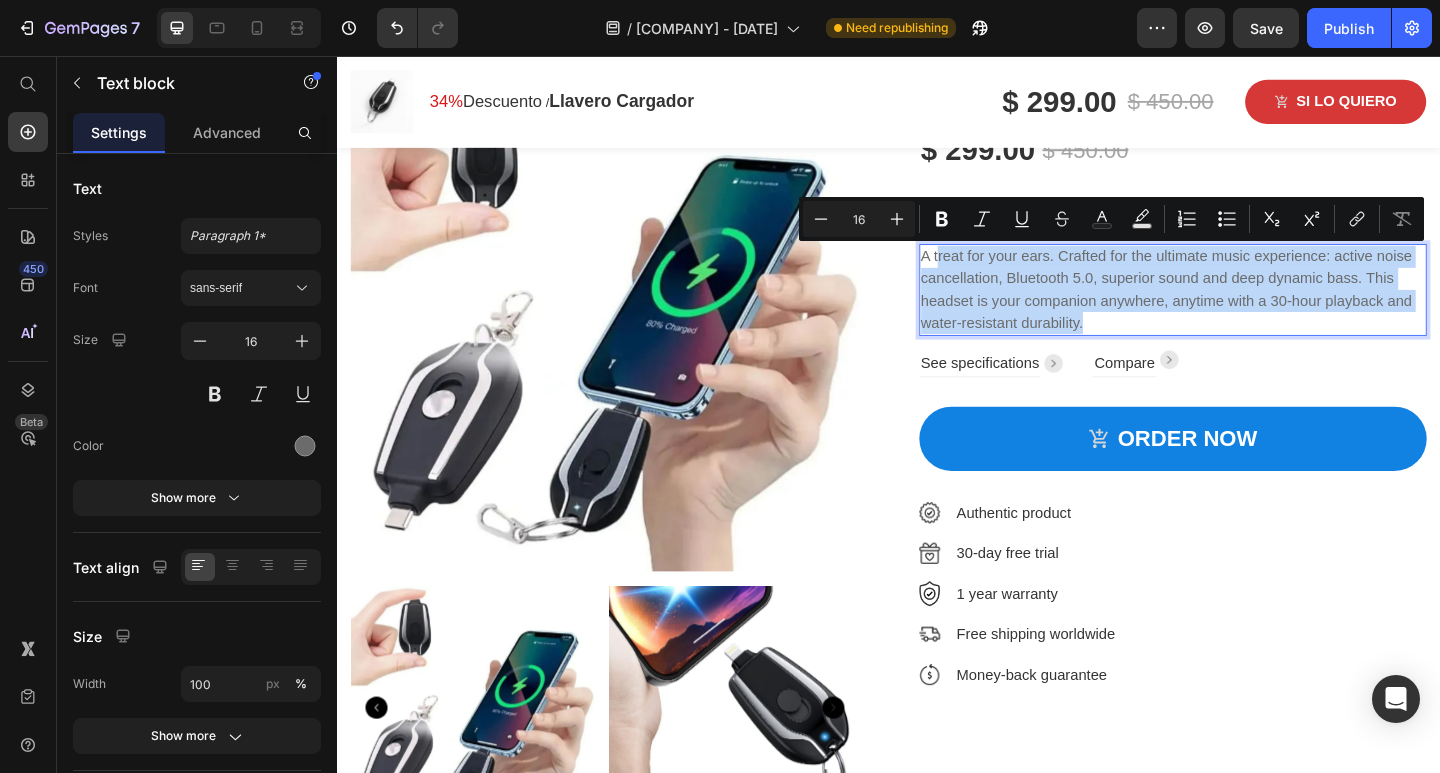 drag, startPoint x: 984, startPoint y: 274, endPoint x: 1155, endPoint y: 350, distance: 187.1283 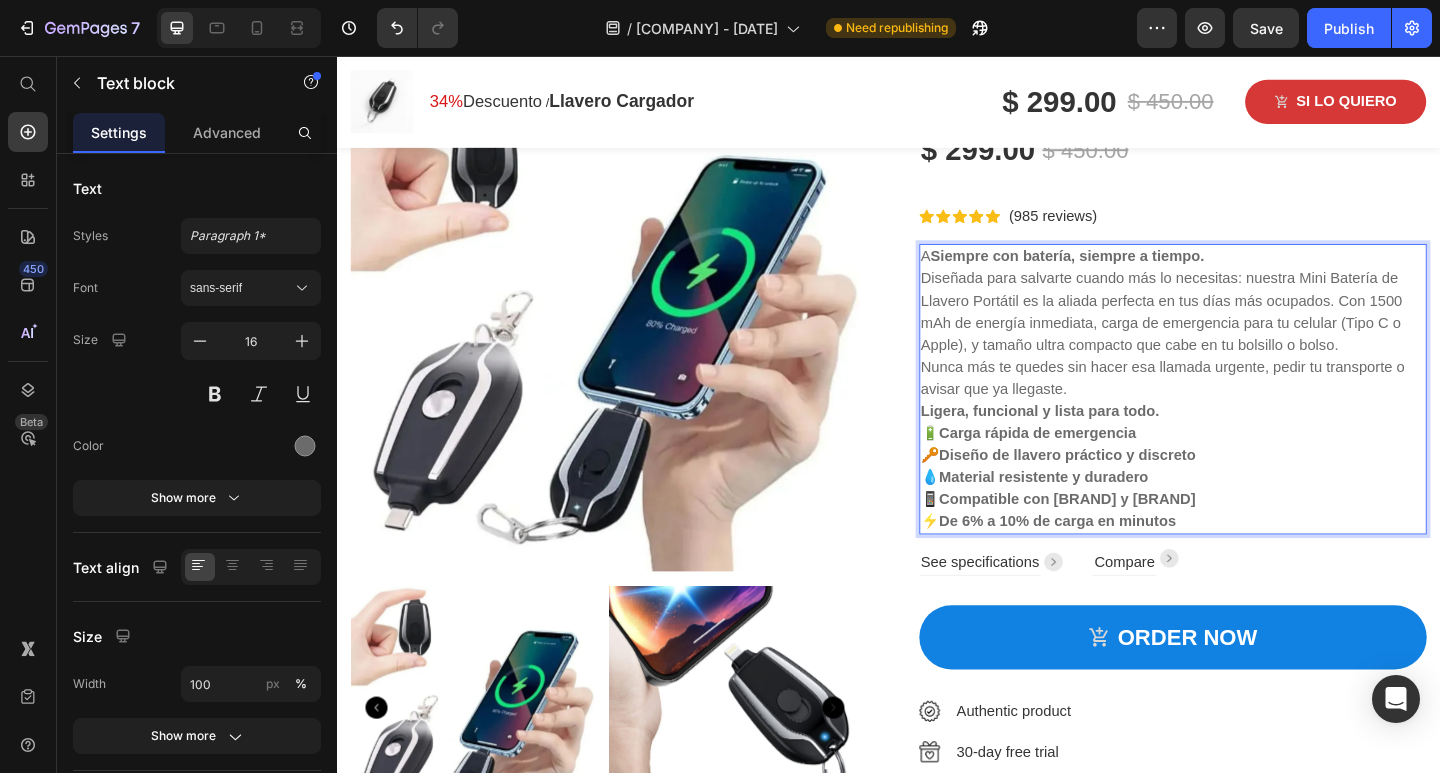 click on "Siempre con batería, siempre a tiempo." at bounding box center [1131, 274] 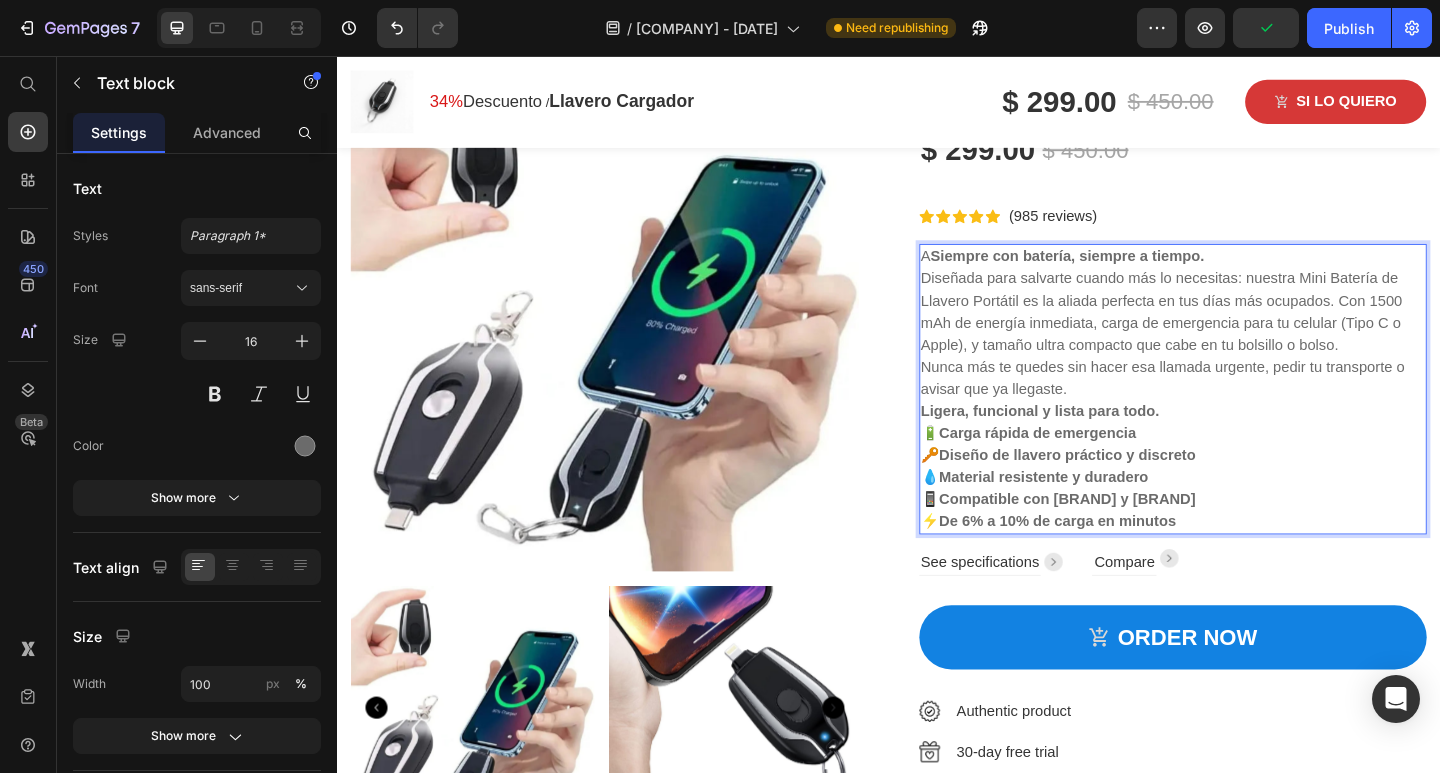 click on "Siempre con batería, siempre a tiempo." at bounding box center [1131, 274] 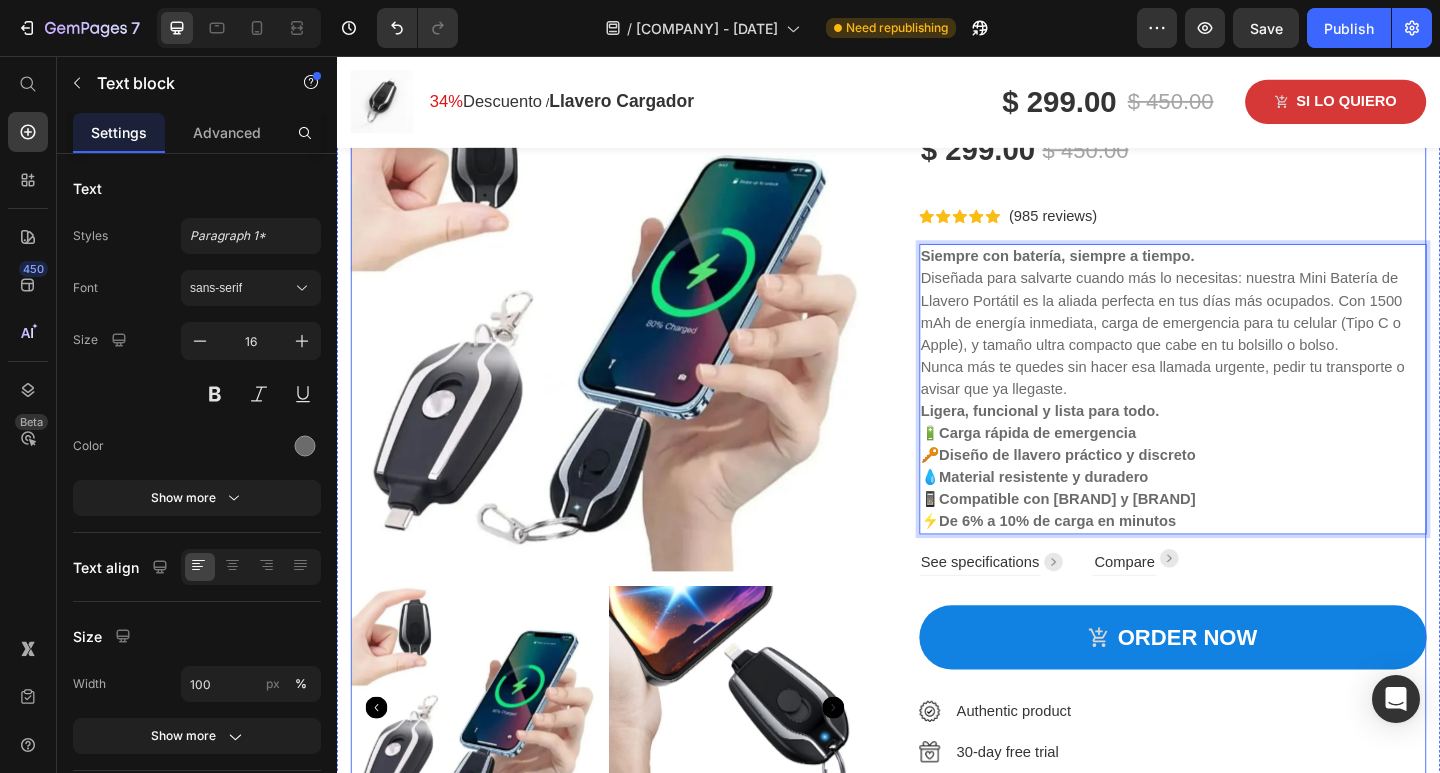 click on "Product Images Bateria de Llavero Portatil Lightning Product Title $ 299.00 Product Price $ 450.00 Product Price Row Icon Icon Icon Icon Icon Icon Icon List Hoz (985 reviews) Text block Row Siempre con batería, siempre a tiempo. Diseñada para salvarte cuando más lo necesitas: nuestra Mini Batería de Llavero Portátil es la aliada perfecta en tus días más ocupados. Con 1500 mAh de energía inmediata, carga de emergencia para tu celular (Tipo C o Apple), y tamaño ultra compacto que cabe en tu bolsillo o bolso. Nunca más te quedes sin hacer esa llamada urgente, pedir tu transporte o avisar que ya llegaste. Ligera, funcional y lista para todo. 🔋 Carga rápida de emergencia 🔑 Diseño de llavero práctico y discreto 💧 Material resistente y duradero 📱 Compatible con iPhone y Android ⚡ De 6% a 10% de carga en minutos Text block 16 See specifications Text block Image Row Compare Text block Image" at bounding box center [937, 520] 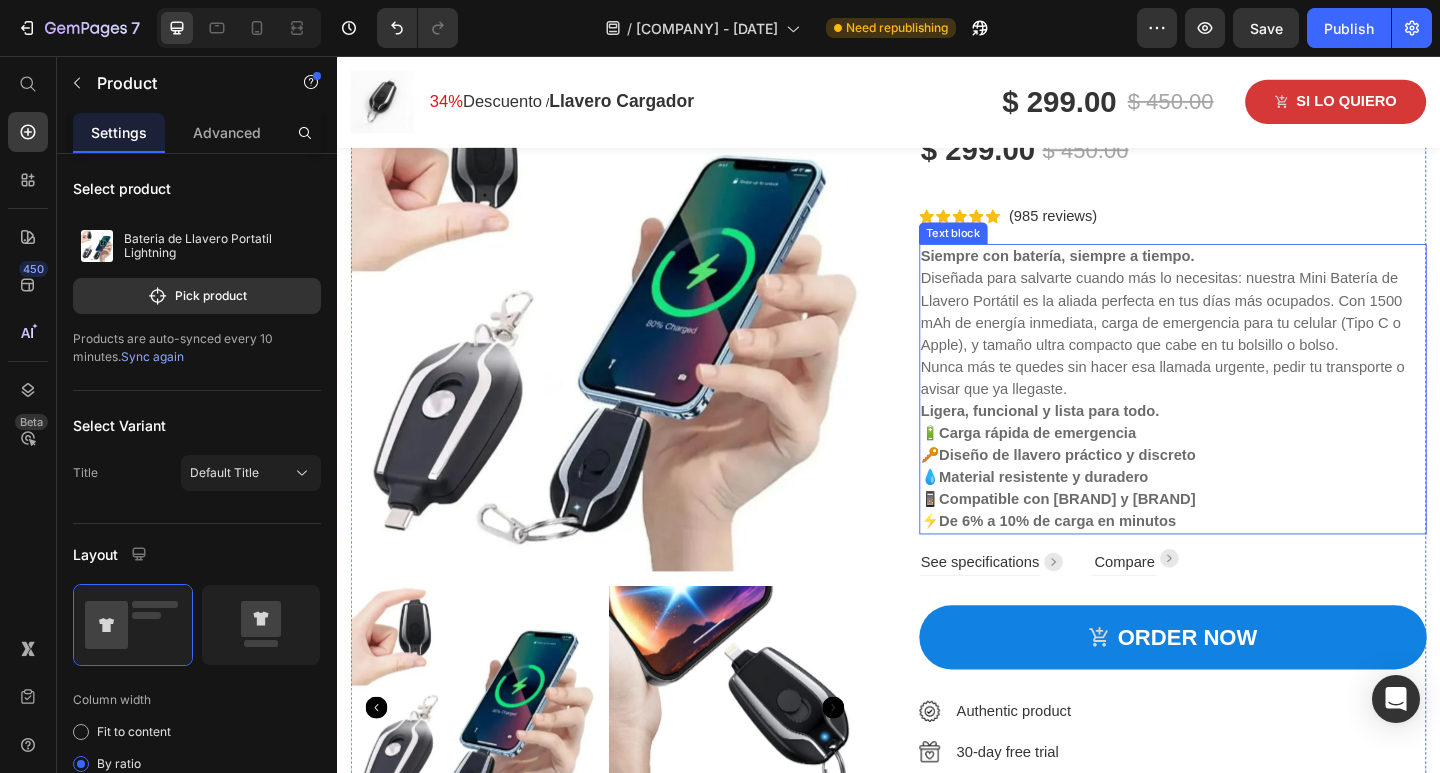 click on "Siempre con batería, siempre a tiempo. Diseñada para salvarte cuando más lo necesitas: nuestra Mini Batería de Llavero Portátil es la aliada perfecta en tus días más ocupados. Con 1500 mAh de energía inmediata, carga de emergencia para tu celular (Tipo C o [BRAND]) y [BRAND]), y tamaño ultra compacto que cabe en tu bolsillo o bolso." at bounding box center (1246, 323) 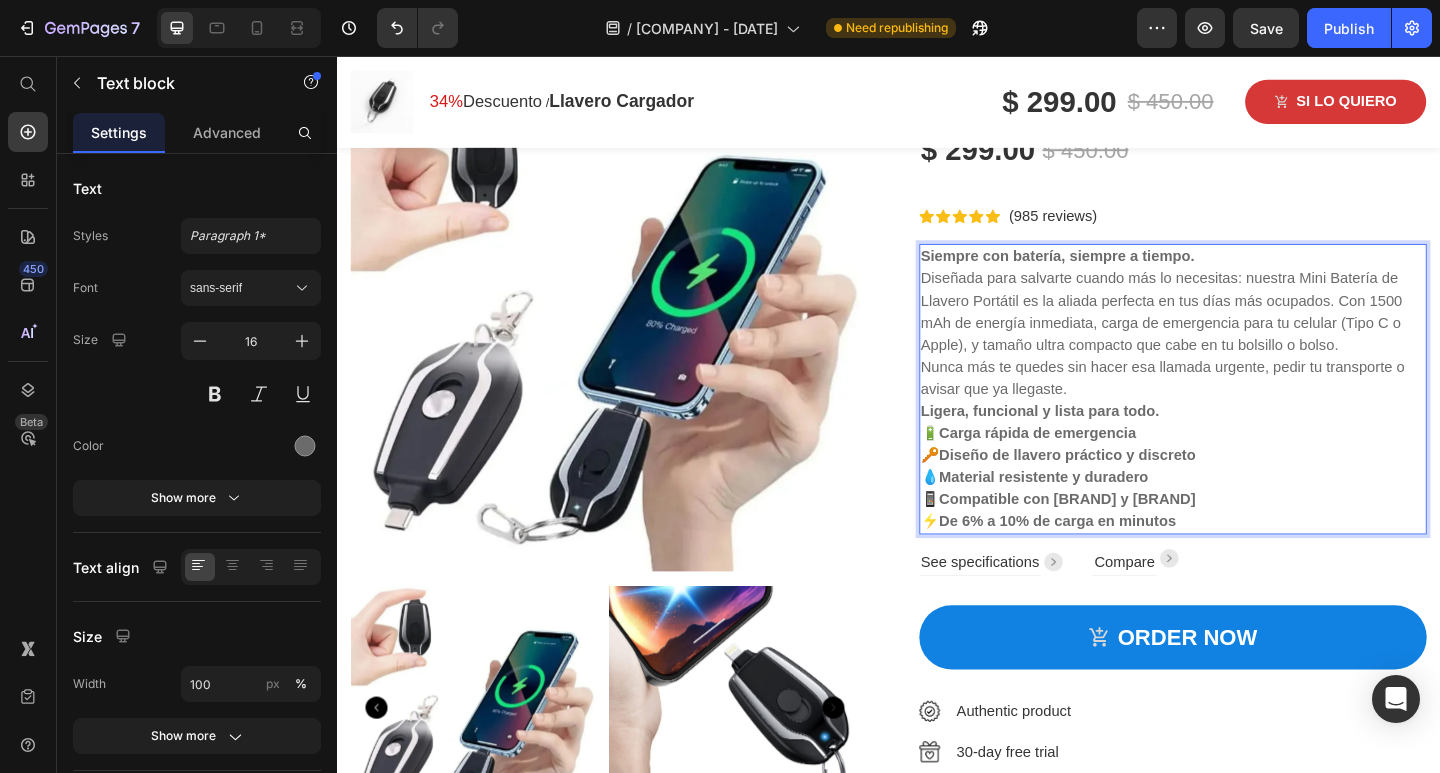 click on "Siempre con batería, siempre a tiempo." at bounding box center [1121, 274] 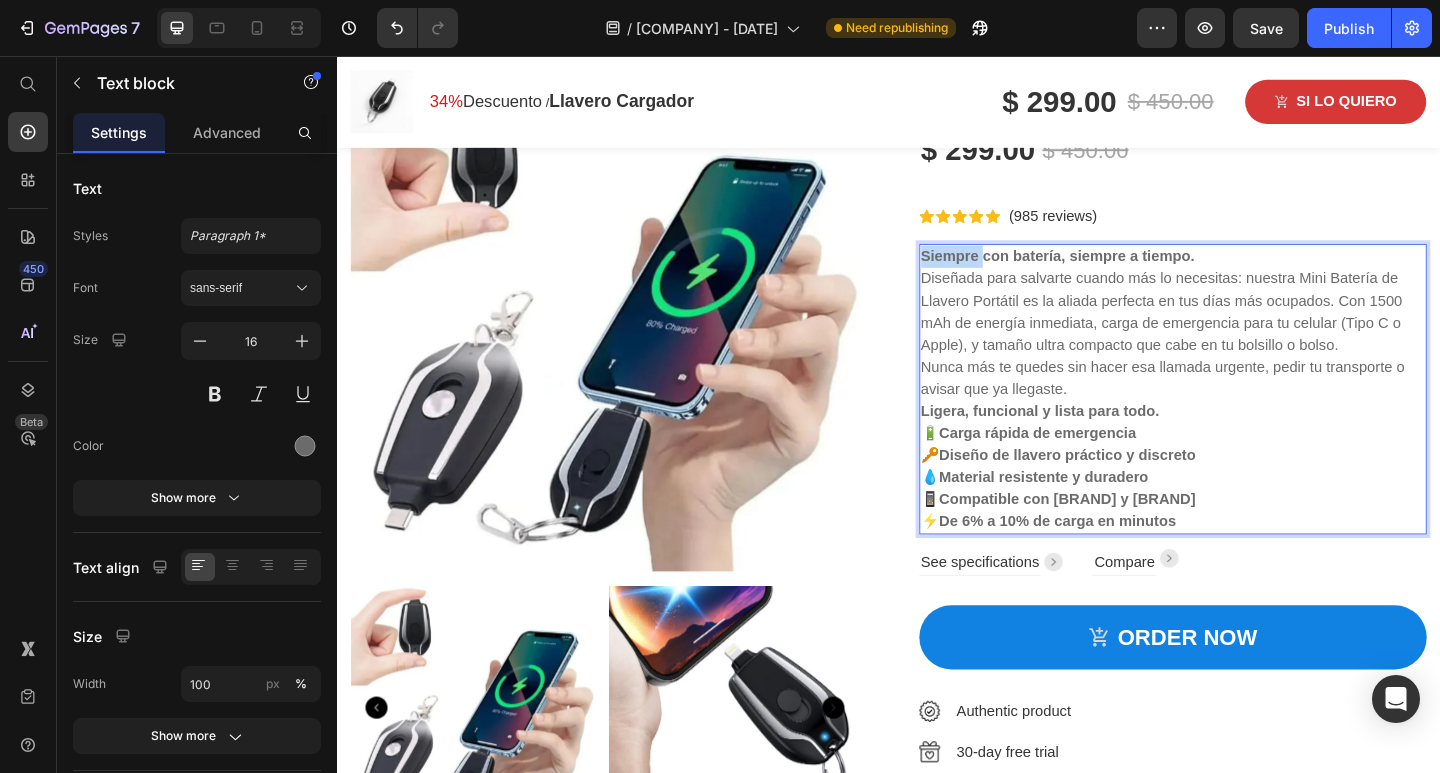 click on "Siempre con batería, siempre a tiempo." at bounding box center (1121, 274) 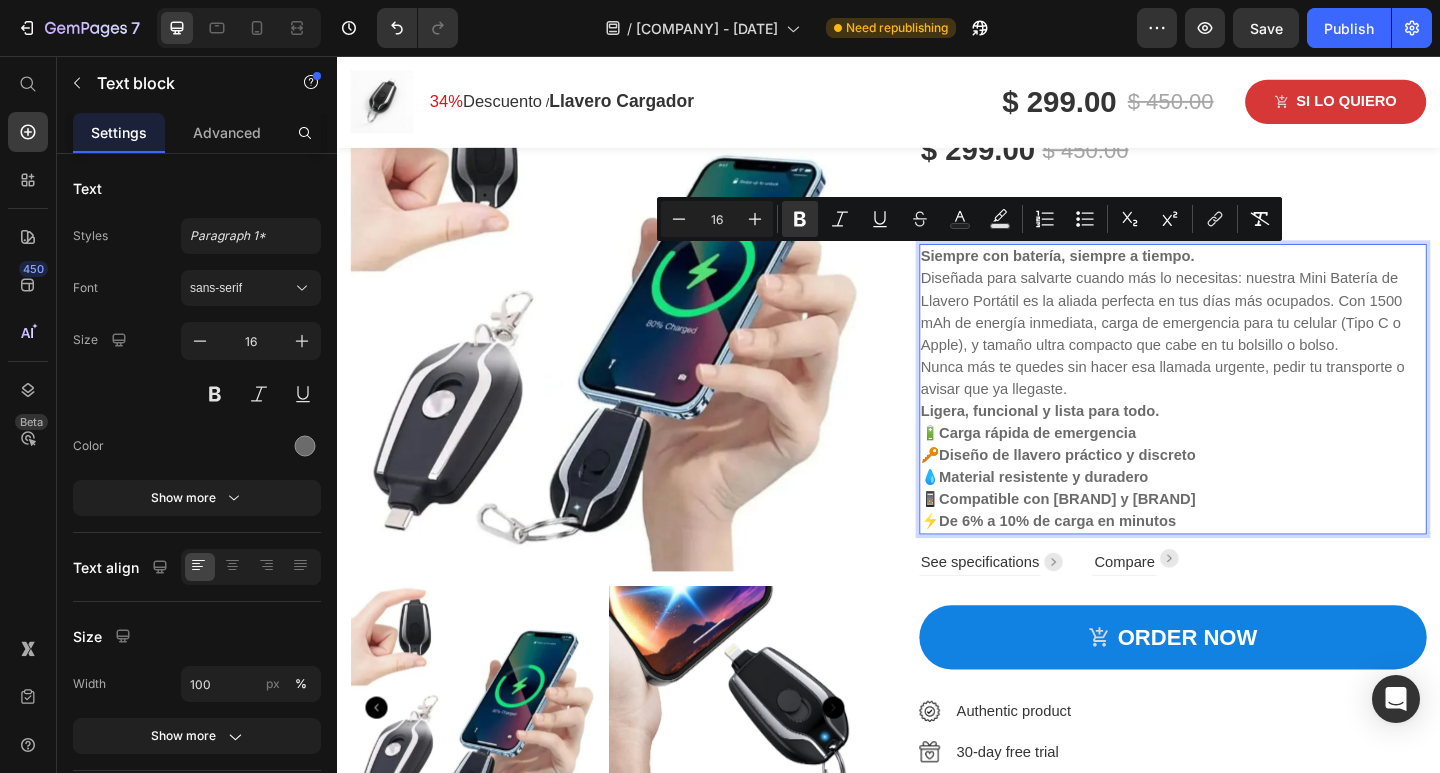 click on "Siempre con batería, siempre a tiempo. Diseñada para salvarte cuando más lo necesitas: nuestra Mini Batería de Llavero Portátil es la aliada perfecta en tus días más ocupados. Con 1500 mAh de energía inmediata, carga de emergencia para tu celular (Tipo C o [BRAND]) y [BRAND]), y tamaño ultra compacto que cabe en tu bolsillo o bolso." at bounding box center [1246, 323] 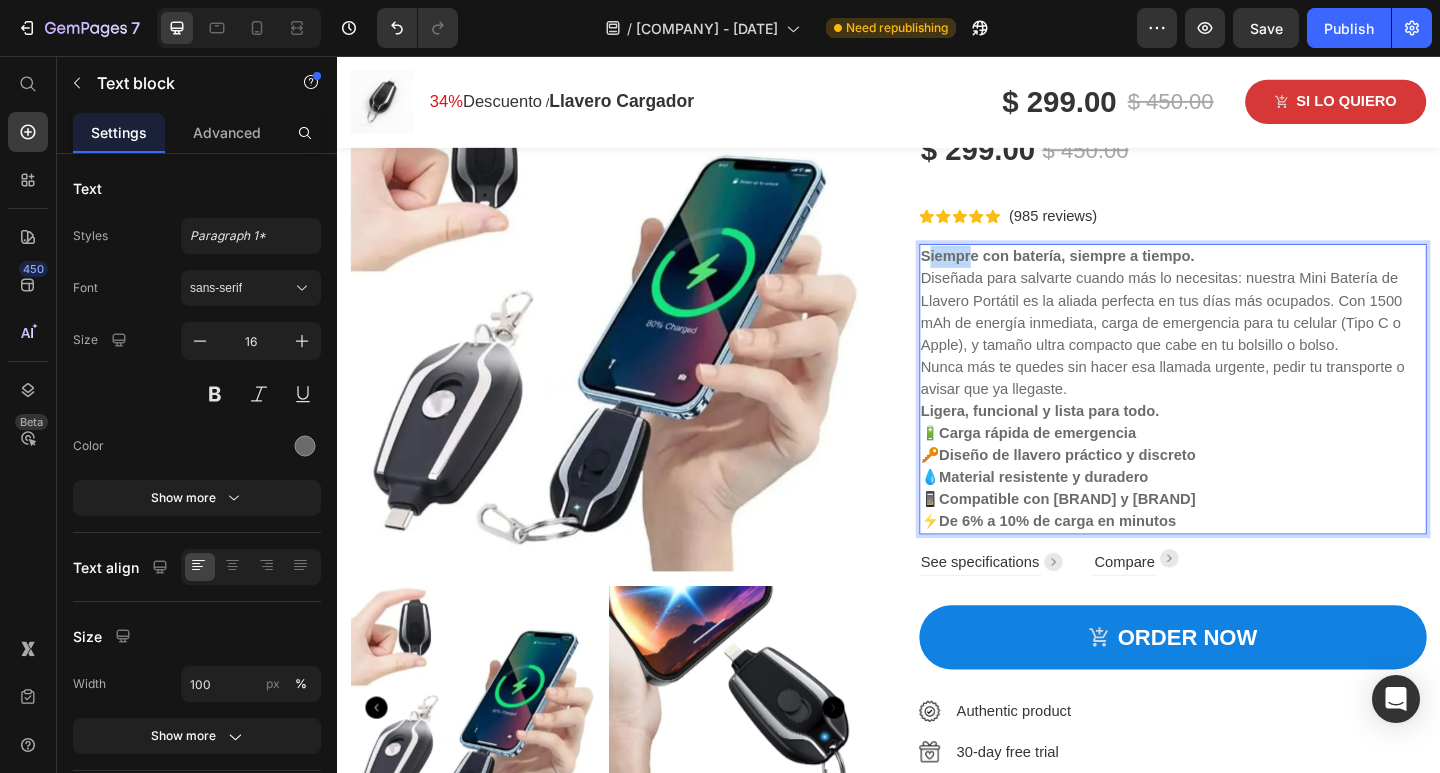 drag, startPoint x: 970, startPoint y: 274, endPoint x: 1015, endPoint y: 274, distance: 45 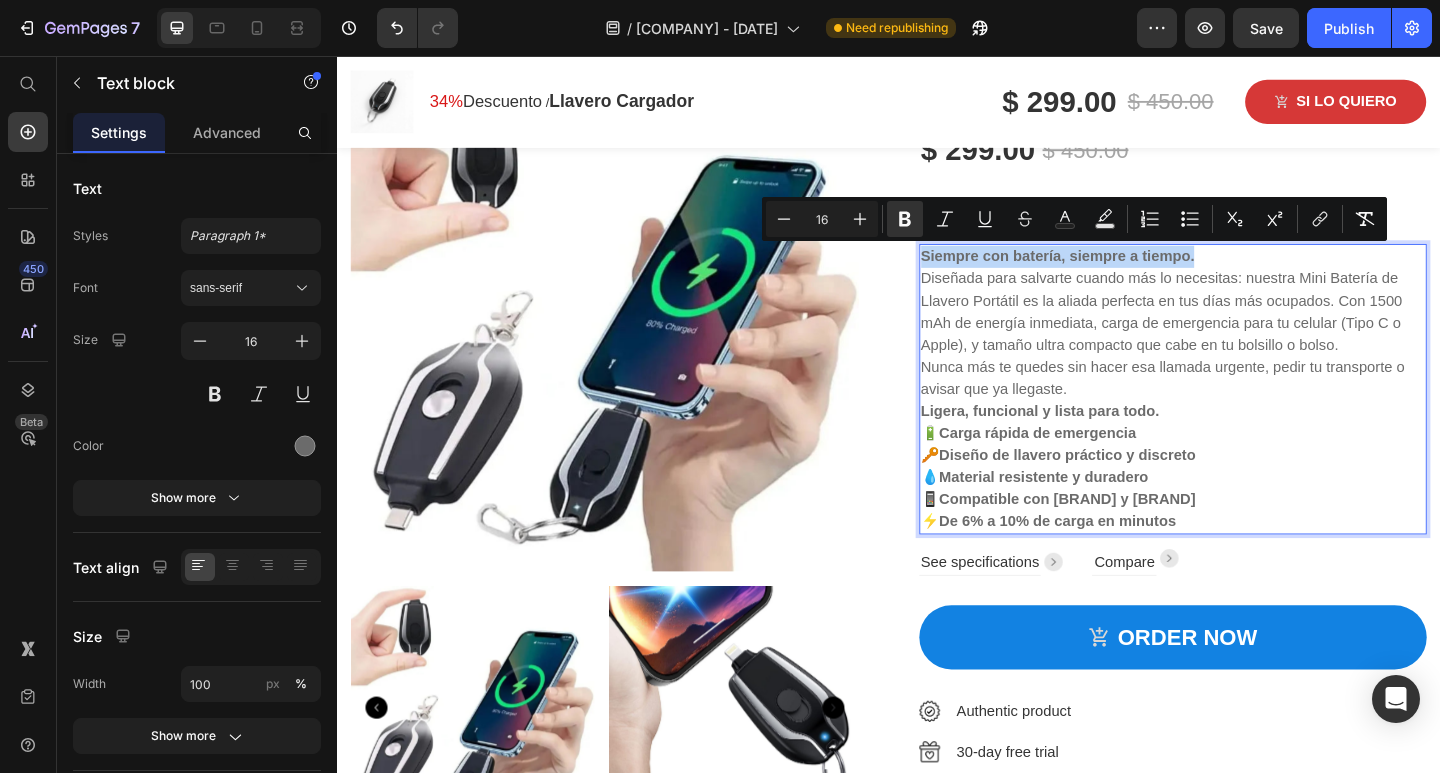 drag, startPoint x: 966, startPoint y: 271, endPoint x: 1271, endPoint y: 277, distance: 305.05902 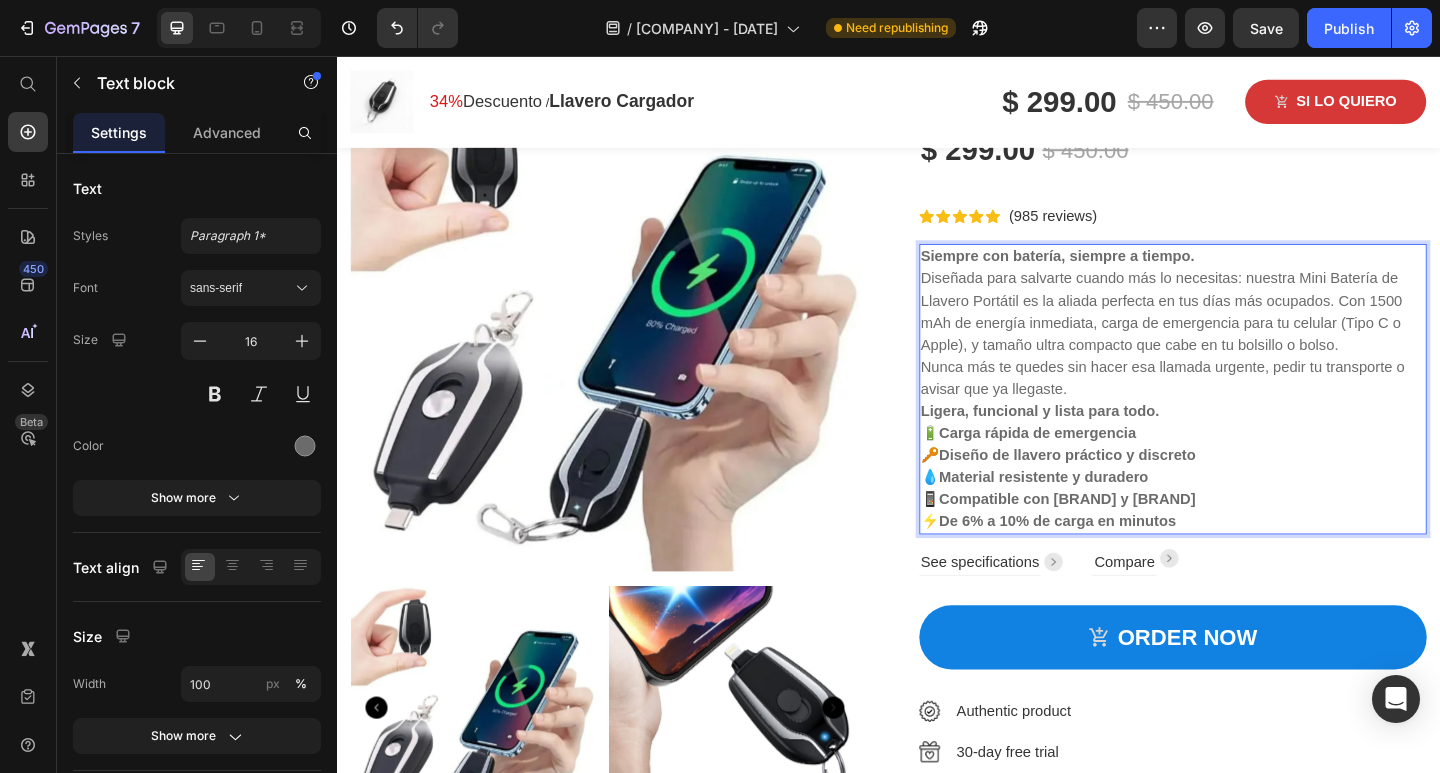 click on "Siempre con batería, siempre a tiempo. Diseñada para salvarte cuando más lo necesitas: nuestra Mini Batería de Llavero Portátil es la aliada perfecta en tus días más ocupados. Con 1500 mAh de energía inmediata, carga de emergencia para tu celular (Tipo C o [BRAND]) y [BRAND]), y tamaño ultra compacto que cabe en tu bolsillo o bolso." at bounding box center (1246, 323) 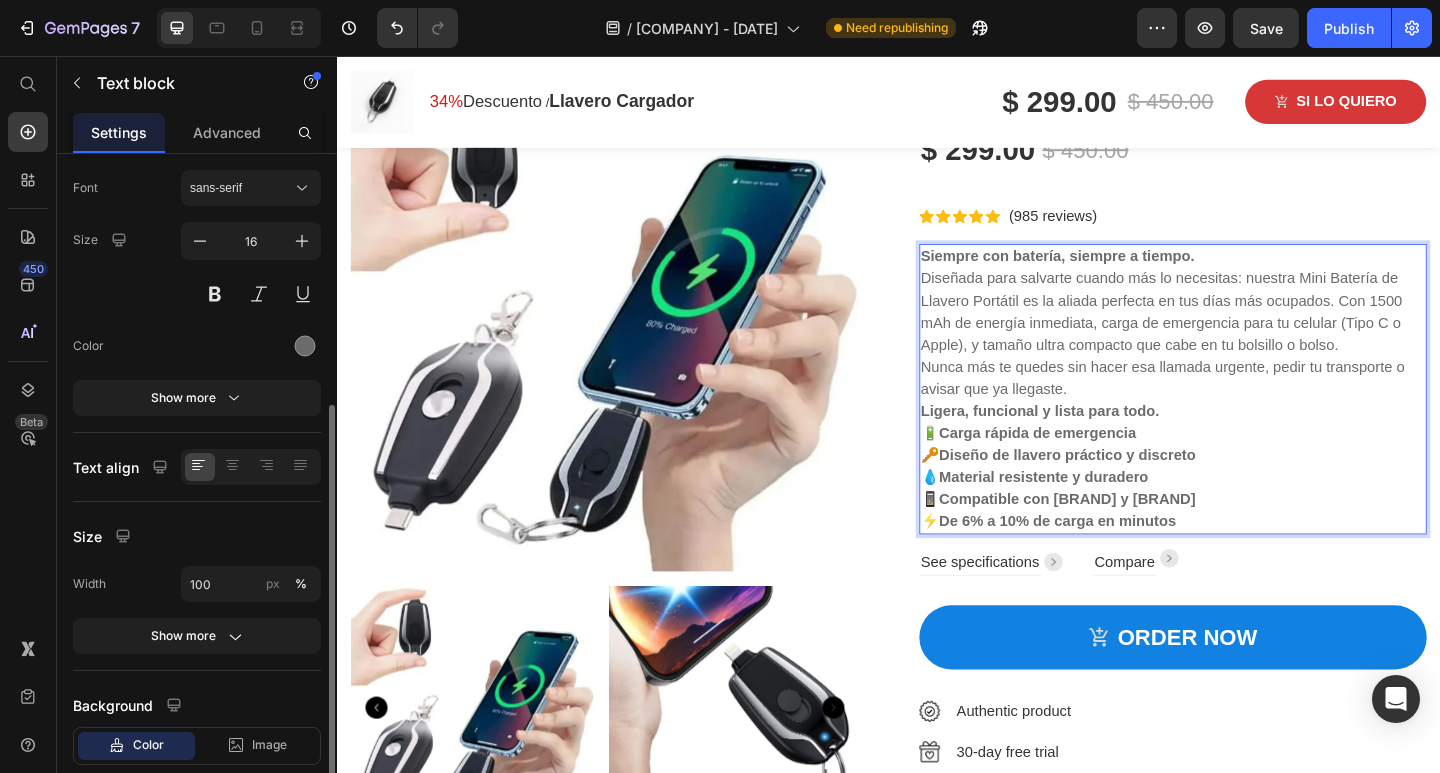 scroll, scrollTop: 200, scrollLeft: 0, axis: vertical 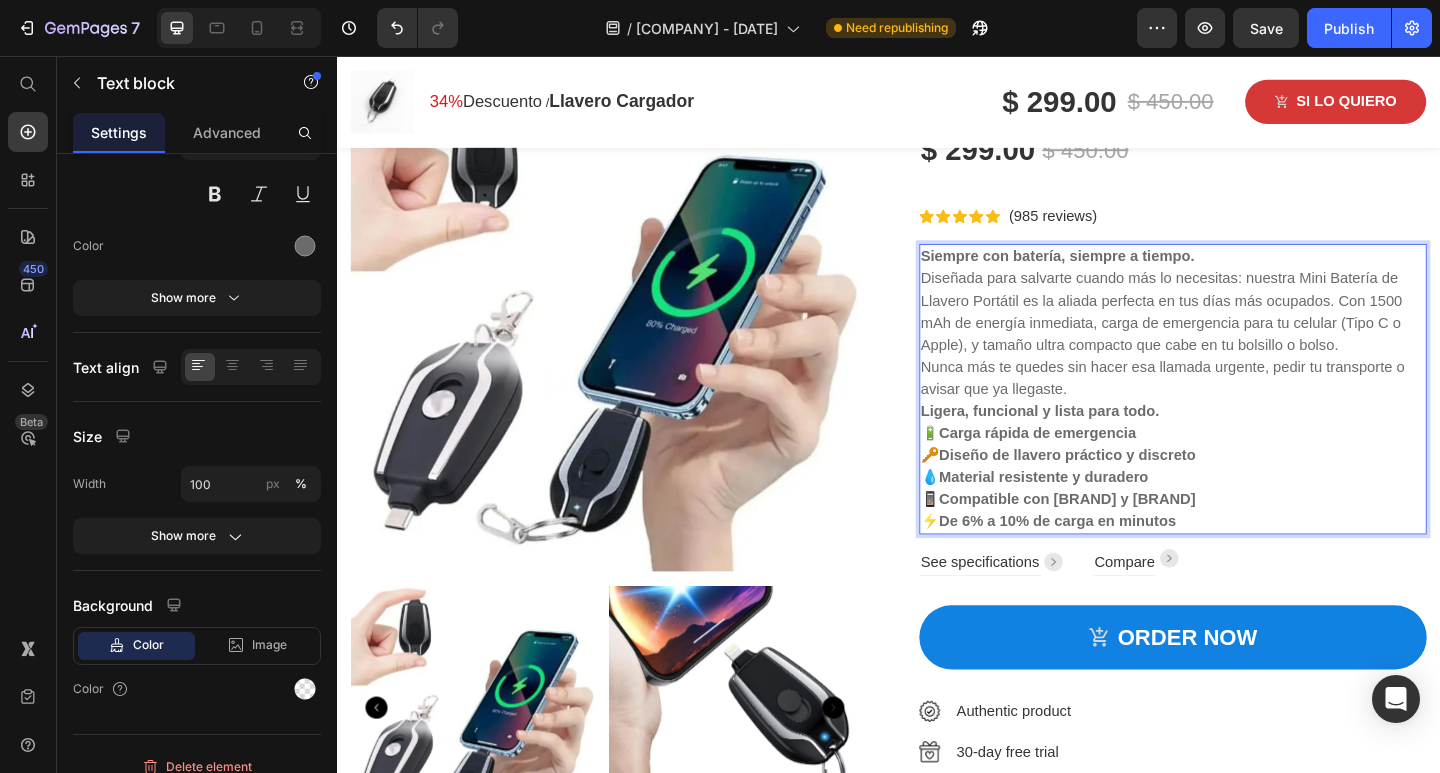 click on "Siempre con batería, siempre a tiempo." at bounding box center [1121, 274] 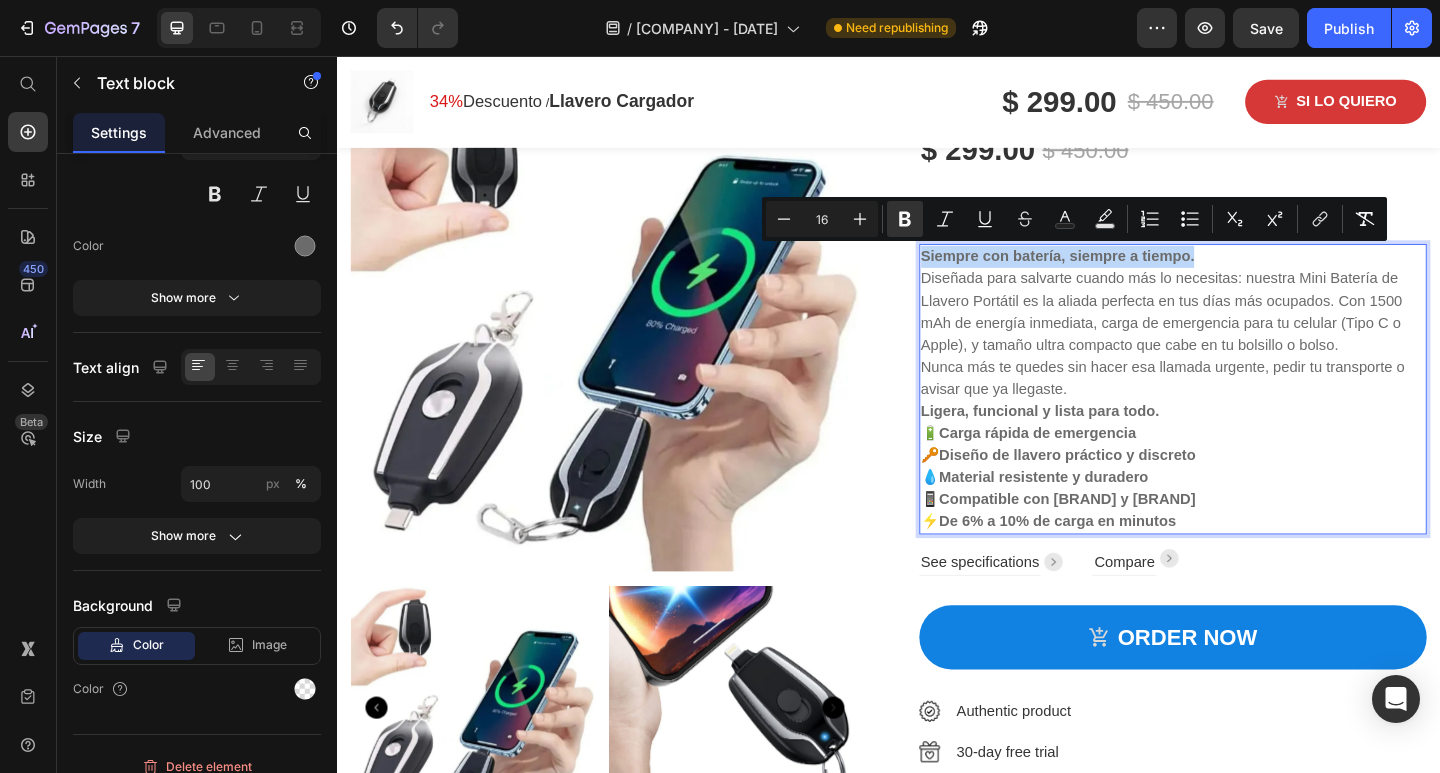 drag, startPoint x: 964, startPoint y: 273, endPoint x: 1265, endPoint y: 281, distance: 301.1063 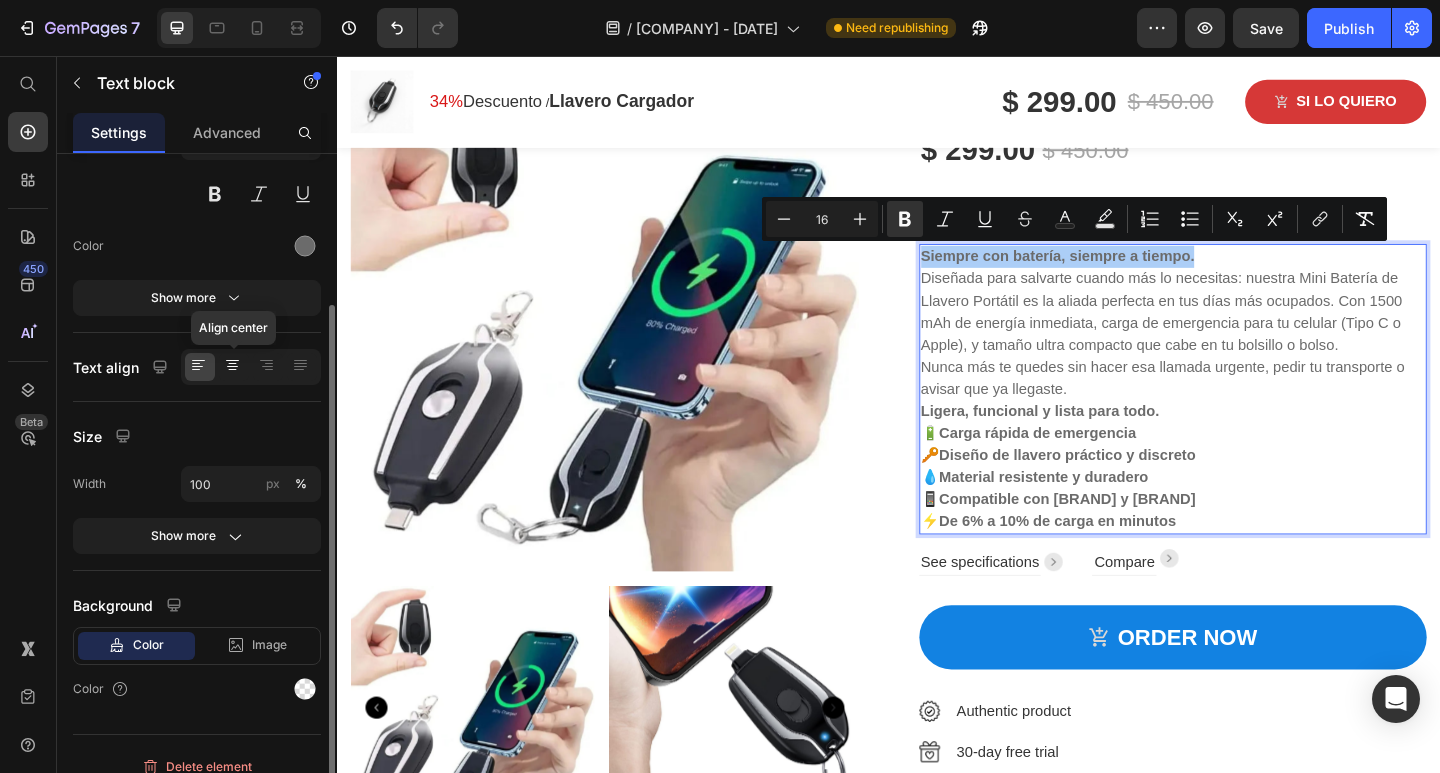 click 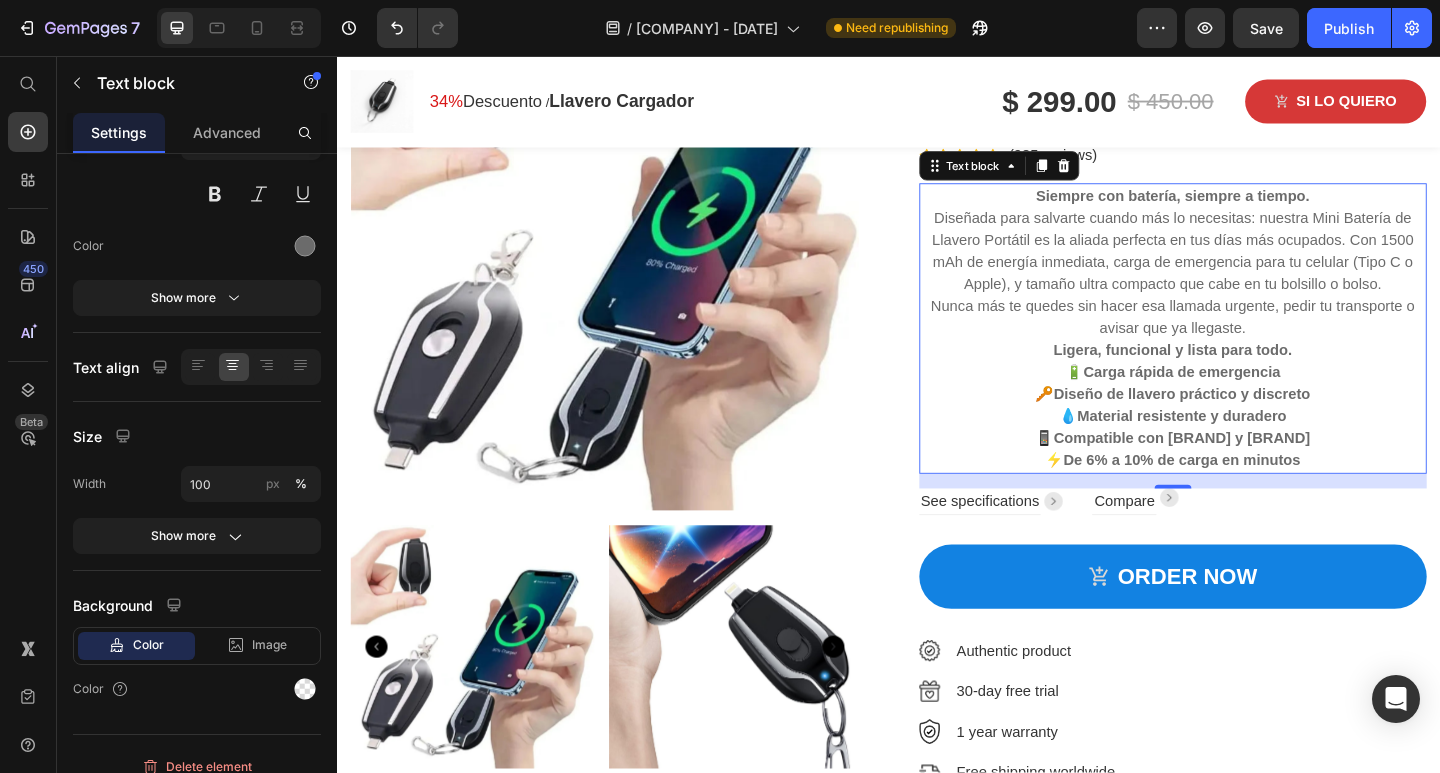 scroll, scrollTop: 1400, scrollLeft: 0, axis: vertical 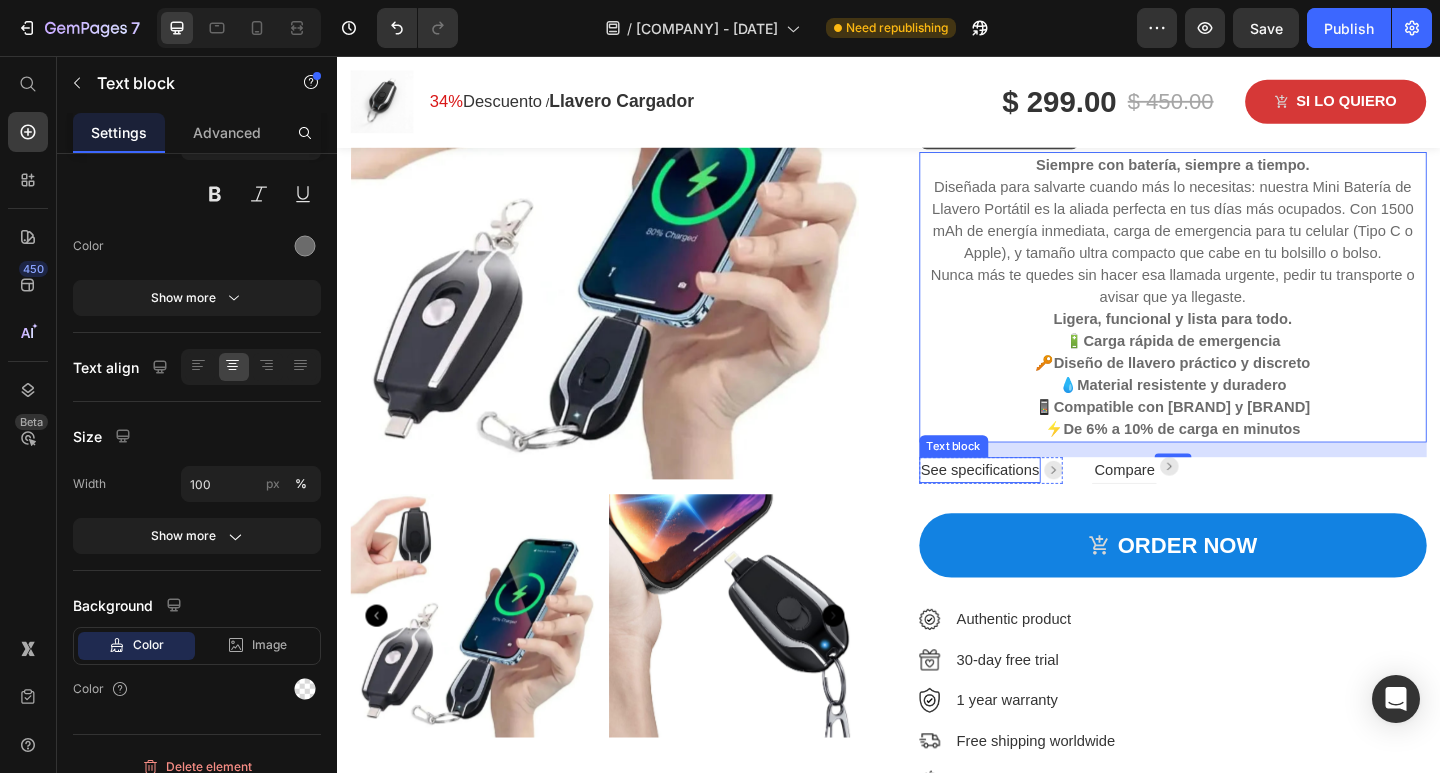 click on "See specifications" at bounding box center [1036, 507] 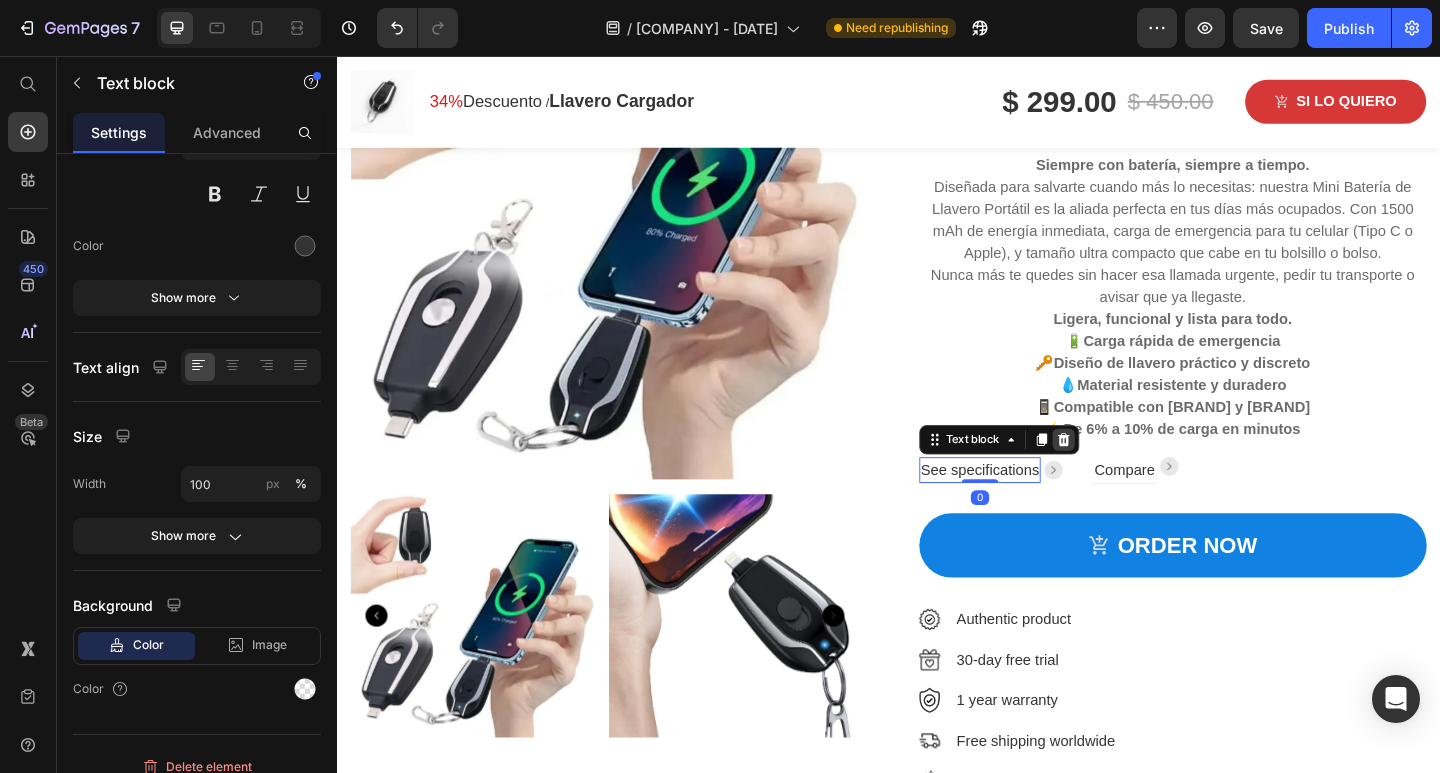 click 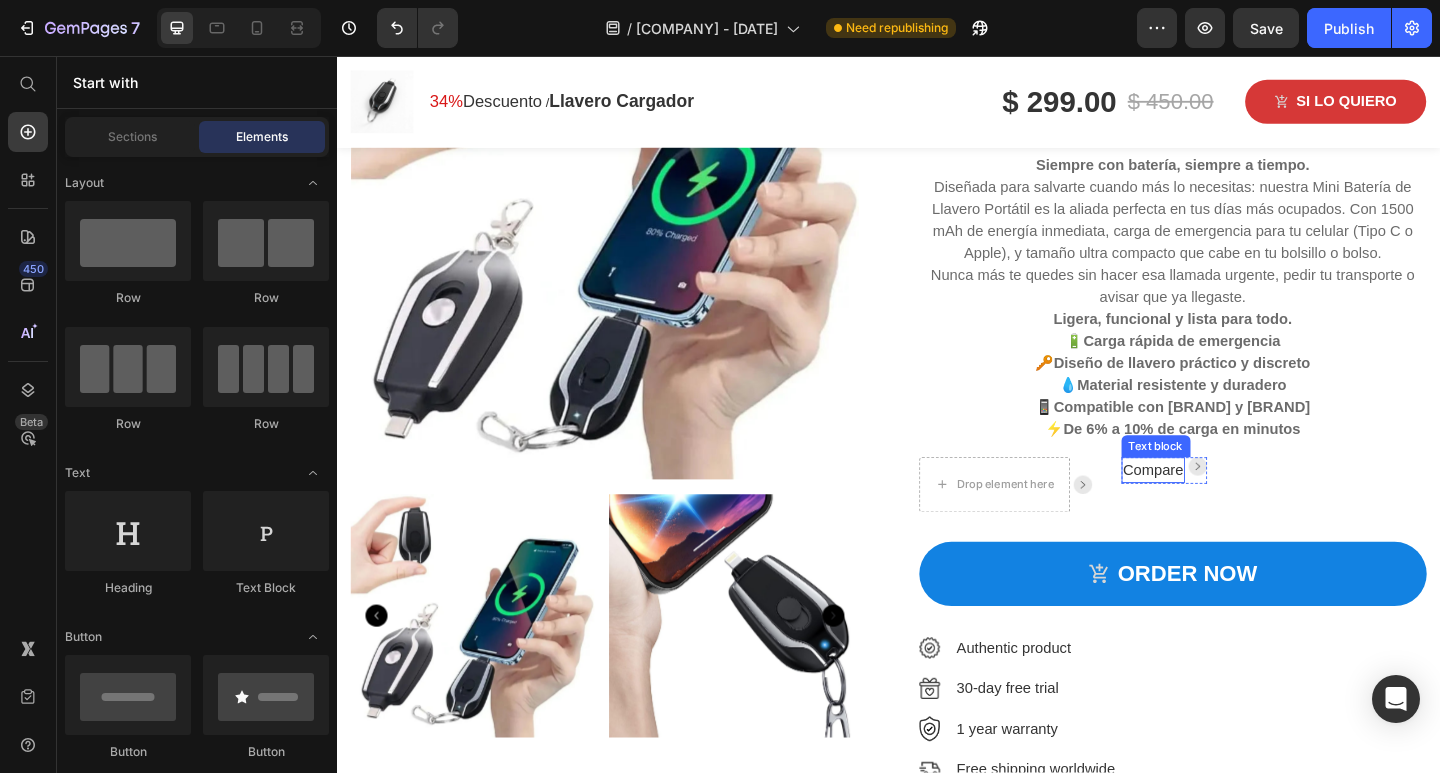 click on "Compare" at bounding box center [1225, 507] 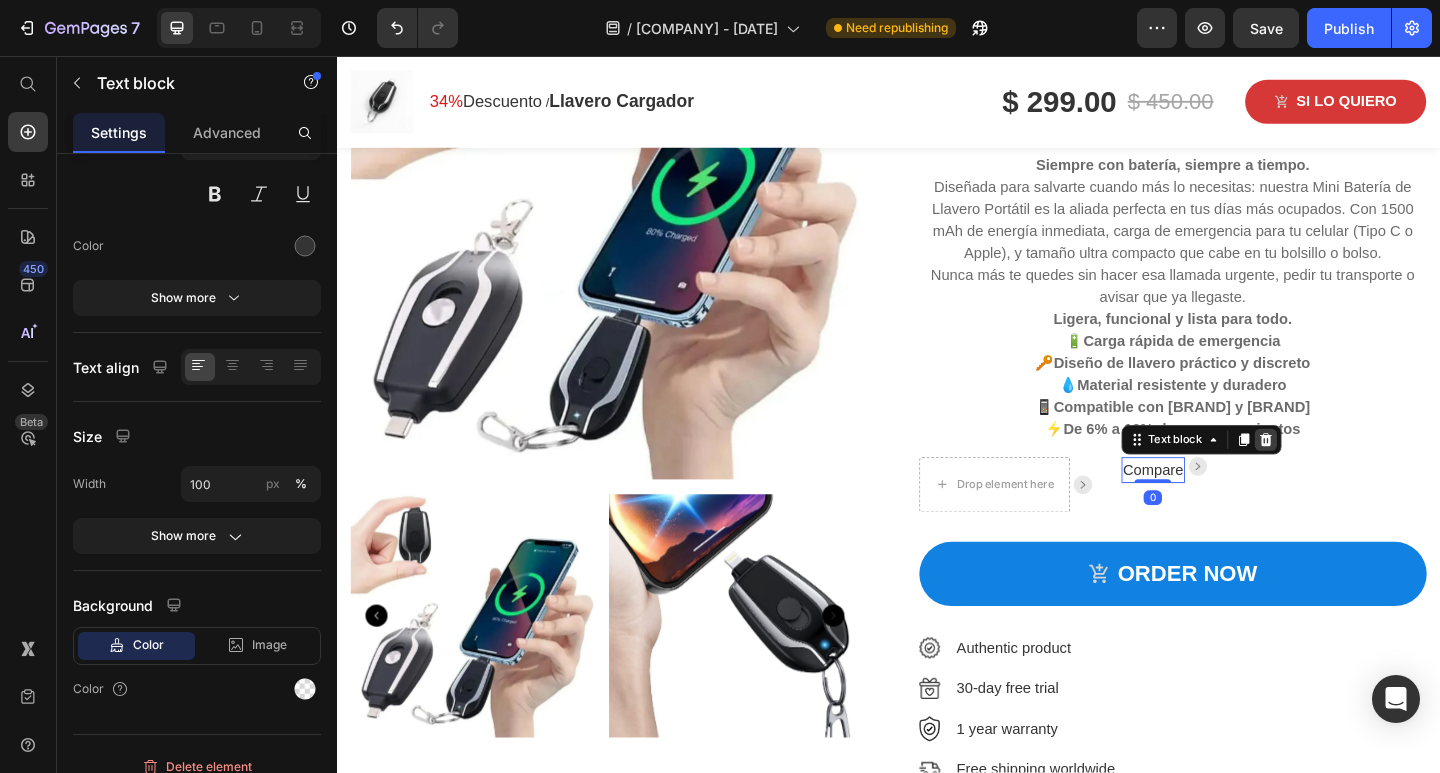 click 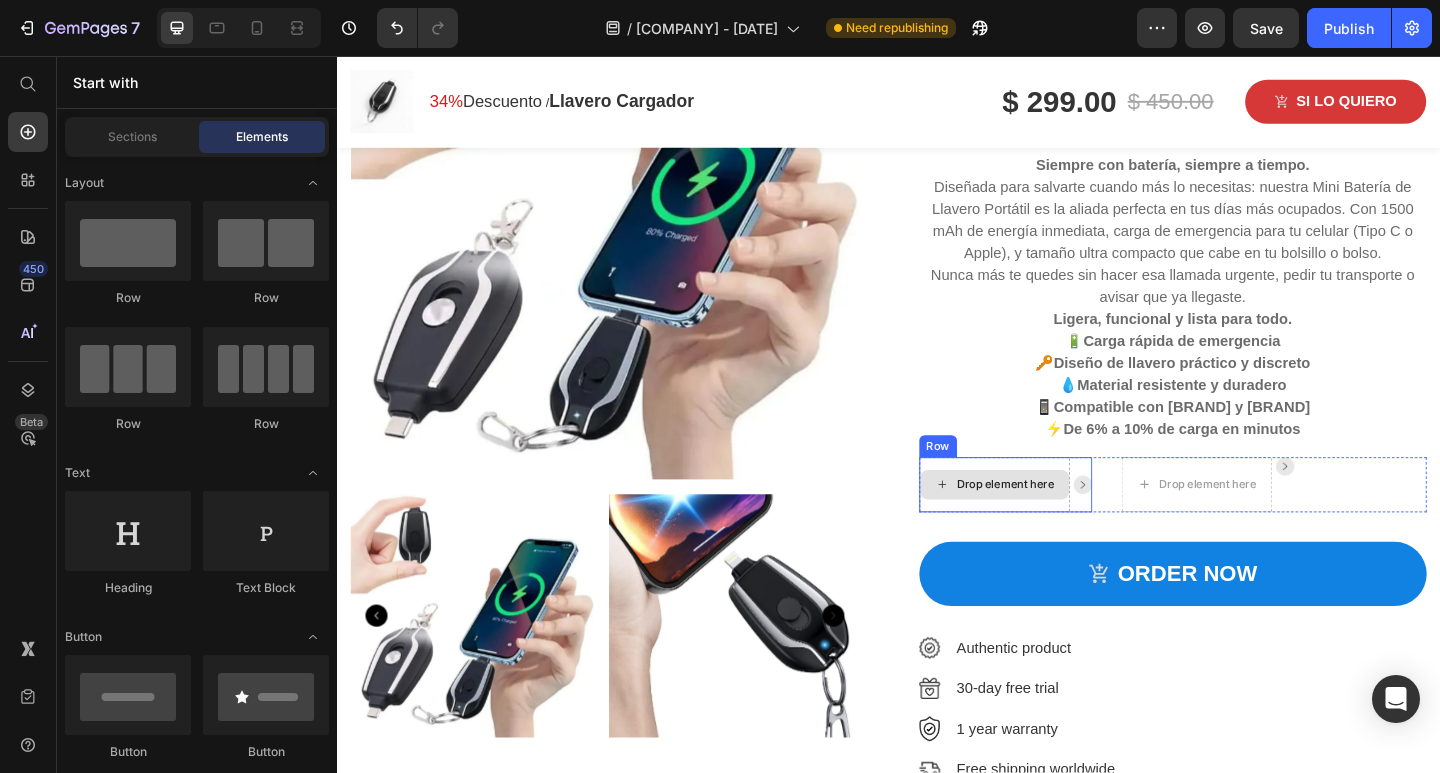 click on "Drop element here" at bounding box center (1052, 523) 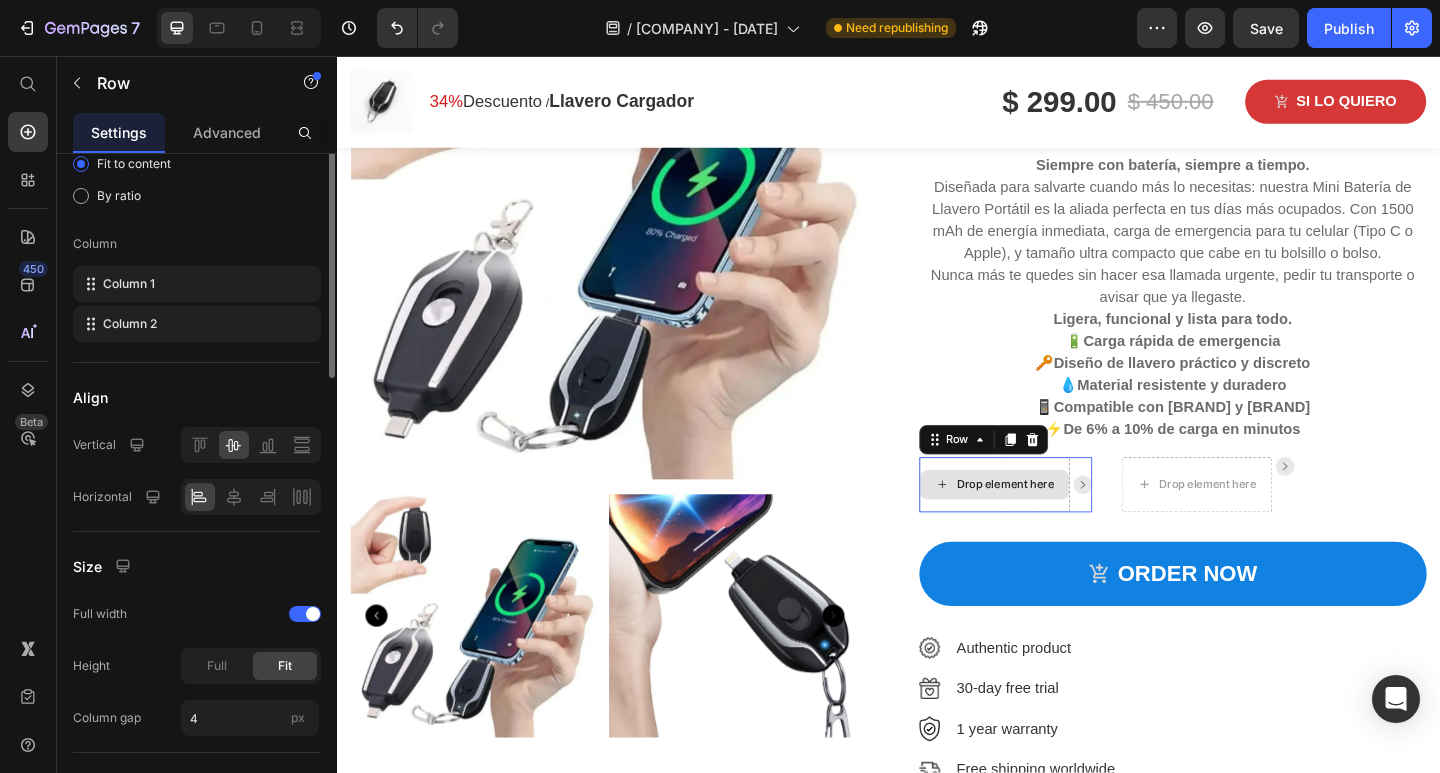 scroll, scrollTop: 0, scrollLeft: 0, axis: both 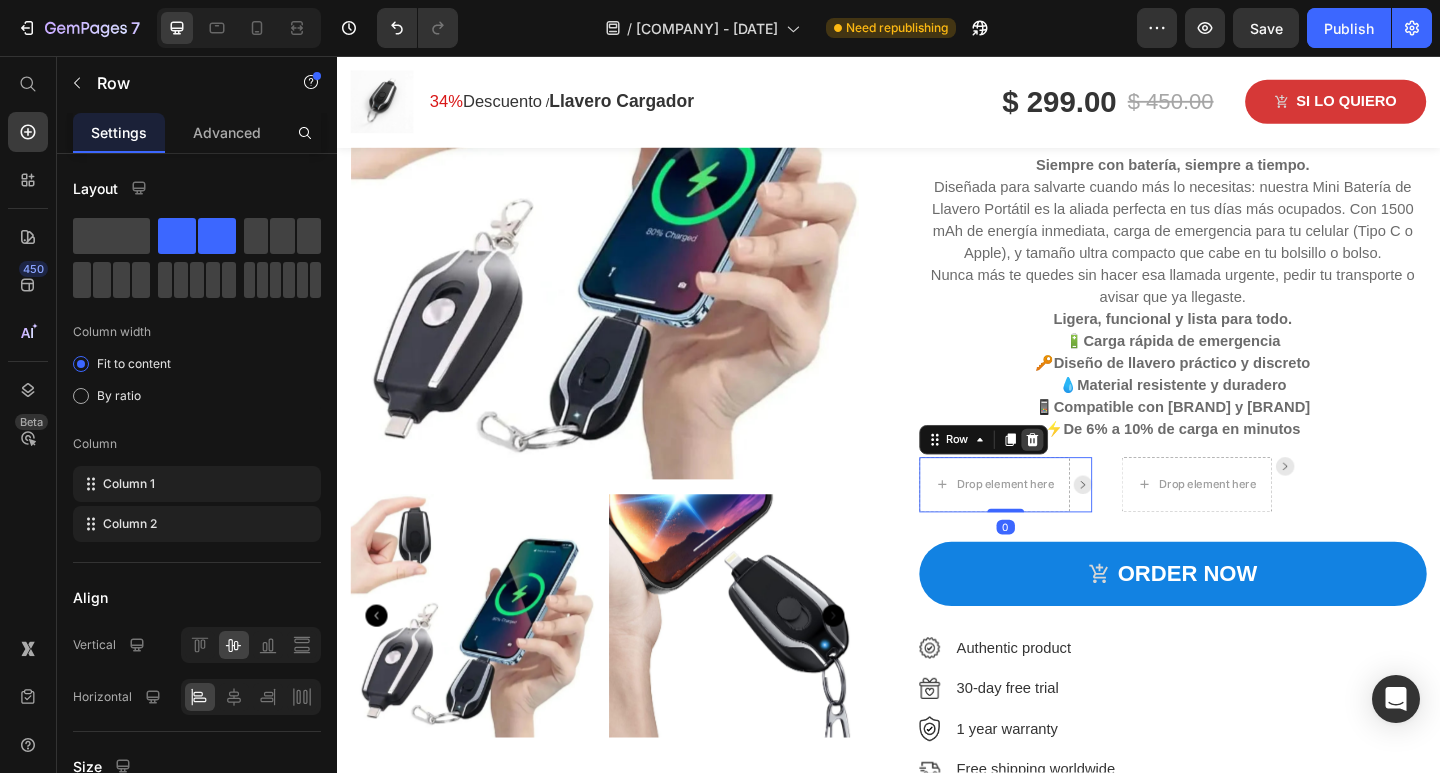 click at bounding box center [1093, 474] 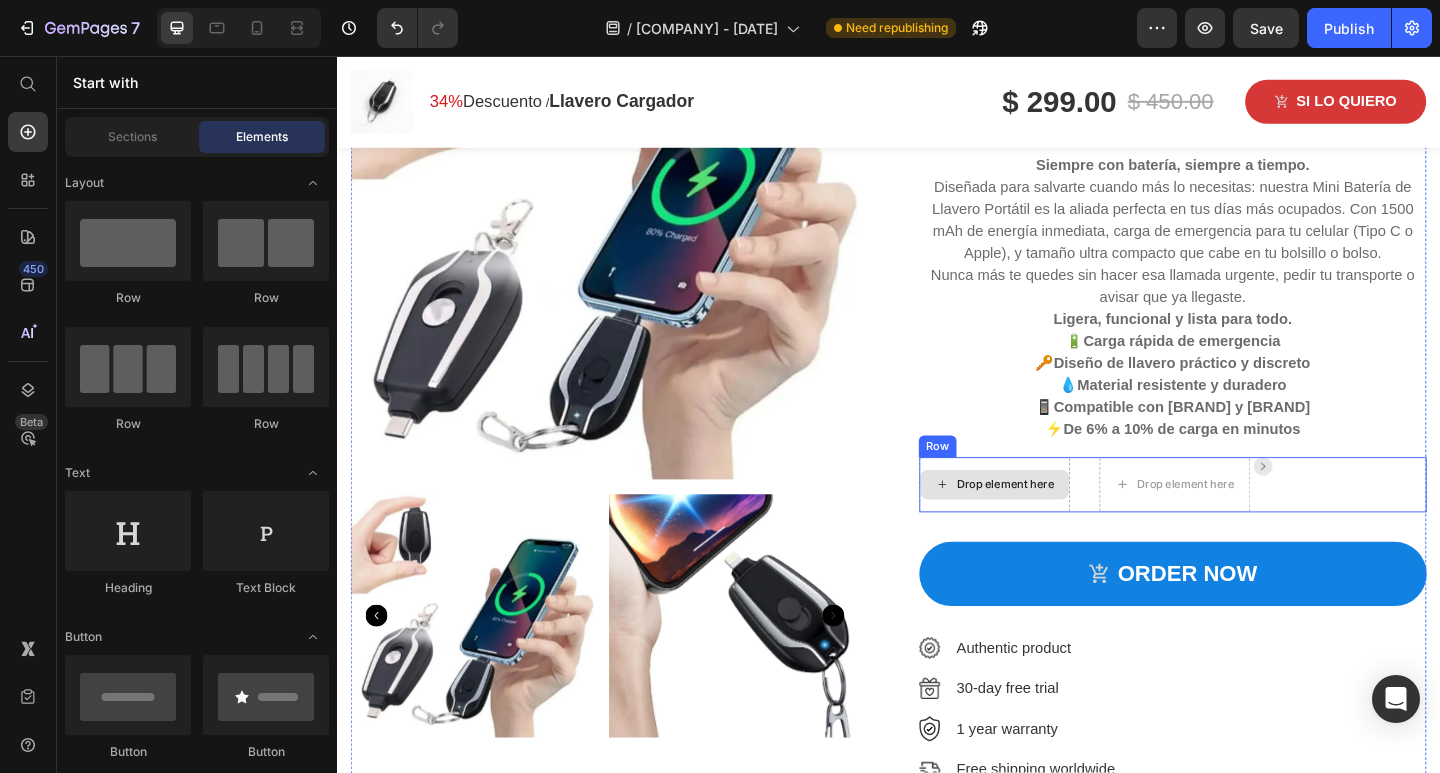 click on "Drop element here" at bounding box center [1052, 523] 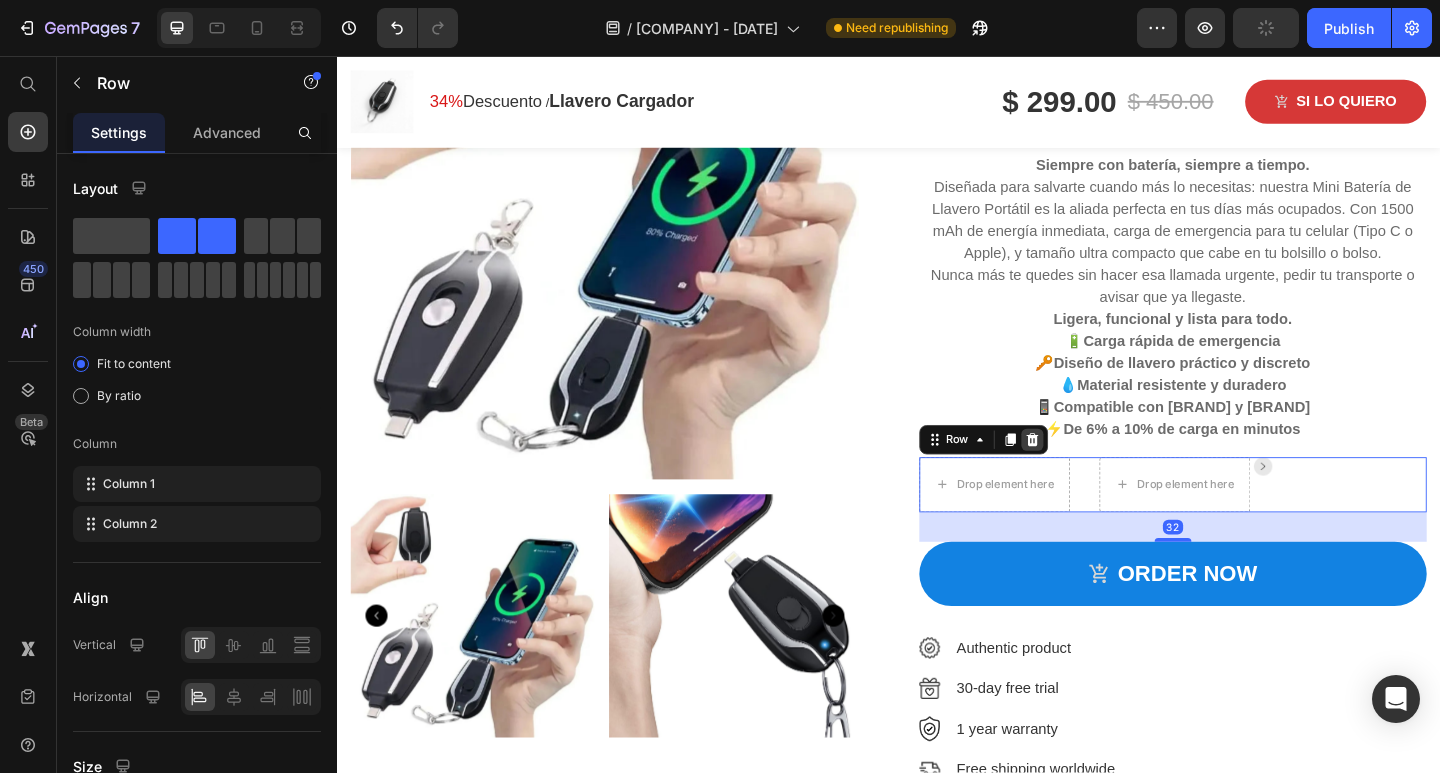 click 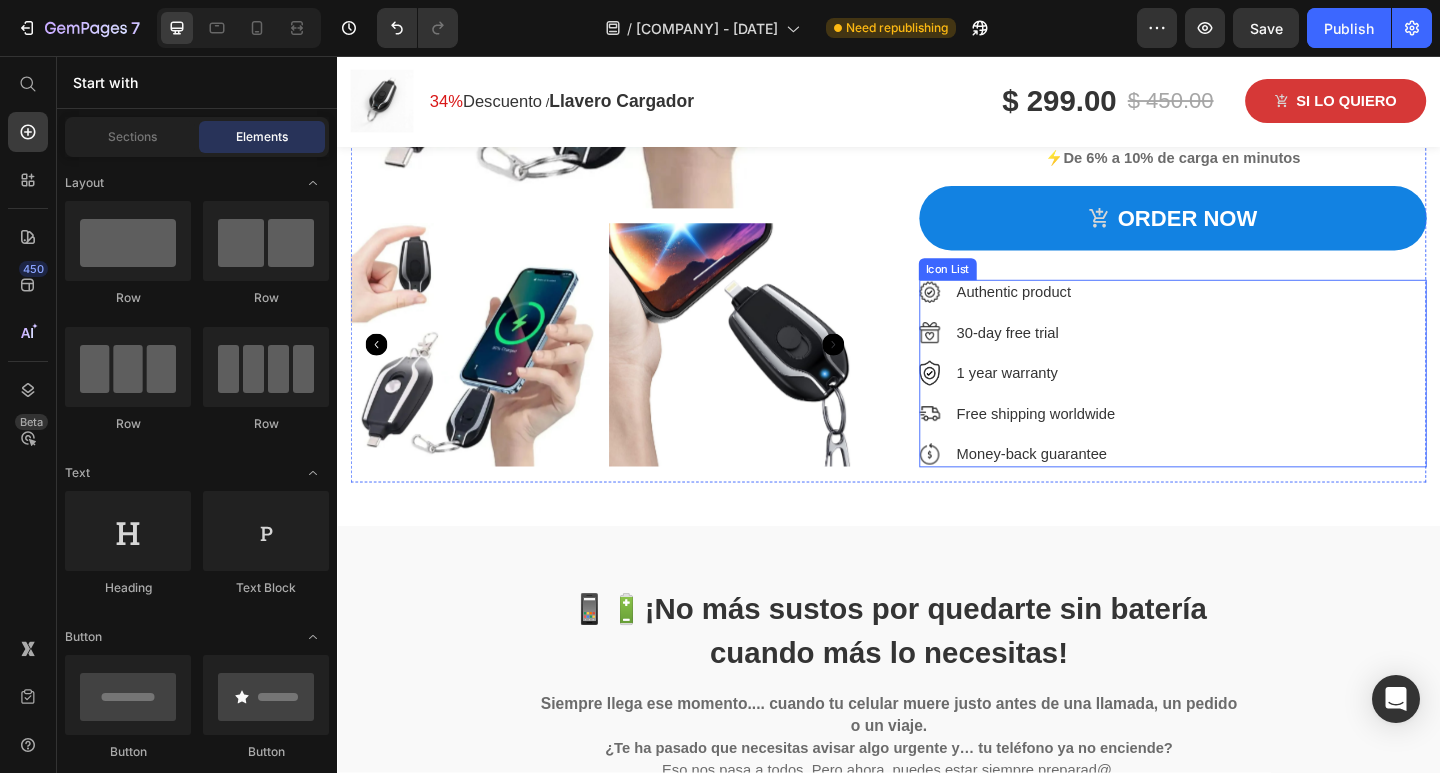 scroll, scrollTop: 1700, scrollLeft: 0, axis: vertical 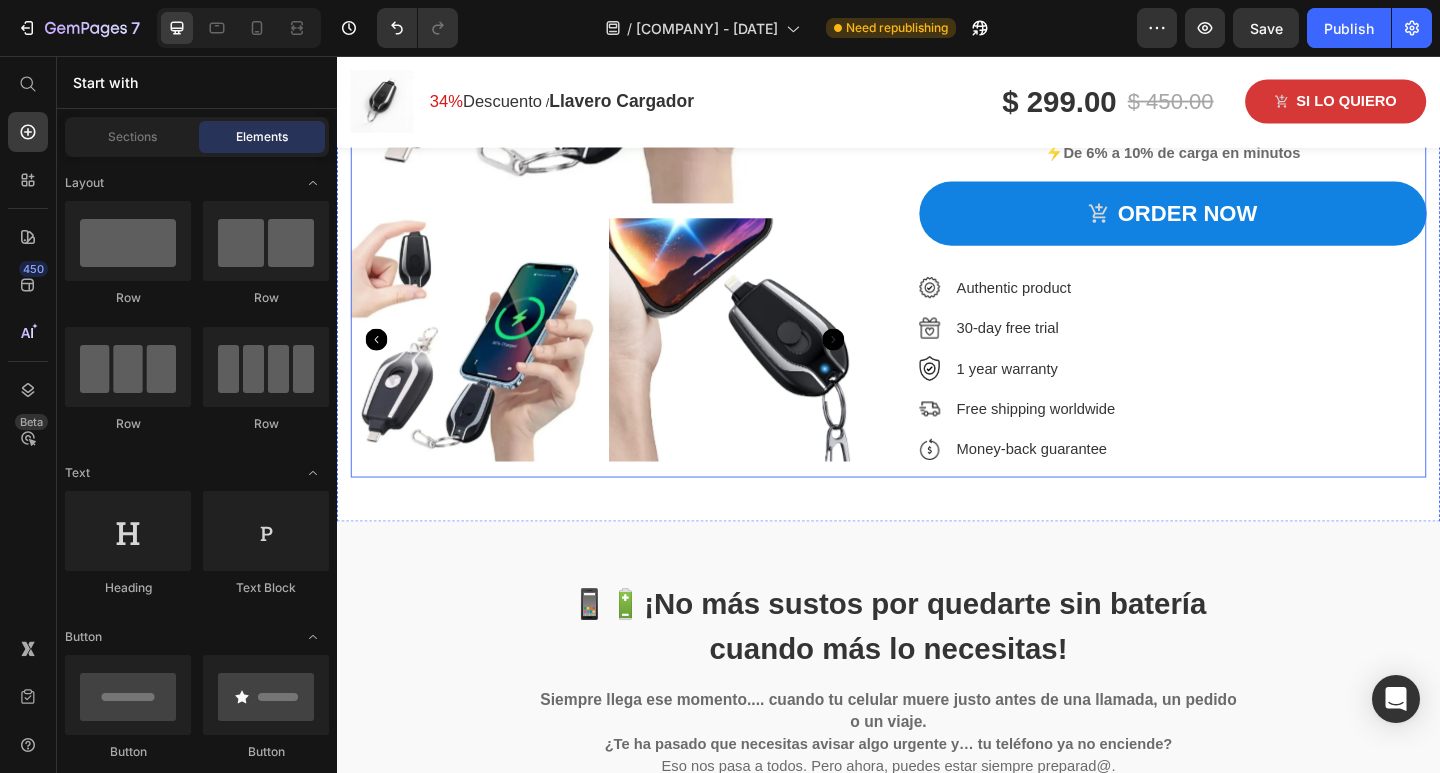 click on "Bateria de Llavero Portatil Lightning Product Title $ 299.00 Product Price $ 450.00 Product Price Row                Icon                Icon                Icon                Icon                Icon Icon List Hoz (985 reviews) Text block Row Siempre con batería, siempre a tiempo. Diseñada para salvarte cuando más lo necesitas: nuestra Mini Batería de Llavero Portátil es la aliada perfecta en tus días más ocupados. Con 1500 mAh de energía inmediata, carga de emergencia para tu celular (Tipo C o [BRAND]) y [BRAND]), y tamaño ultra compacto que cabe en tu bolsillo o bolso. Nunca más te quedes sin hacer esa llamada urgente, pedir tu transporte o avisar que ya llegaste. Ligera, funcional y lista para todo. 🔋  Carga rápida de emergencia 🔑  Diseño de llavero práctico y discreto 💧  Material resistente y duradero 📱  Compatible con [BRAND] y [BRAND] ⚡  De 6% a 10% de carga en minutos Text block ORDER NOW Product Cart Button Image Authentic product Text block Image 30-day free trial Text block Image" at bounding box center [1246, 90] 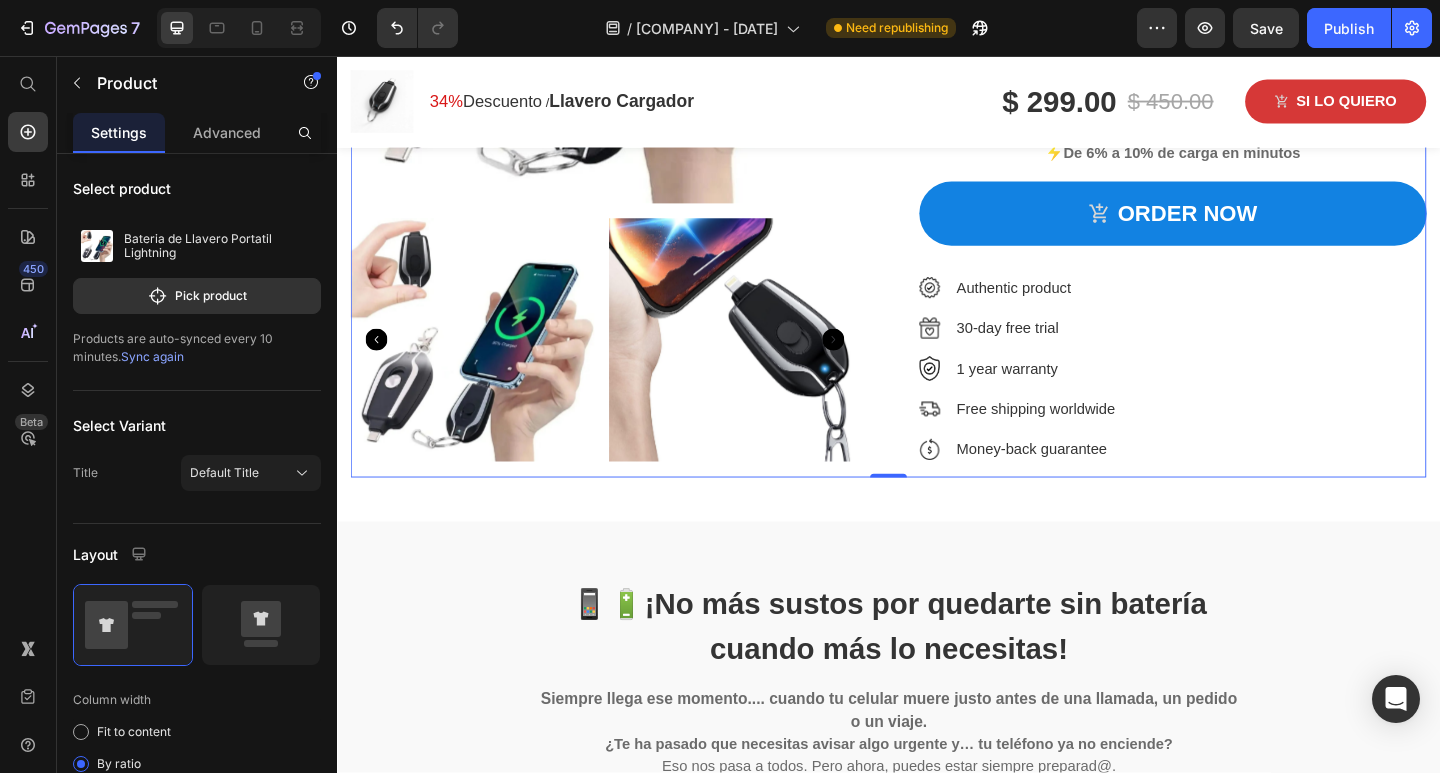 click on "Authentic product" at bounding box center (1099, 309) 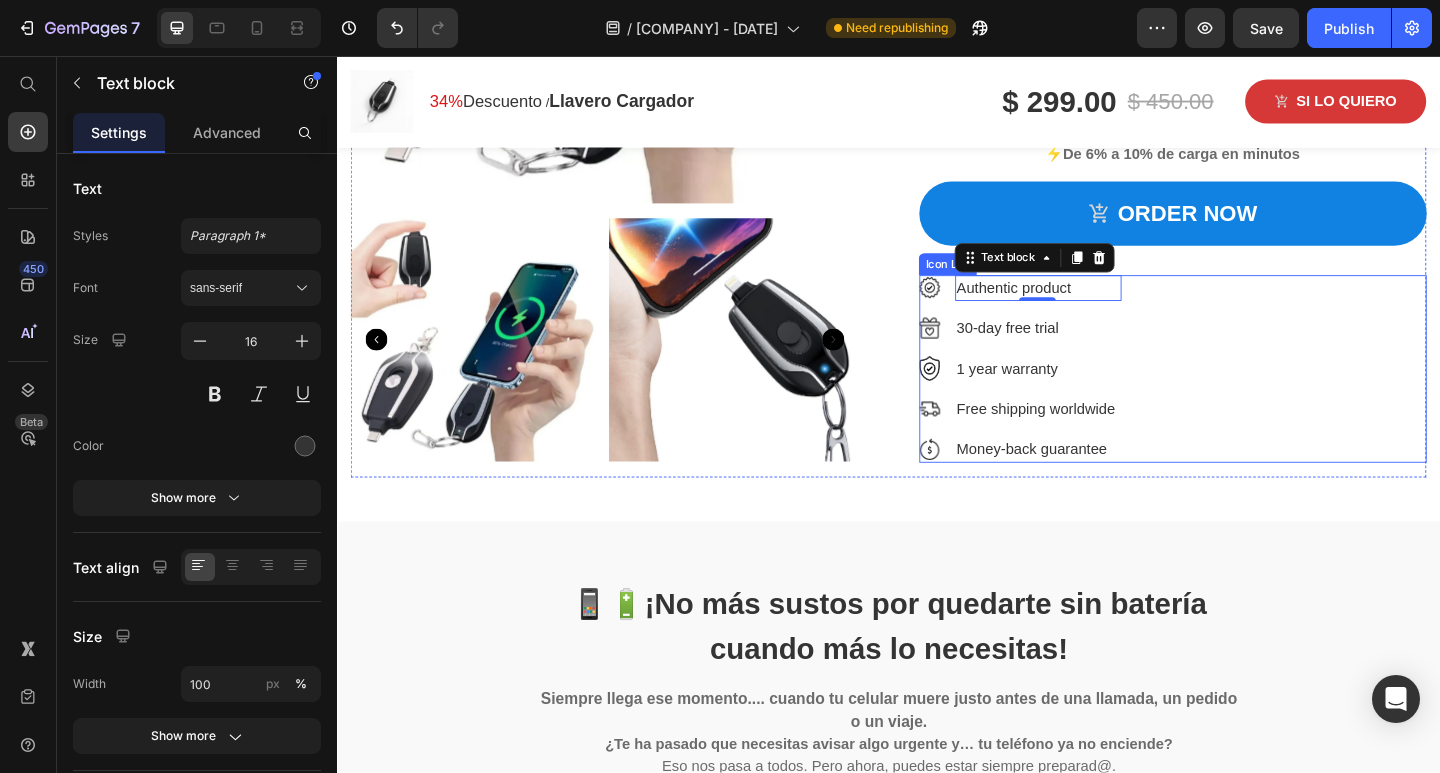 click on "Image Authentic product Text block   0 Image 30-day free trial Text block Image 1 year warranty Text block Image Free shipping worldwide Text block Image Money-back guarantee Text block" at bounding box center [1080, 397] 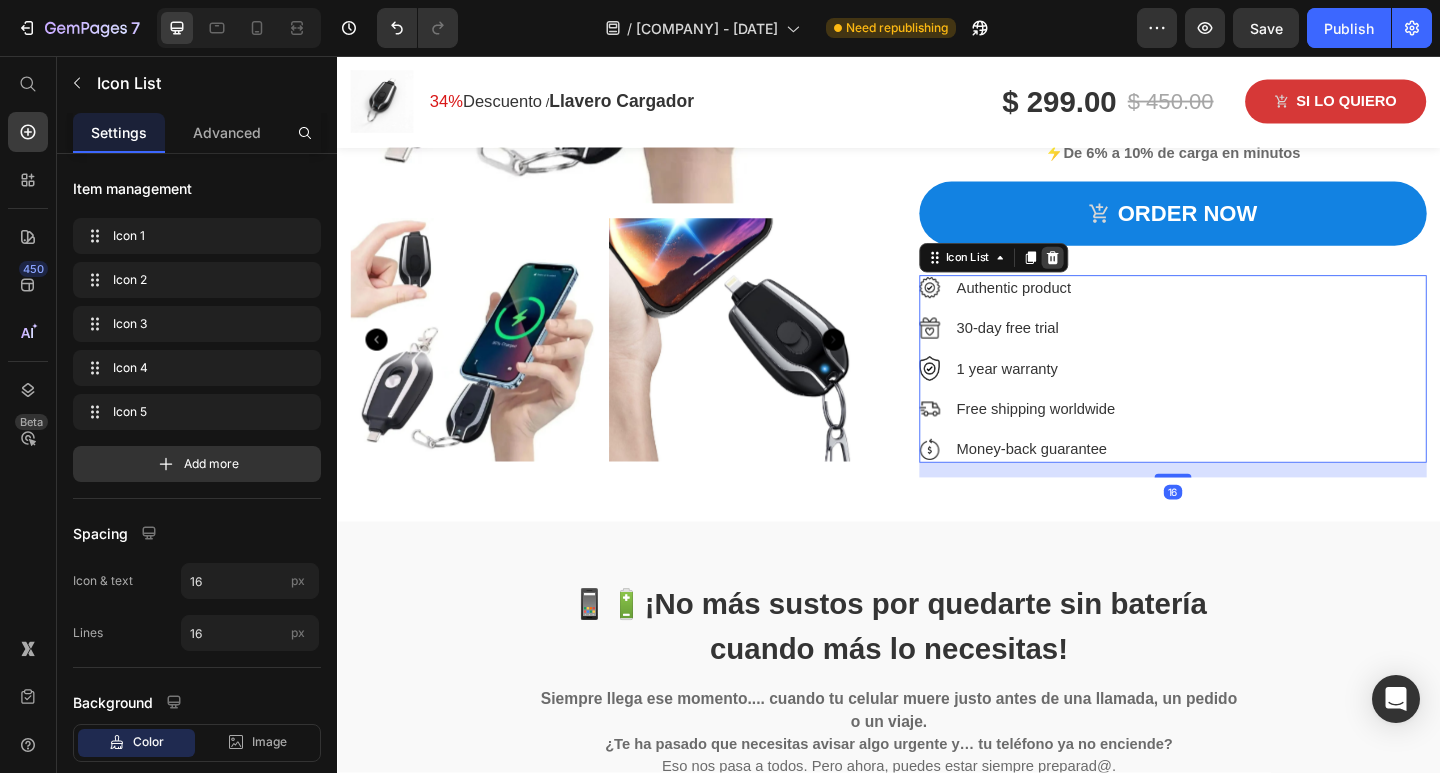 click 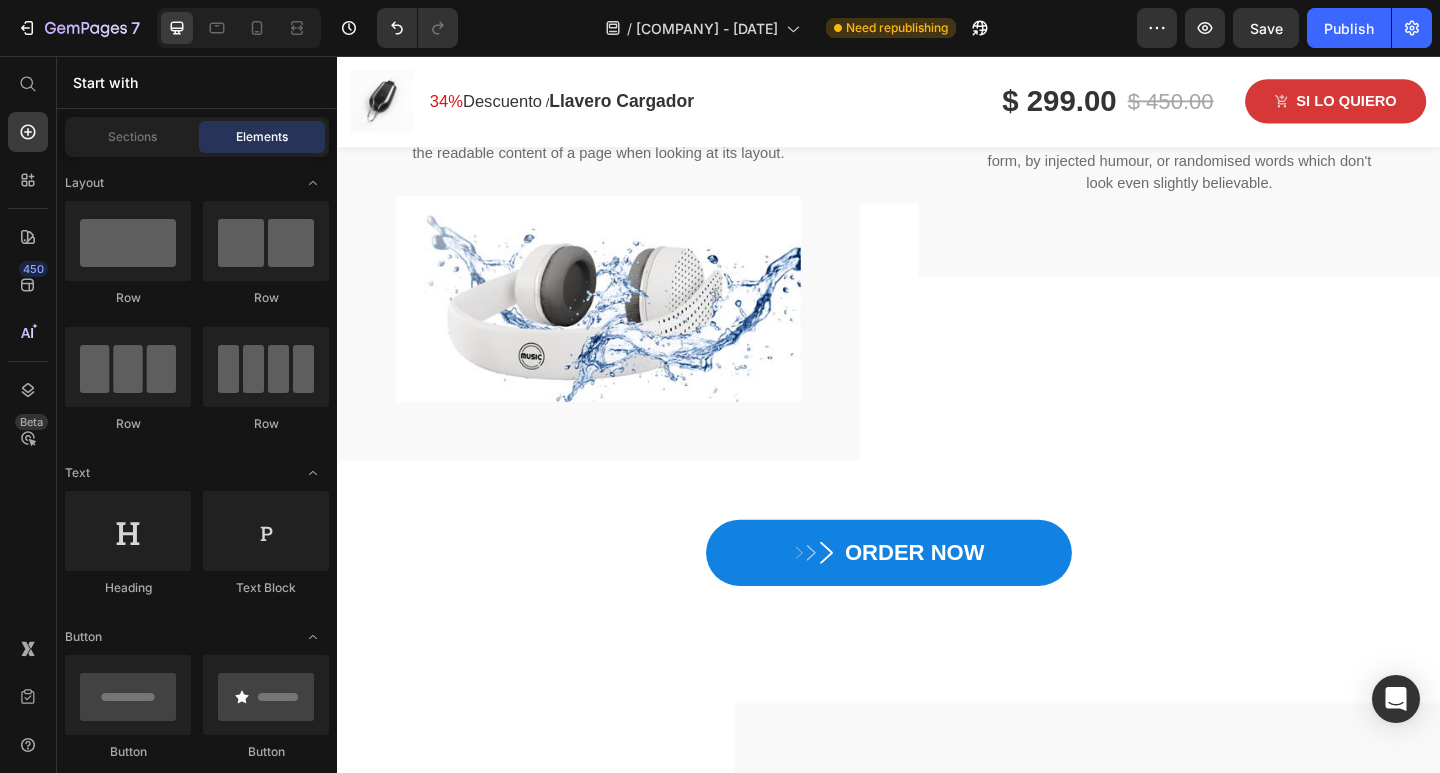 scroll, scrollTop: 3901, scrollLeft: 0, axis: vertical 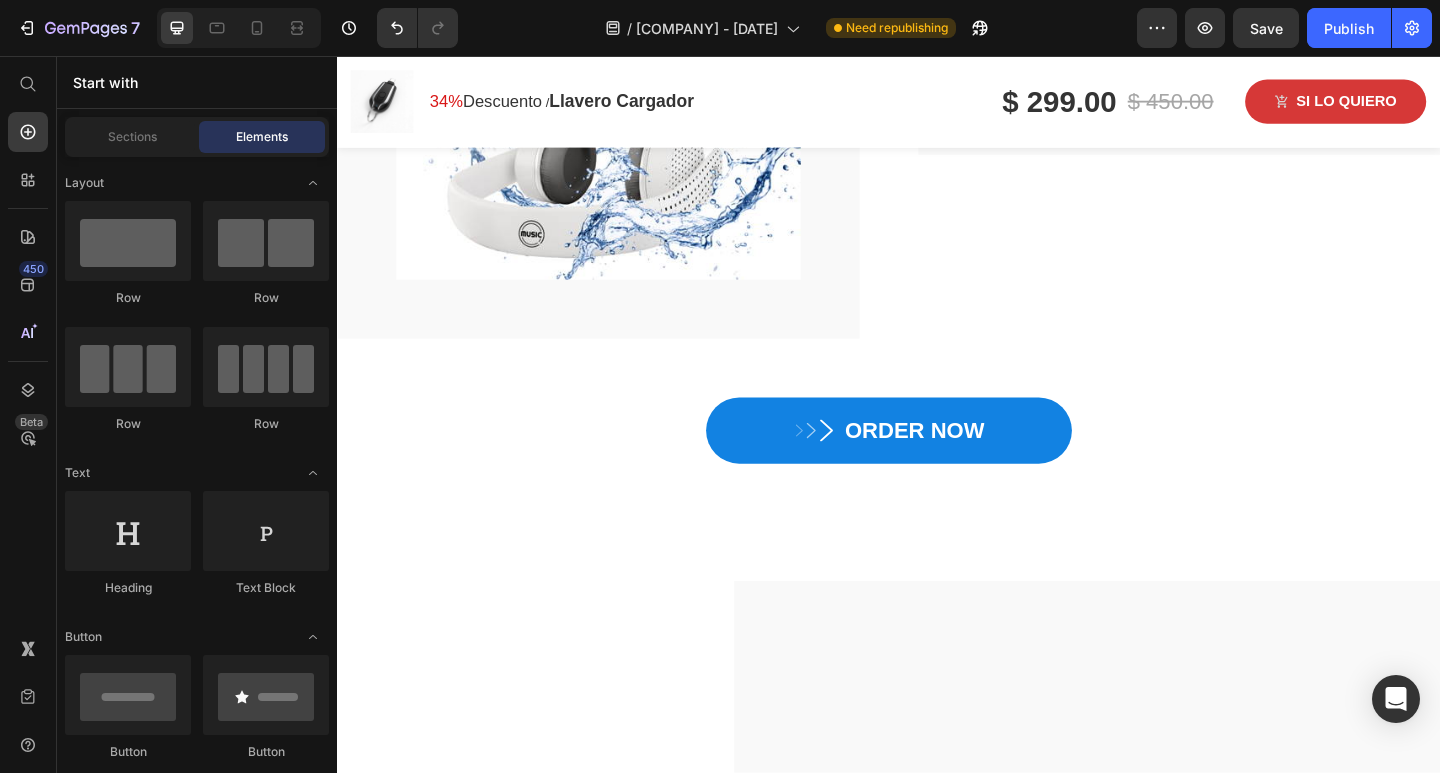 click on "La mini batería portátil que cabe en tu llavero y te salva cuando más lo necesitas Heading A charge of around 4 hours gives you all day power with approximately 30 hours4 of play time, so you can keep on listening, track after track, mix after mix. Text block Image Row   0" at bounding box center (621, -780) 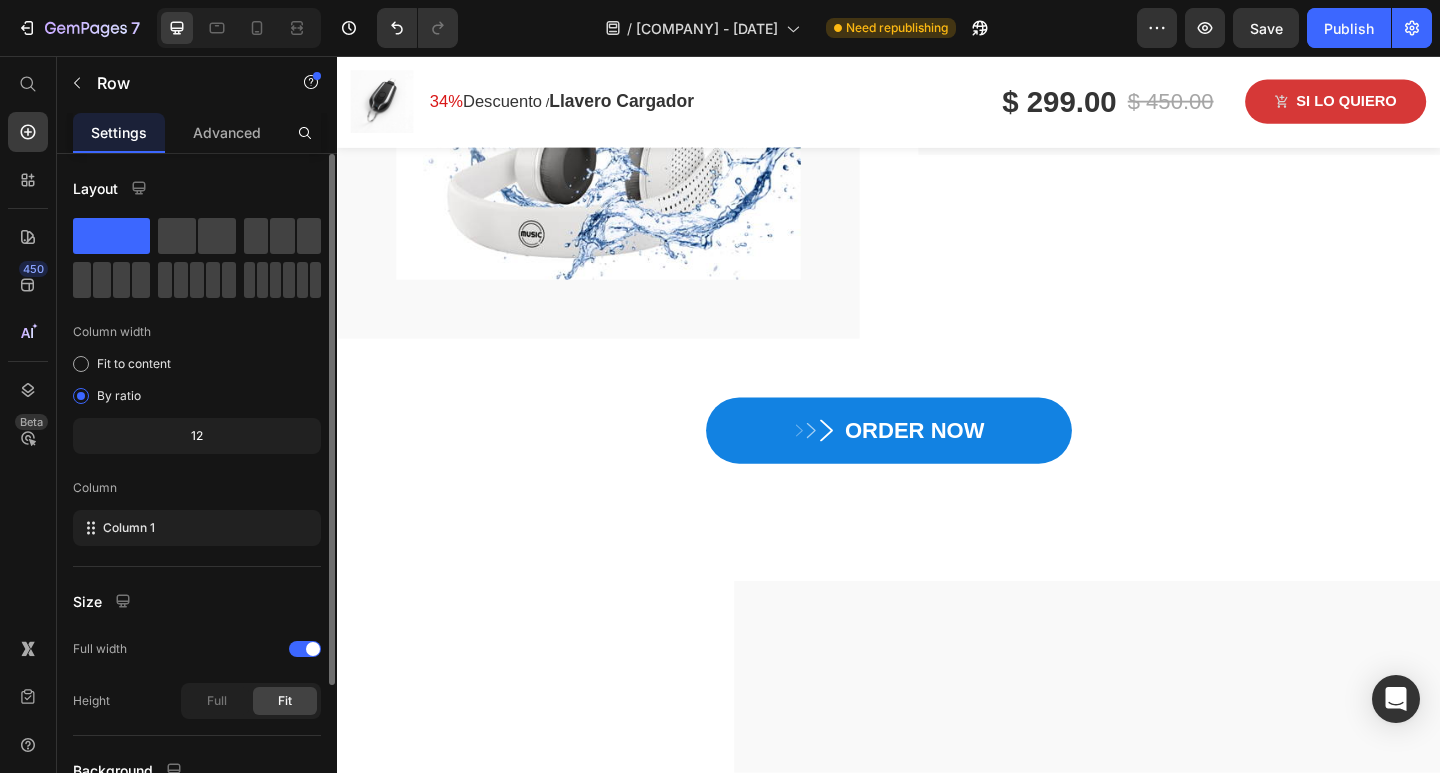 click 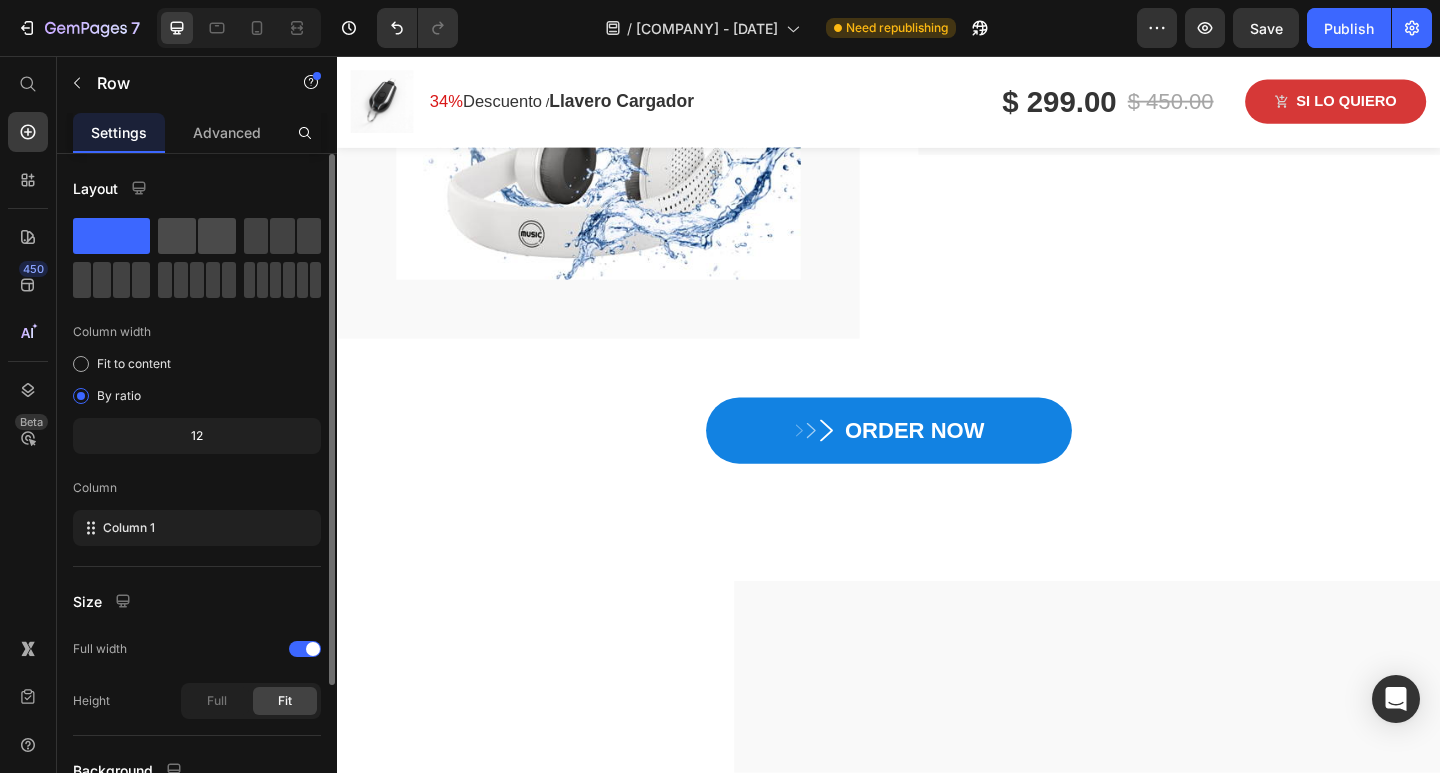 click 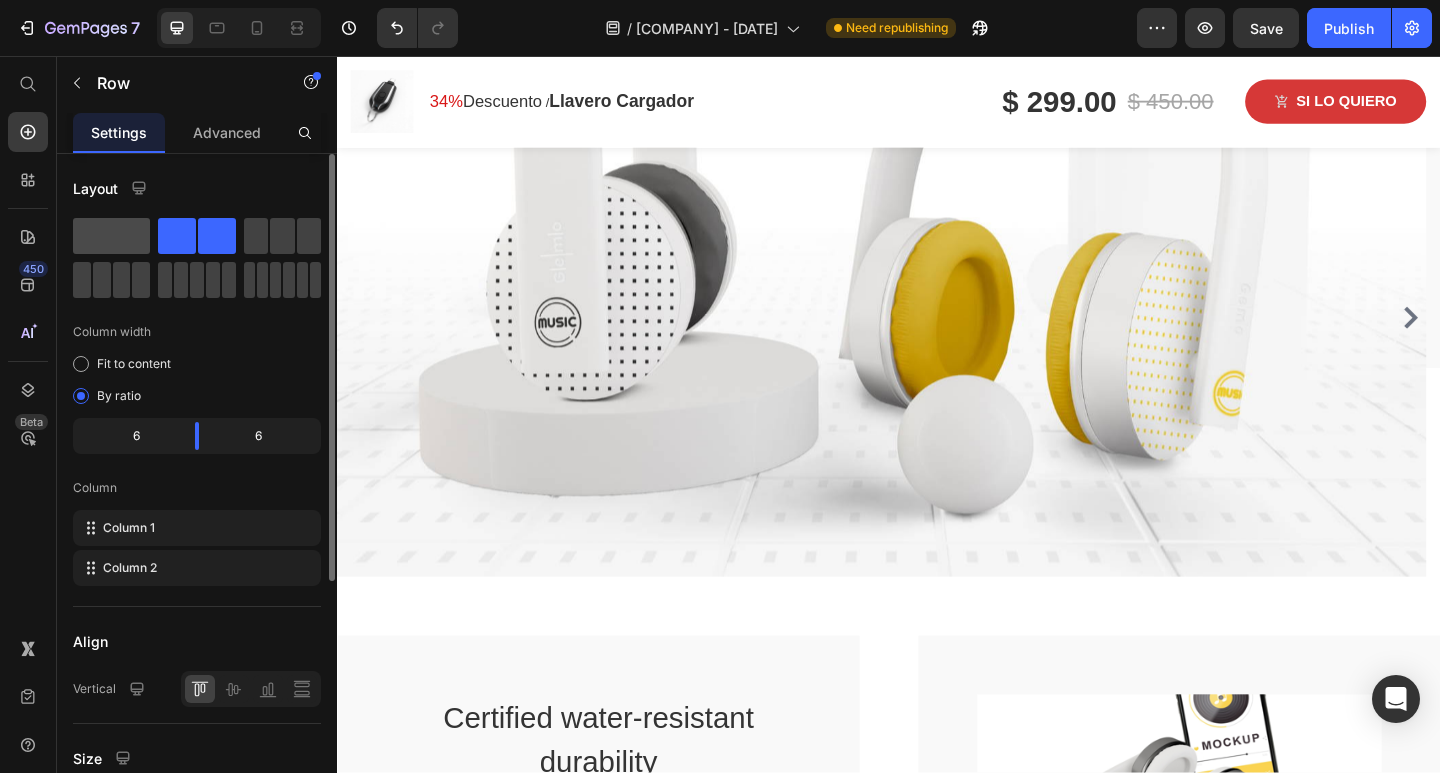 click 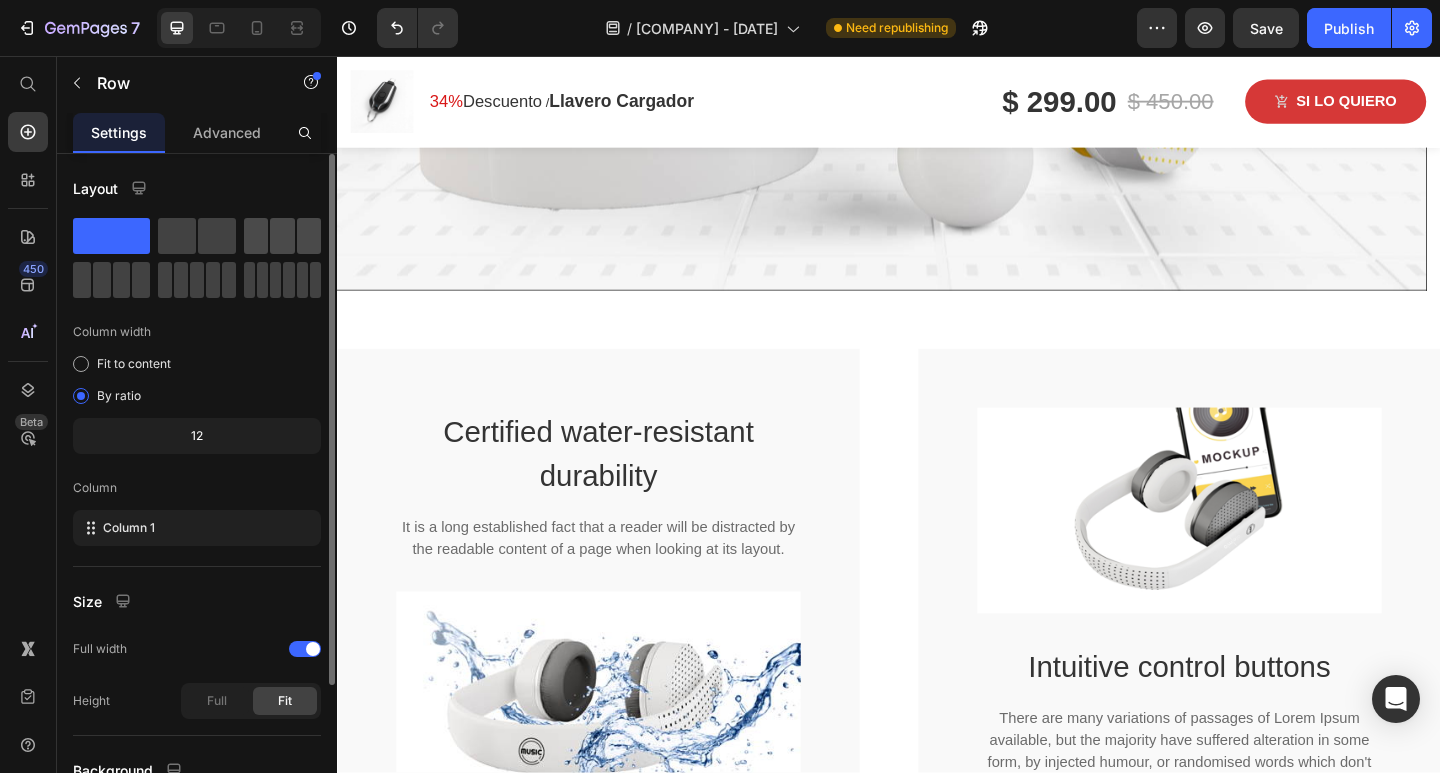 click 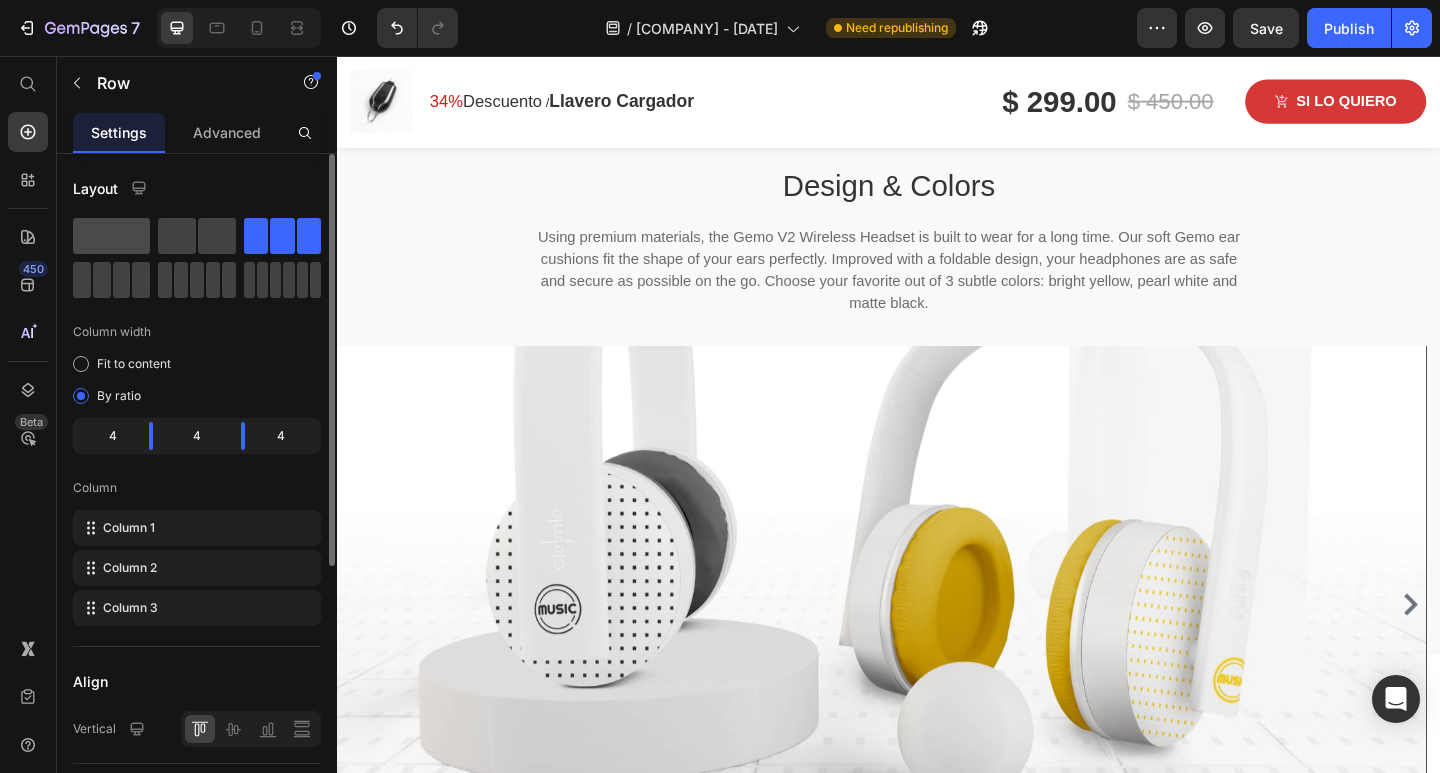 click 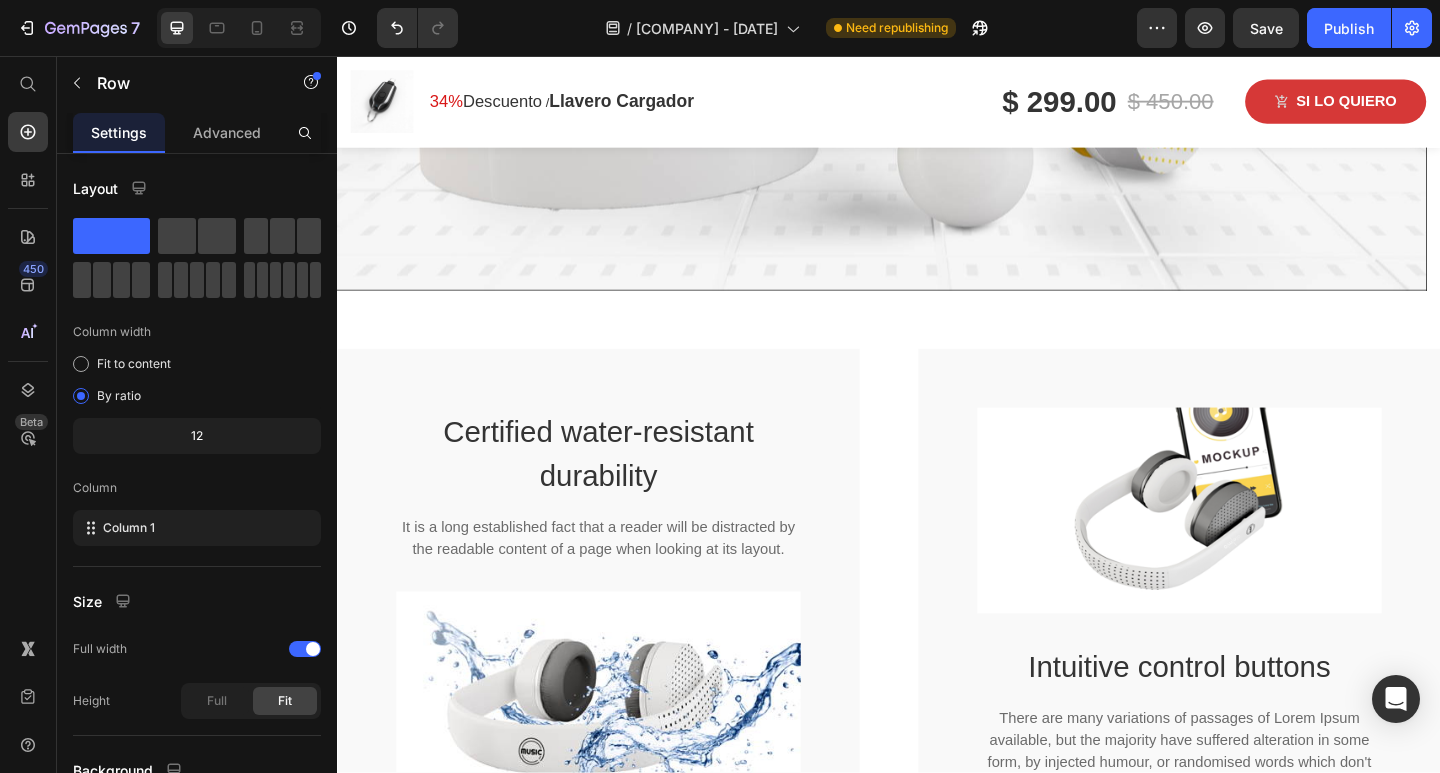click on "Image 15 mins charging, 3 hours playback Heading If your headphones are running low on power, a 10-minute quick charge will give you up to 90 minutes of play time. Ideal if you're rushing around from place to place. Text block Row" at bounding box center (1253, -816) 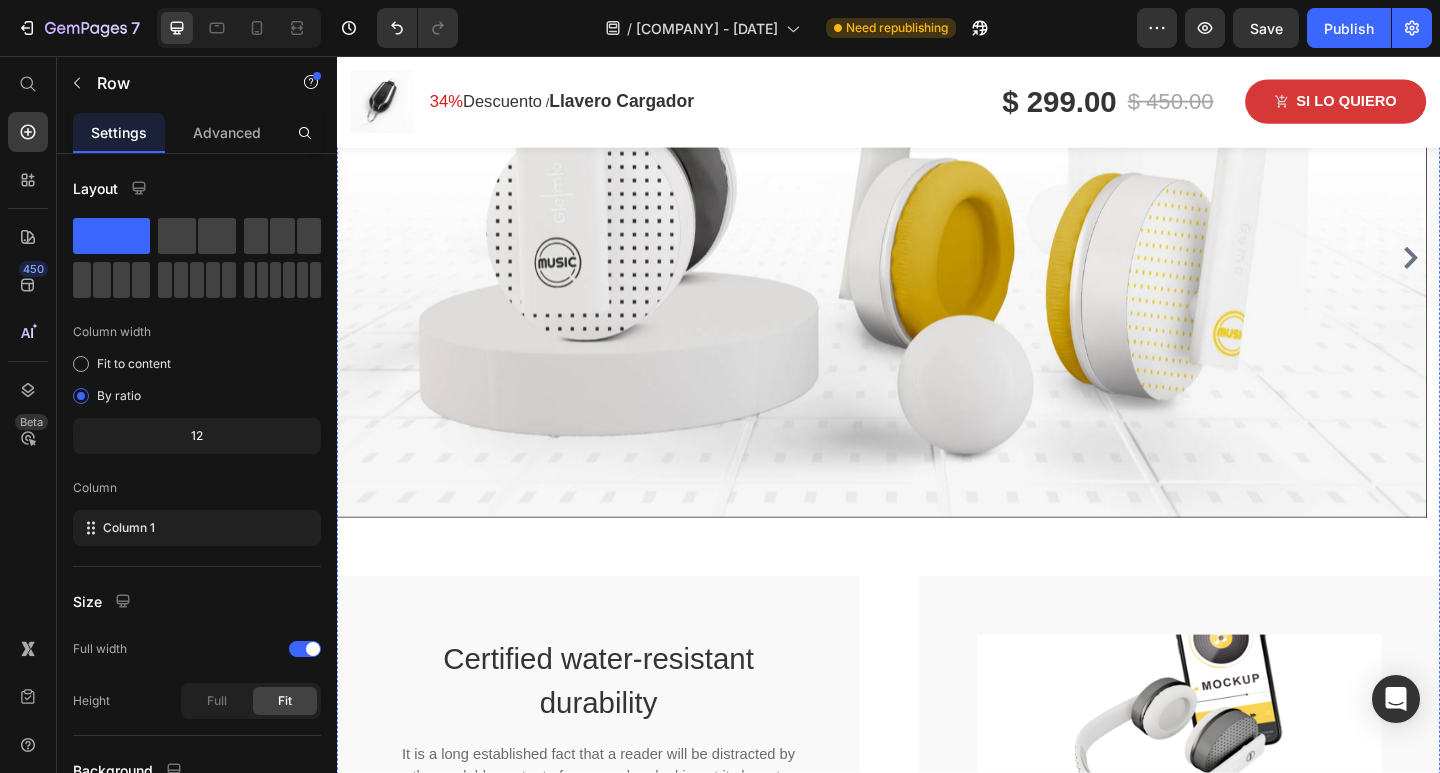 scroll, scrollTop: 3701, scrollLeft: 0, axis: vertical 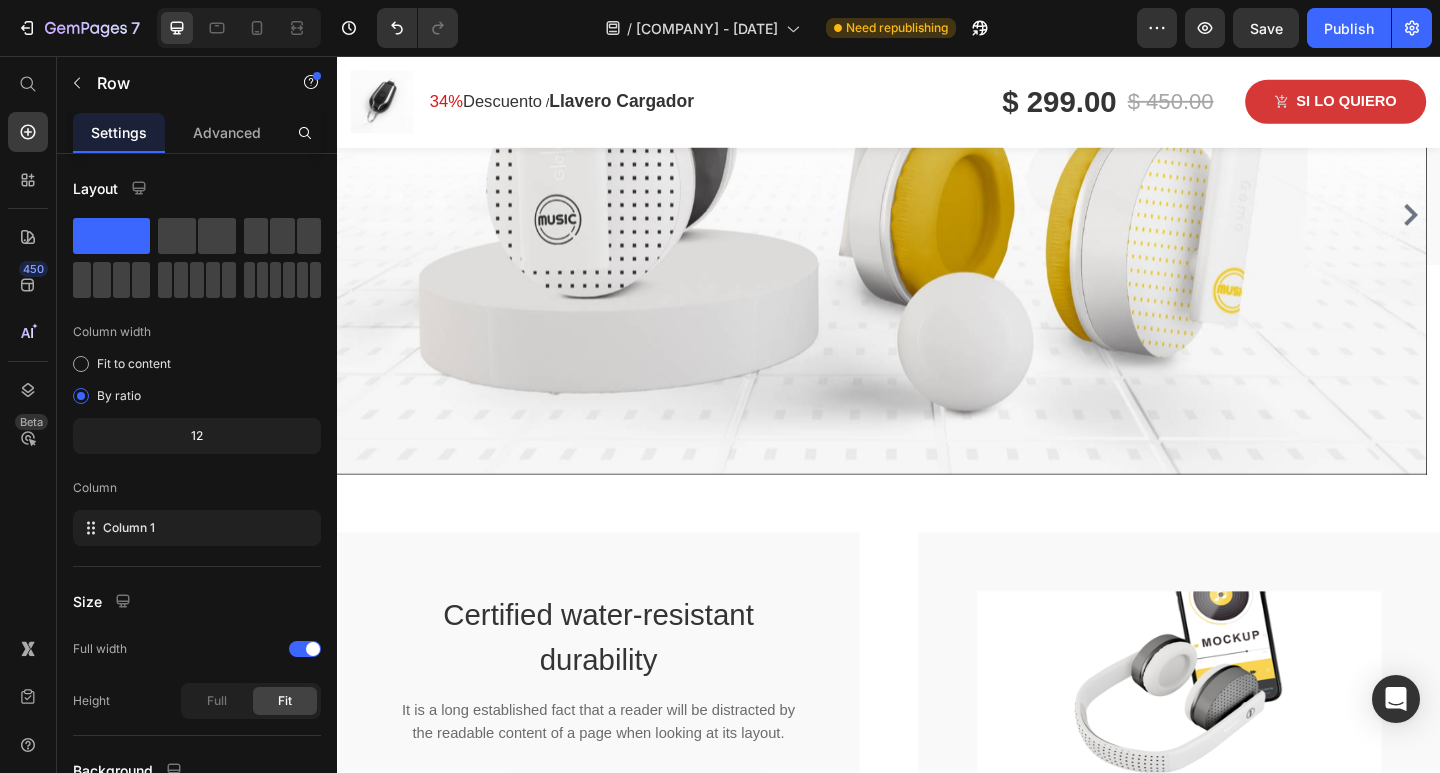 click on "La mini batería portátil que cabe en tu llavero y te salva cuando más lo necesitas" at bounding box center [621, -642] 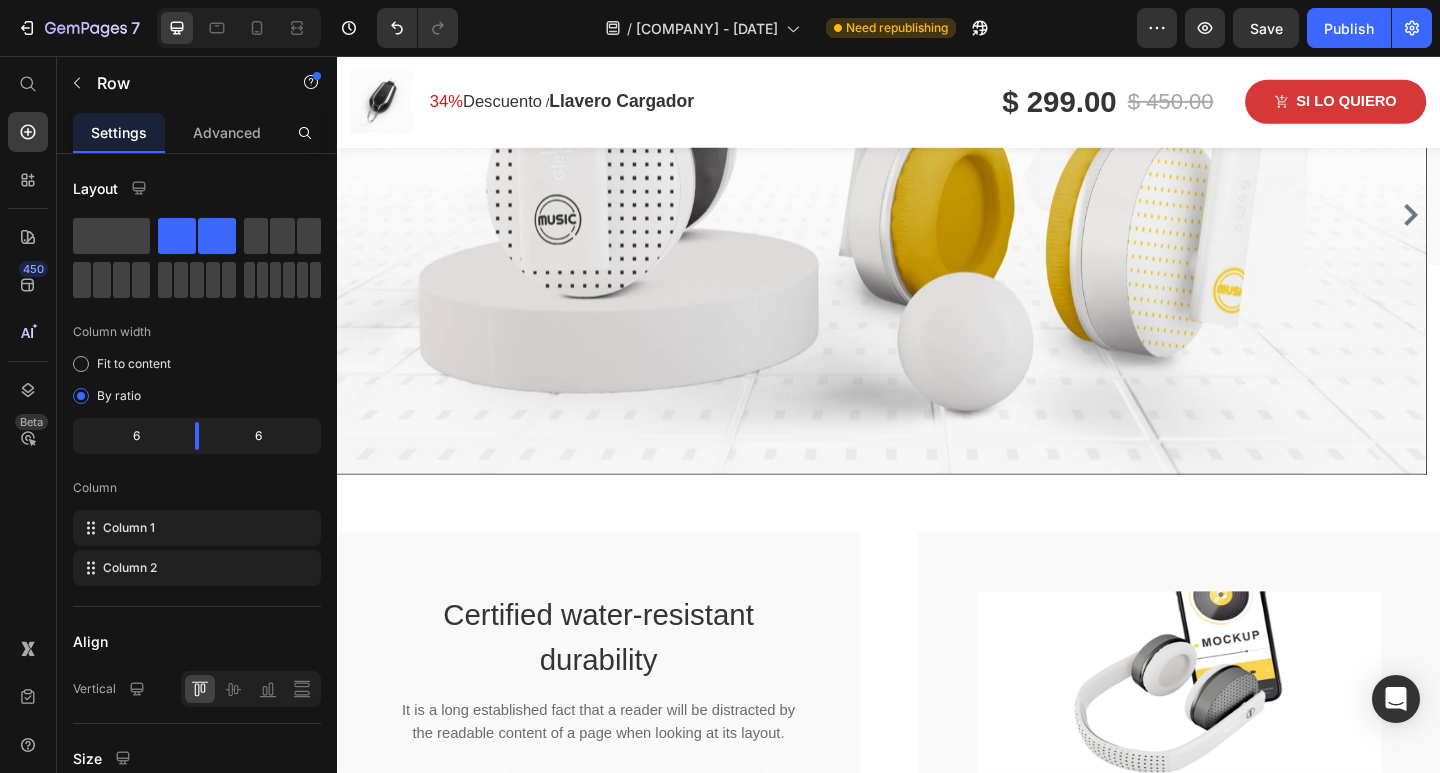 click on "La mini batería portátil que cabe en tu llavero y te salva cuando más lo necesitas Heading A charge of around 4 hours gives you all day power with approximately 30 hours4 of play time, so you can keep on listening, track after track, mix after mix. Text block Image Row Image 15 mins charging, 3 hours playback Heading If your headphones are running low on power, a 10-minute quick charge will give you up to 90 minutes of play time. Ideal if you're rushing around from place to place. Text block Row Row   0" at bounding box center [937, -580] 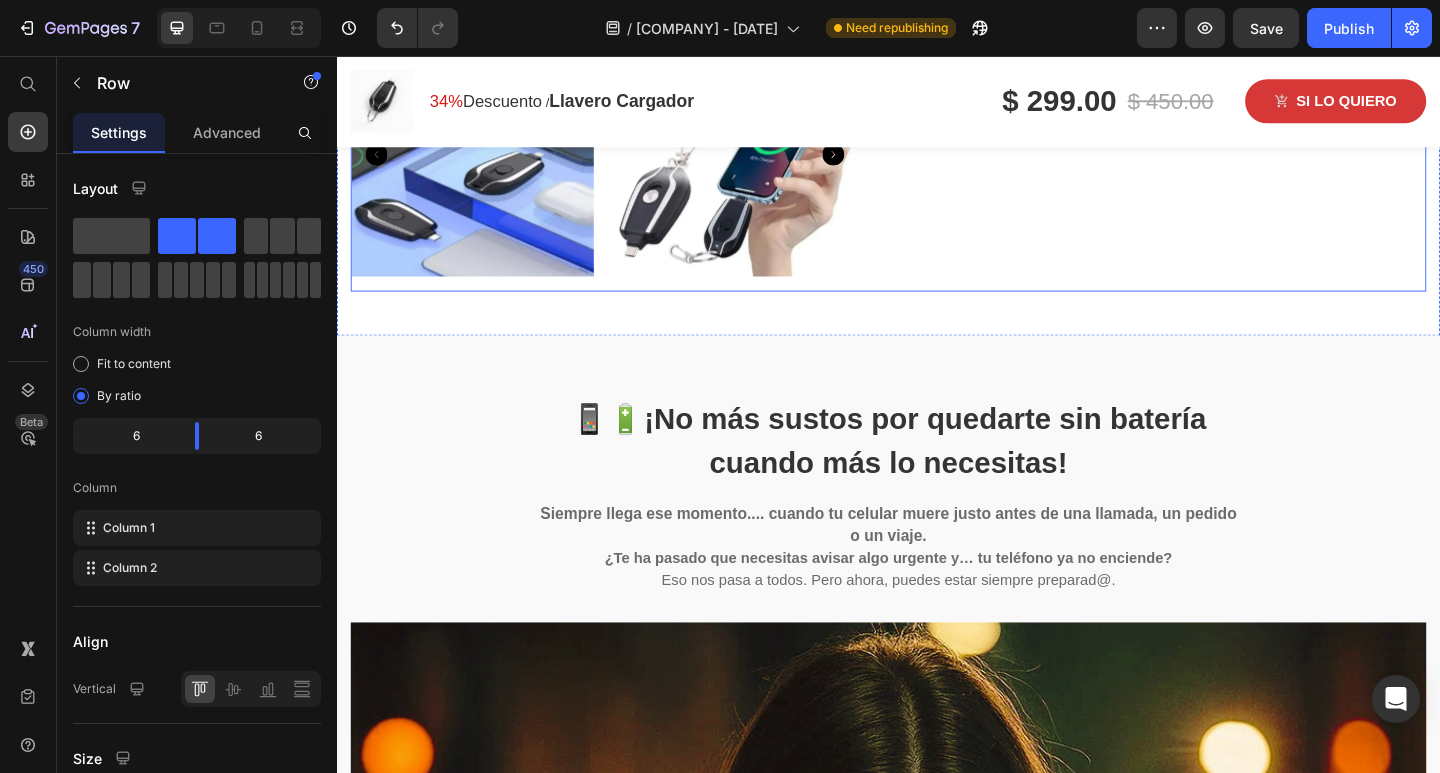 scroll, scrollTop: 1501, scrollLeft: 0, axis: vertical 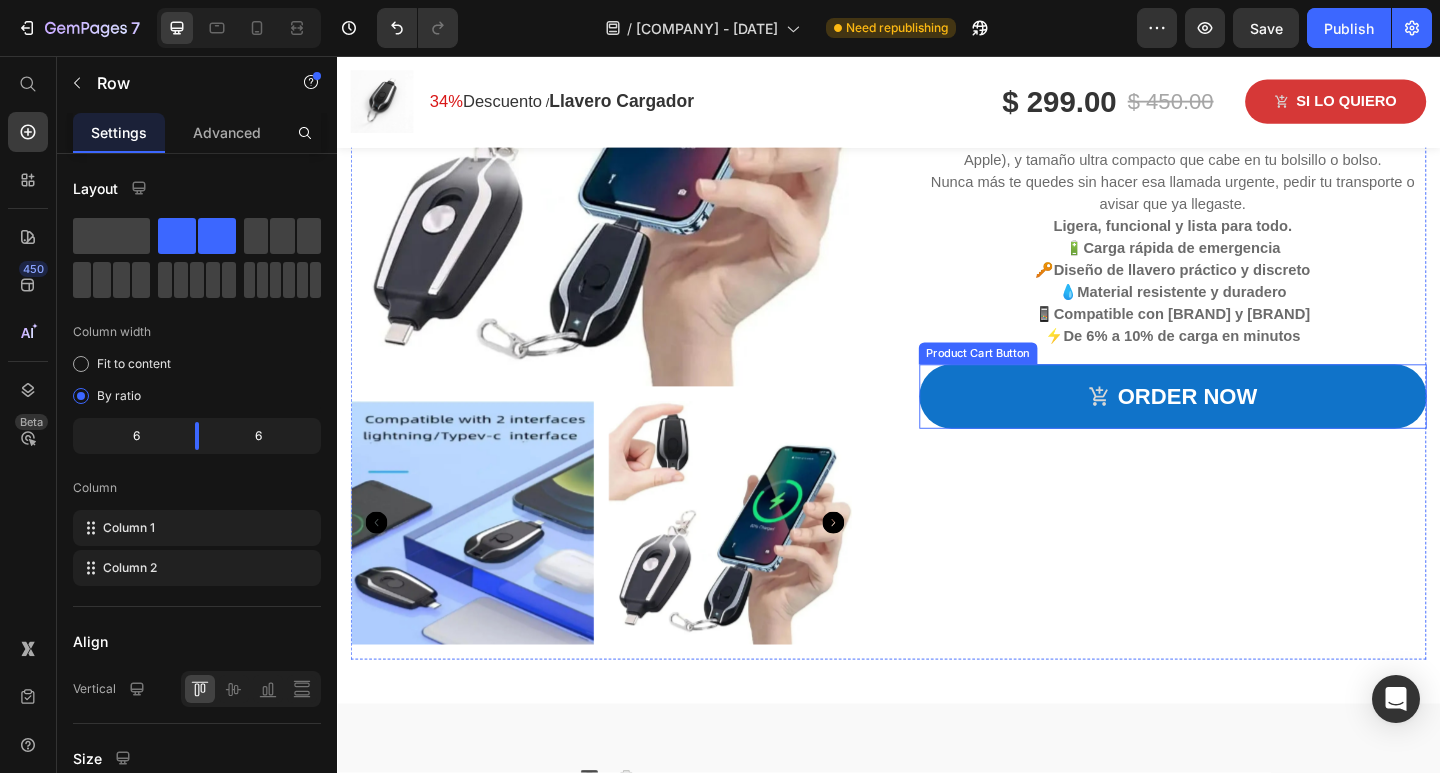 click on "ORDER NOW" at bounding box center [1246, 427] 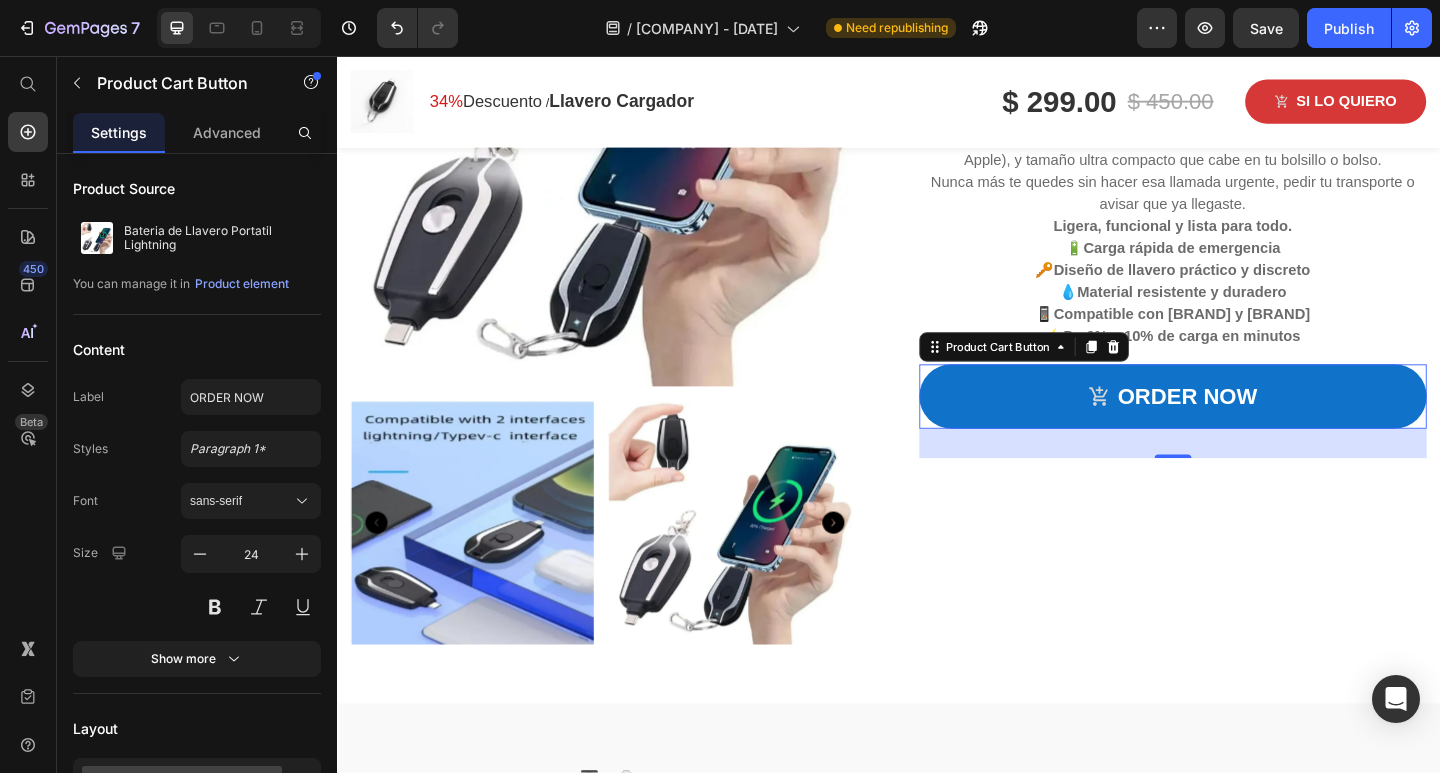 click on "ORDER NOW" at bounding box center [1246, 427] 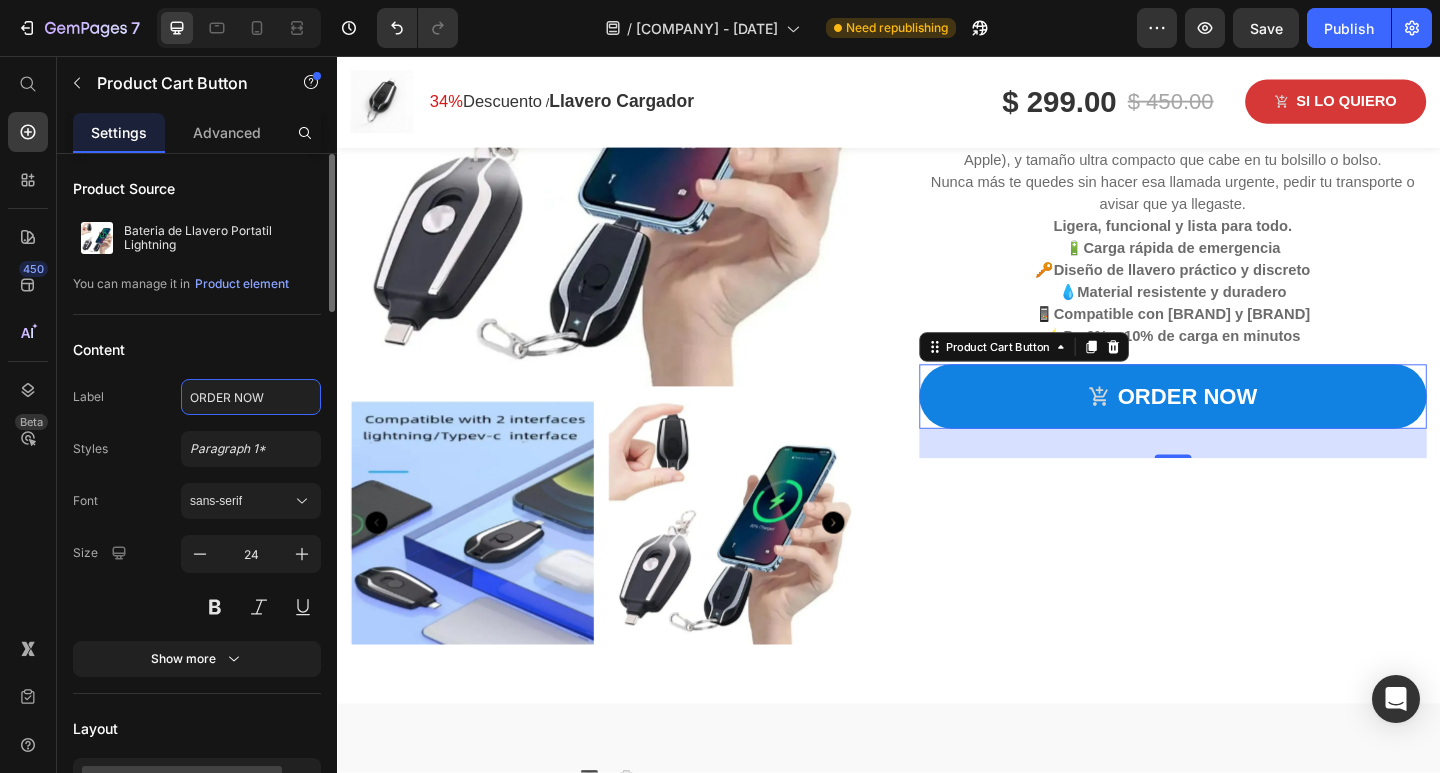 click on "ORDER NOW" 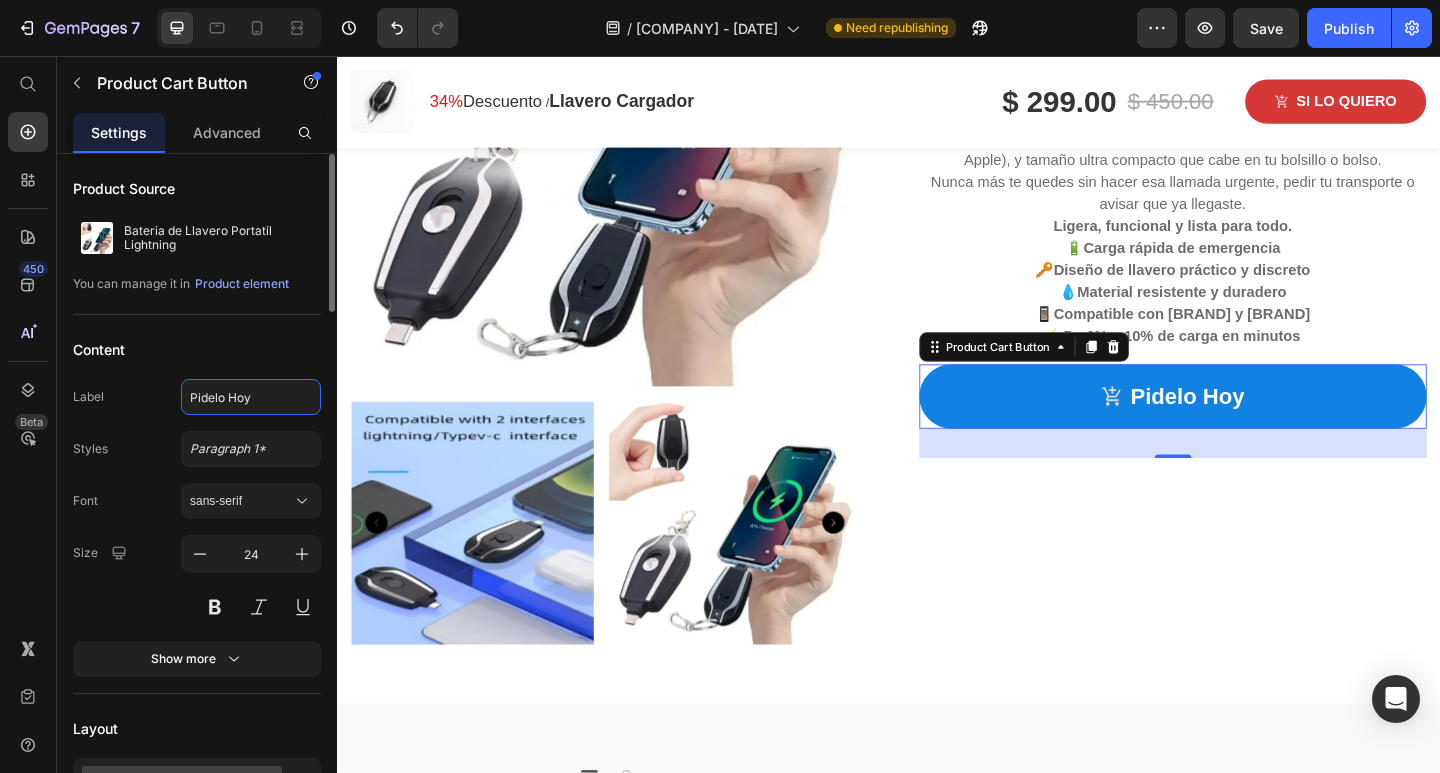 type on "Pidelo Hoy" 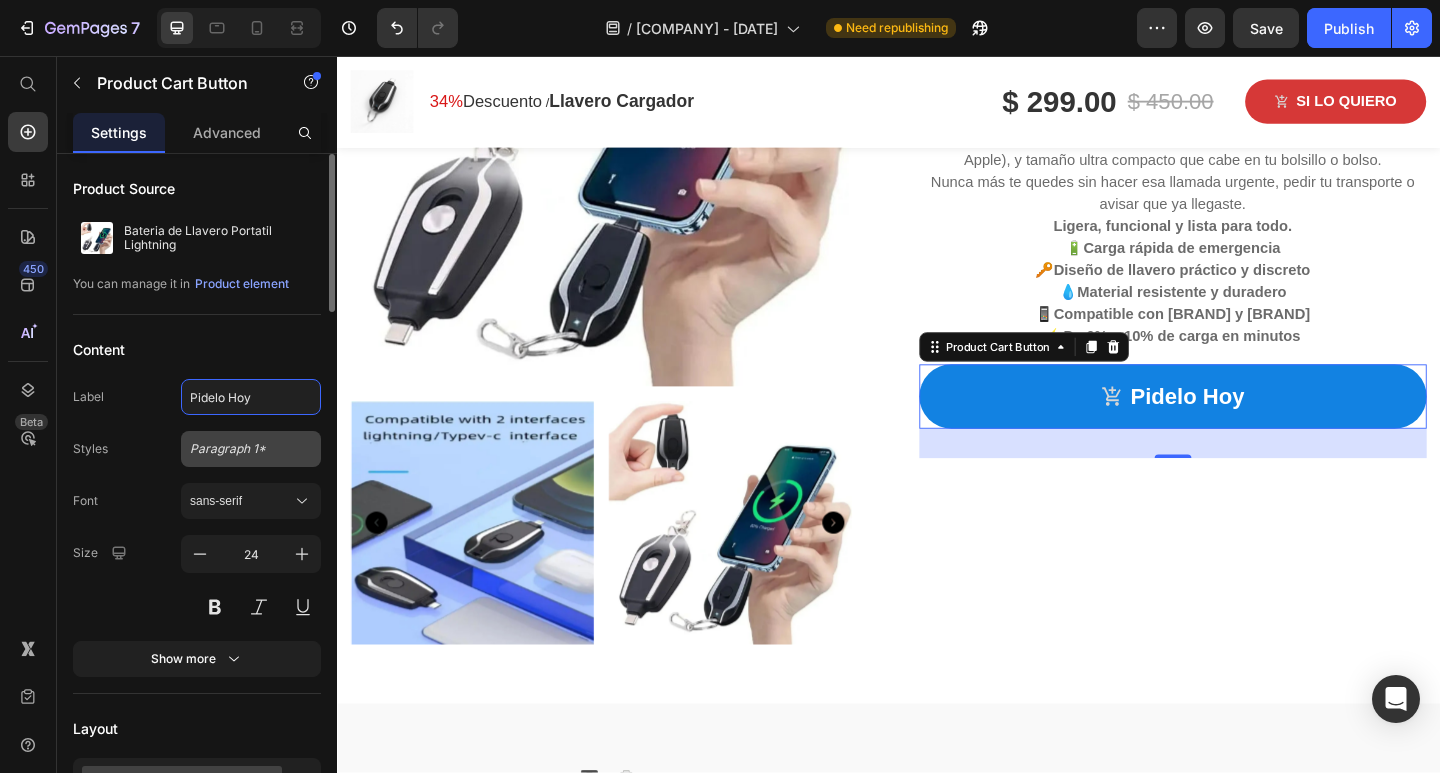 scroll, scrollTop: 100, scrollLeft: 0, axis: vertical 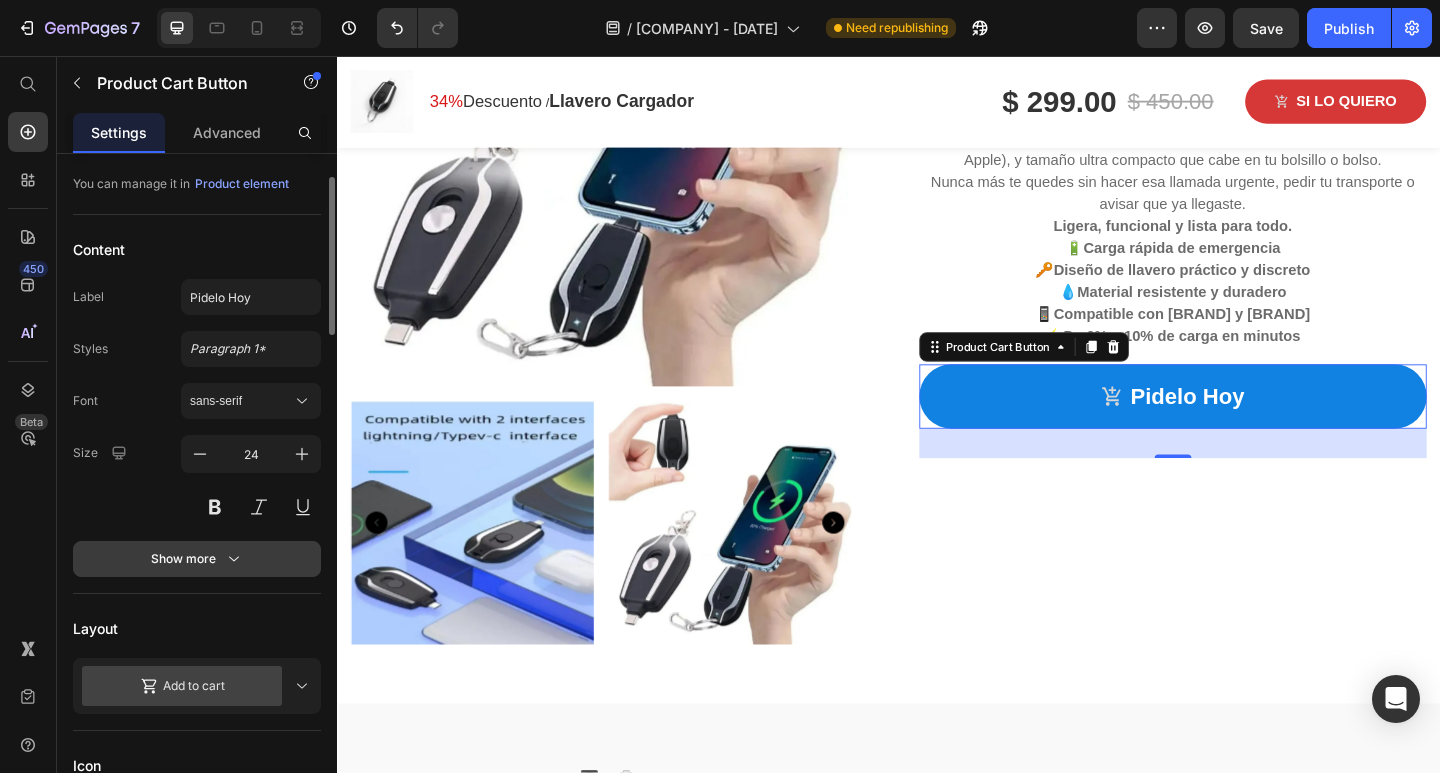 click on "Show more" at bounding box center (197, 559) 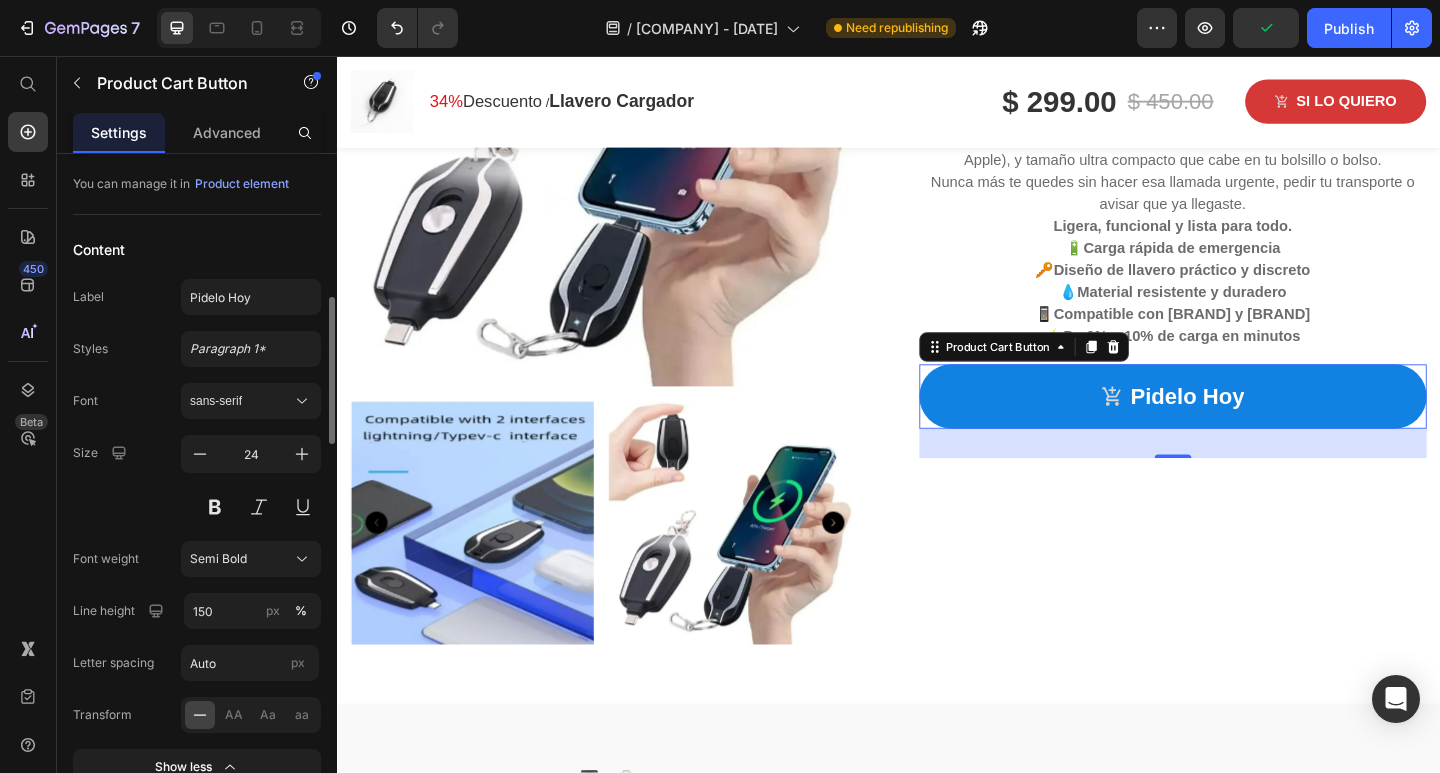 scroll, scrollTop: 200, scrollLeft: 0, axis: vertical 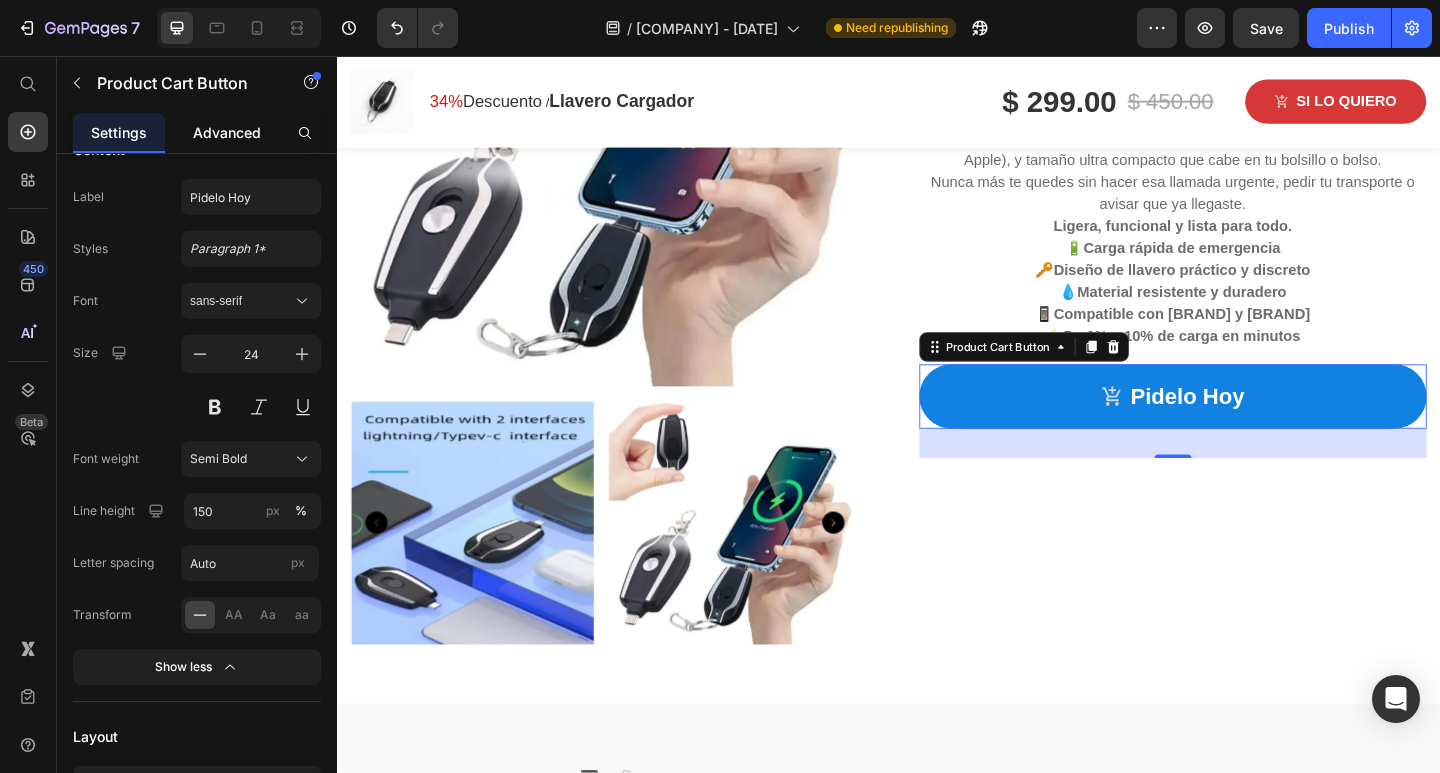 click on "Advanced" at bounding box center (227, 132) 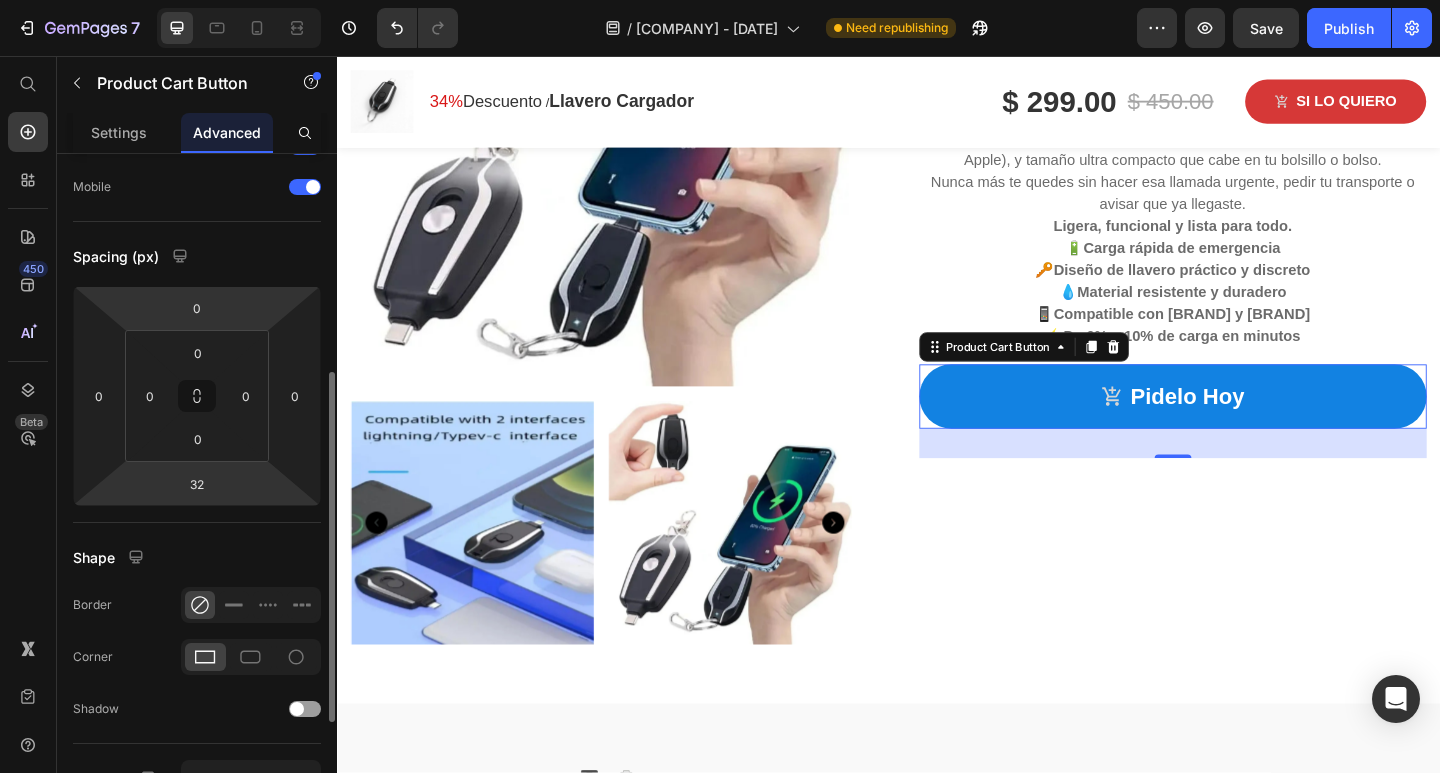 scroll, scrollTop: 0, scrollLeft: 0, axis: both 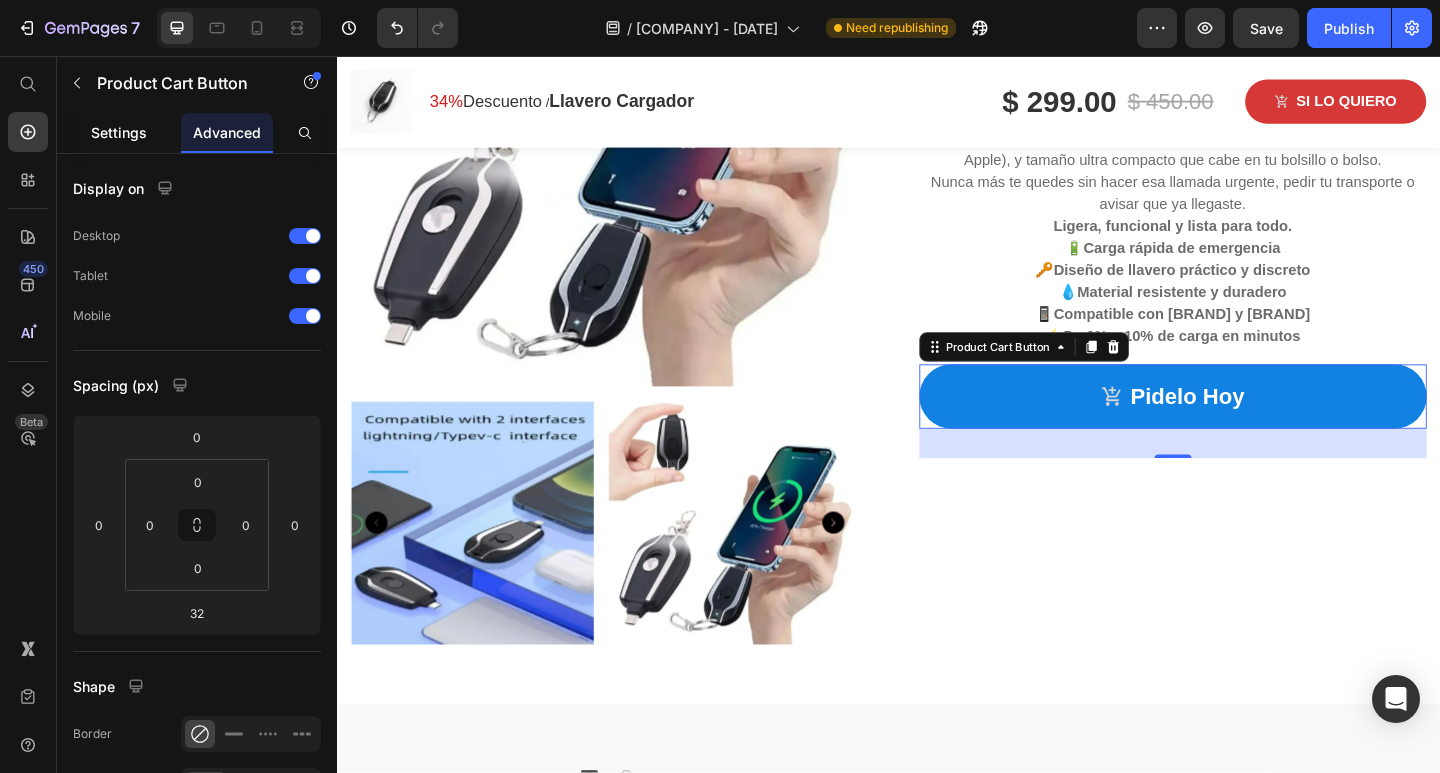 click on "Settings" 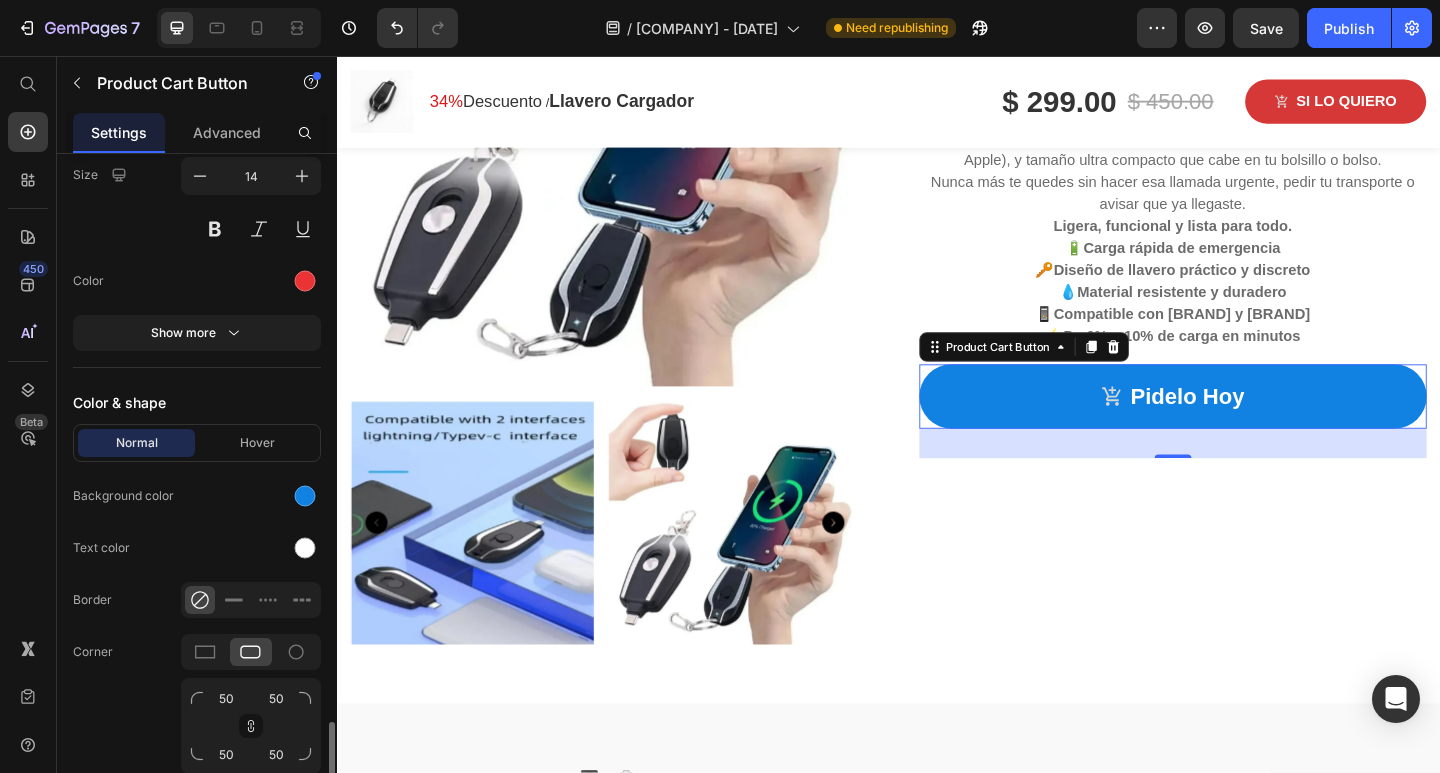 scroll, scrollTop: 2000, scrollLeft: 0, axis: vertical 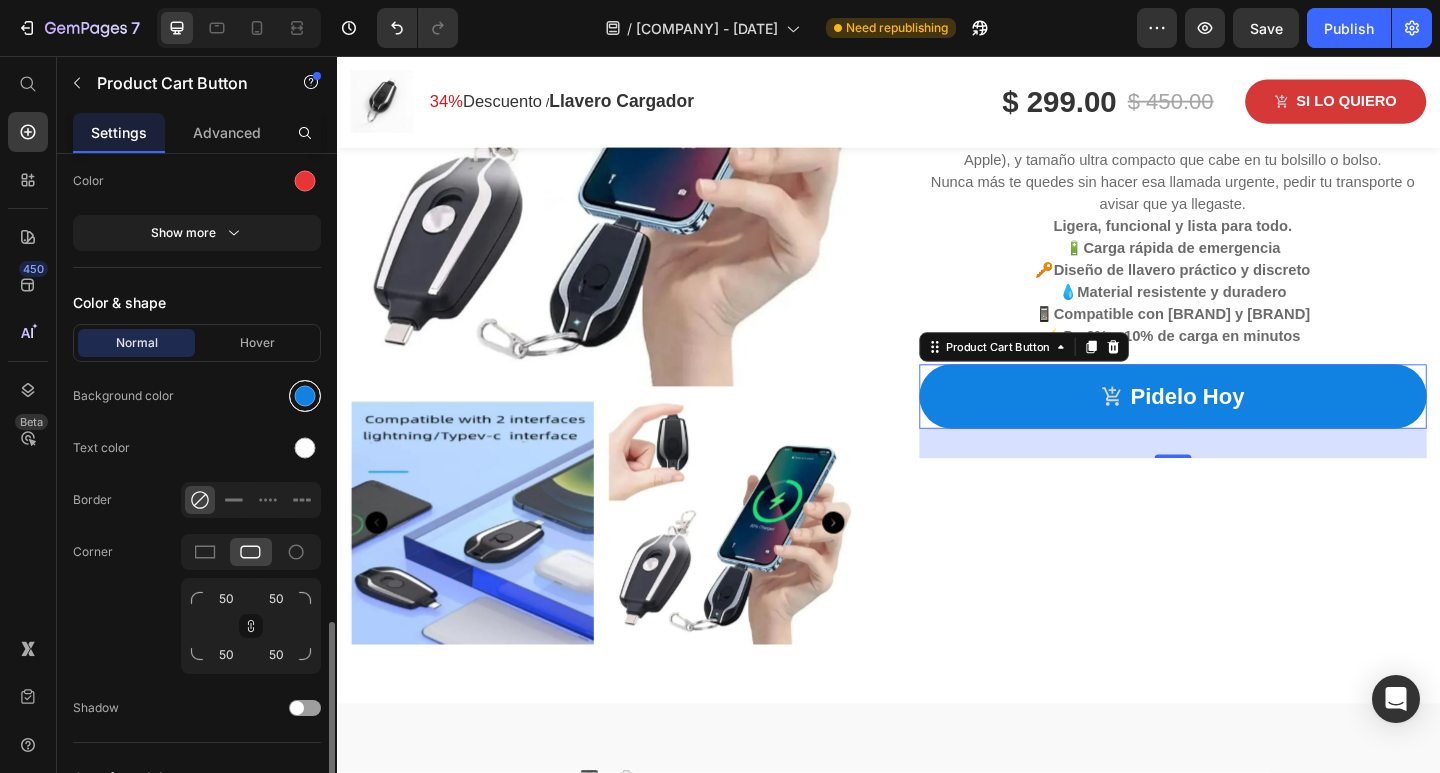 click at bounding box center (305, 396) 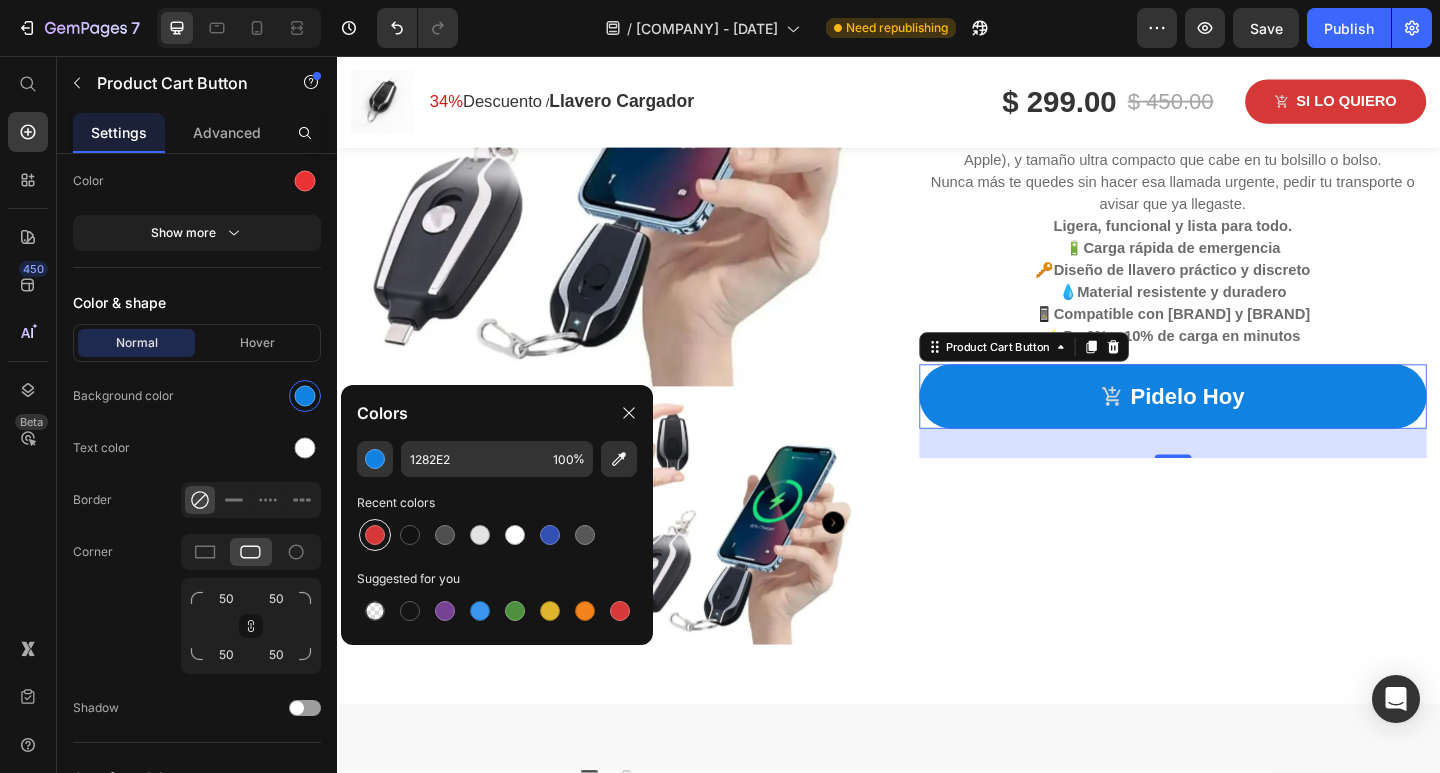 click at bounding box center (375, 535) 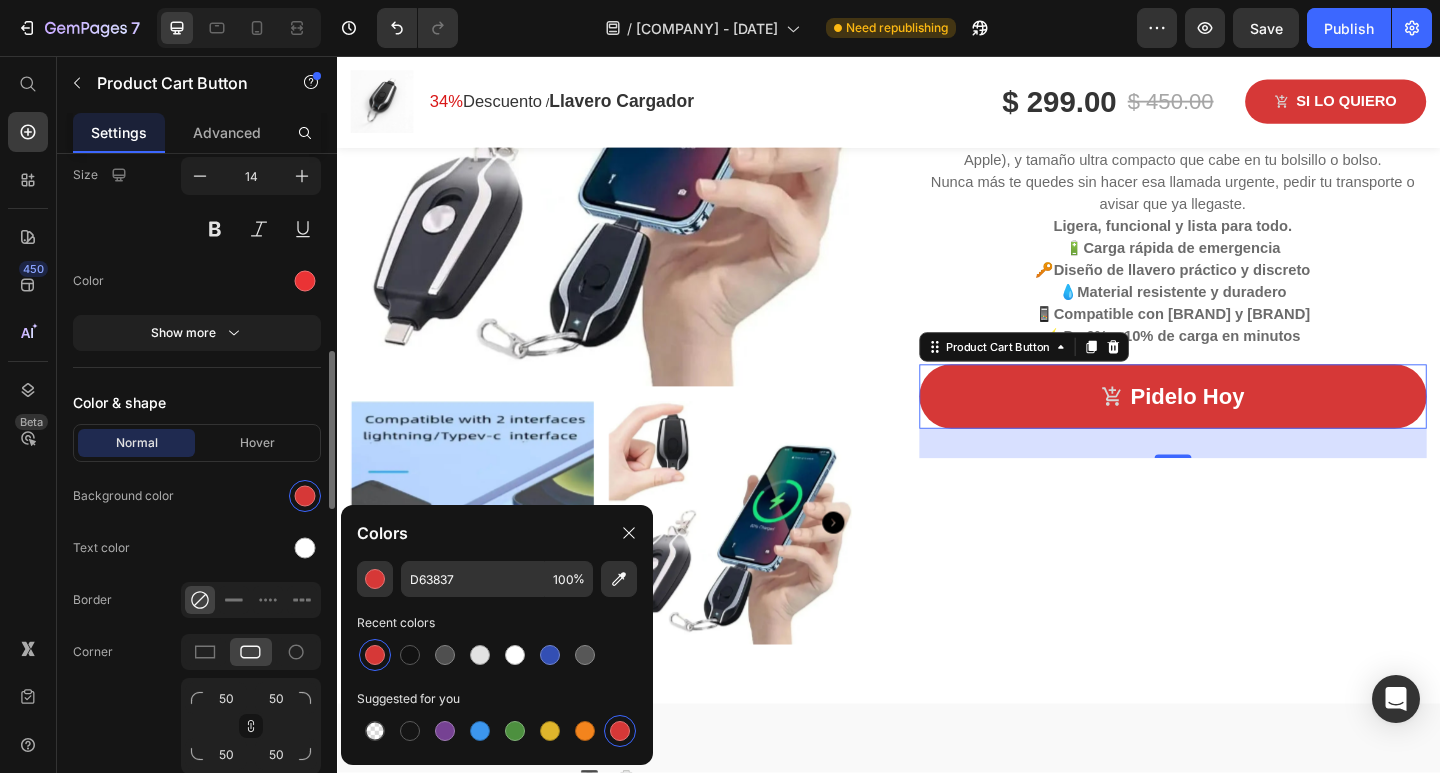 scroll, scrollTop: 1600, scrollLeft: 0, axis: vertical 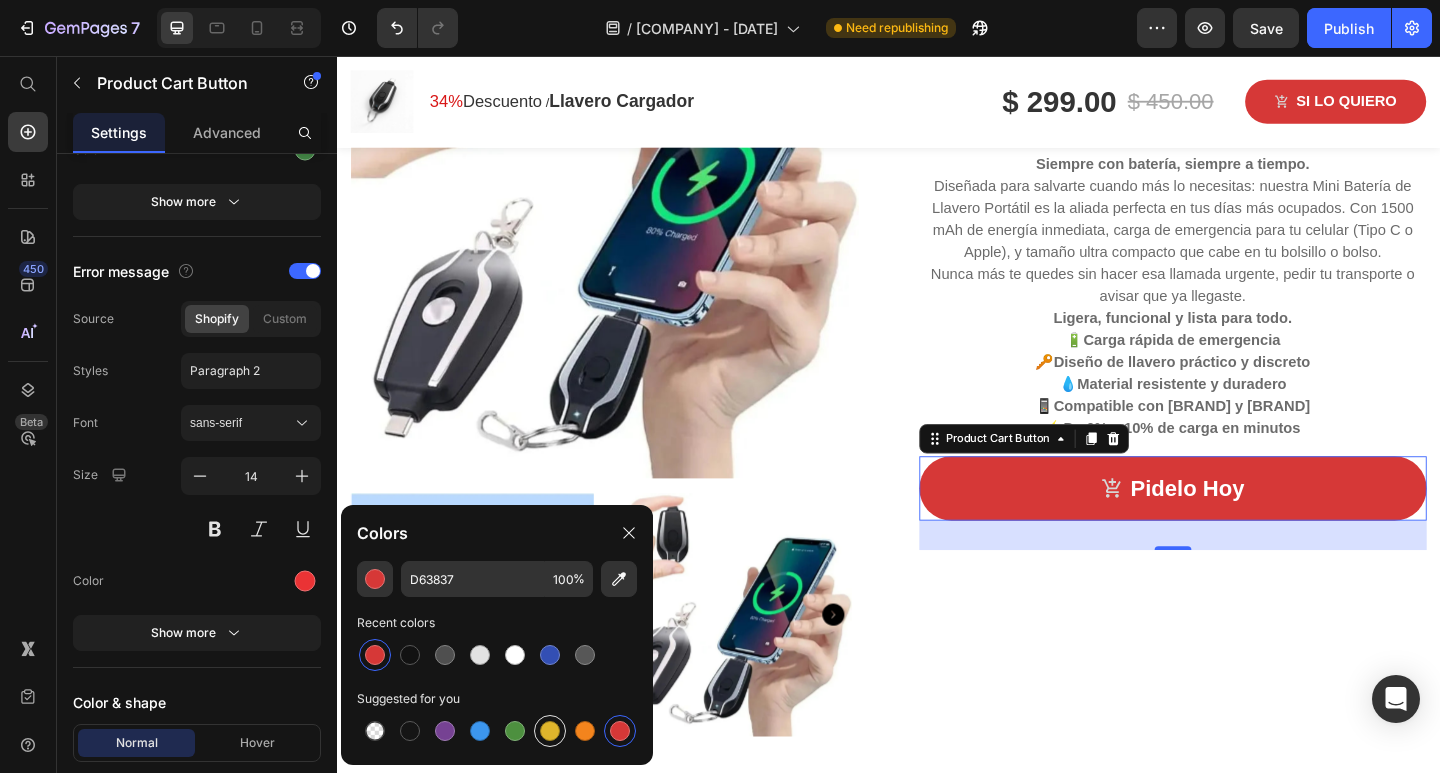 click at bounding box center (550, 731) 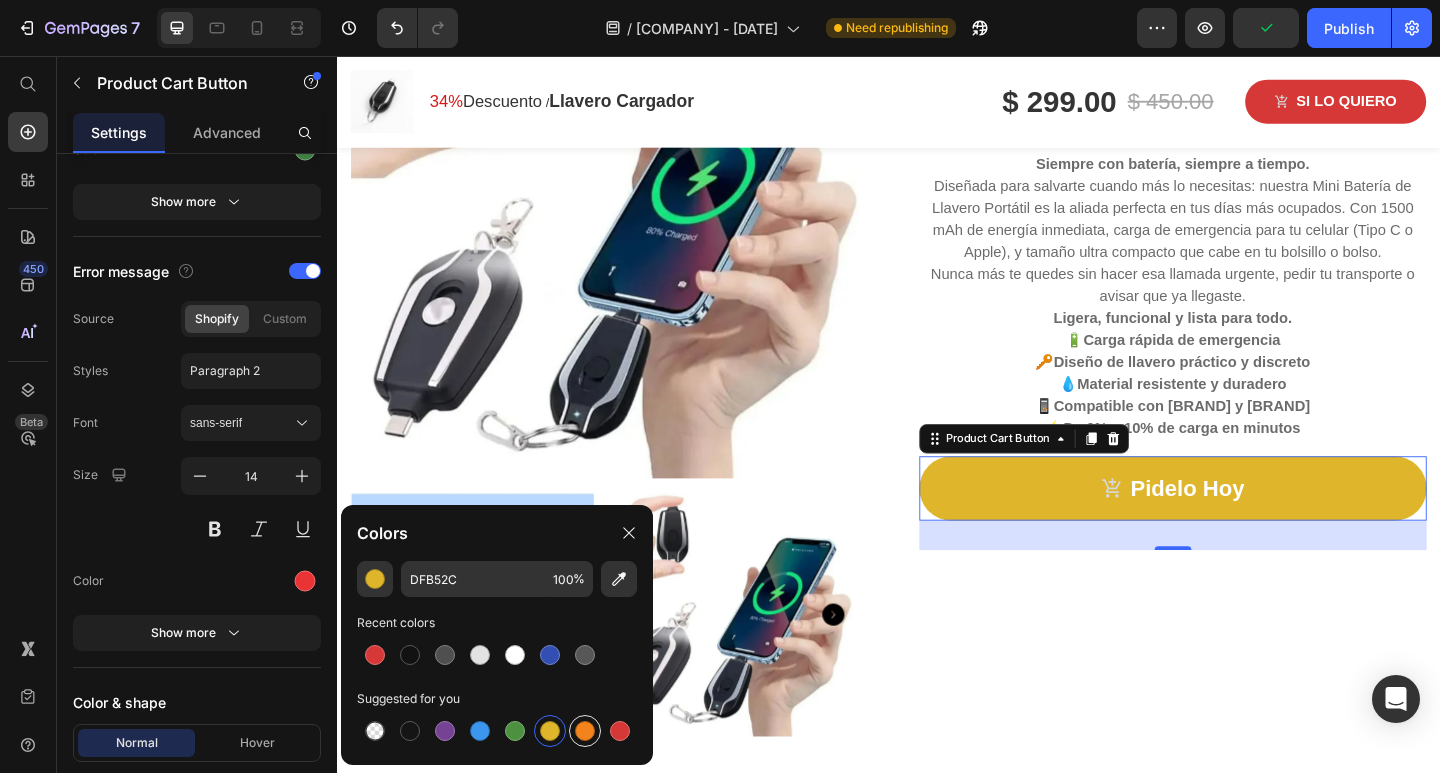 click at bounding box center (585, 731) 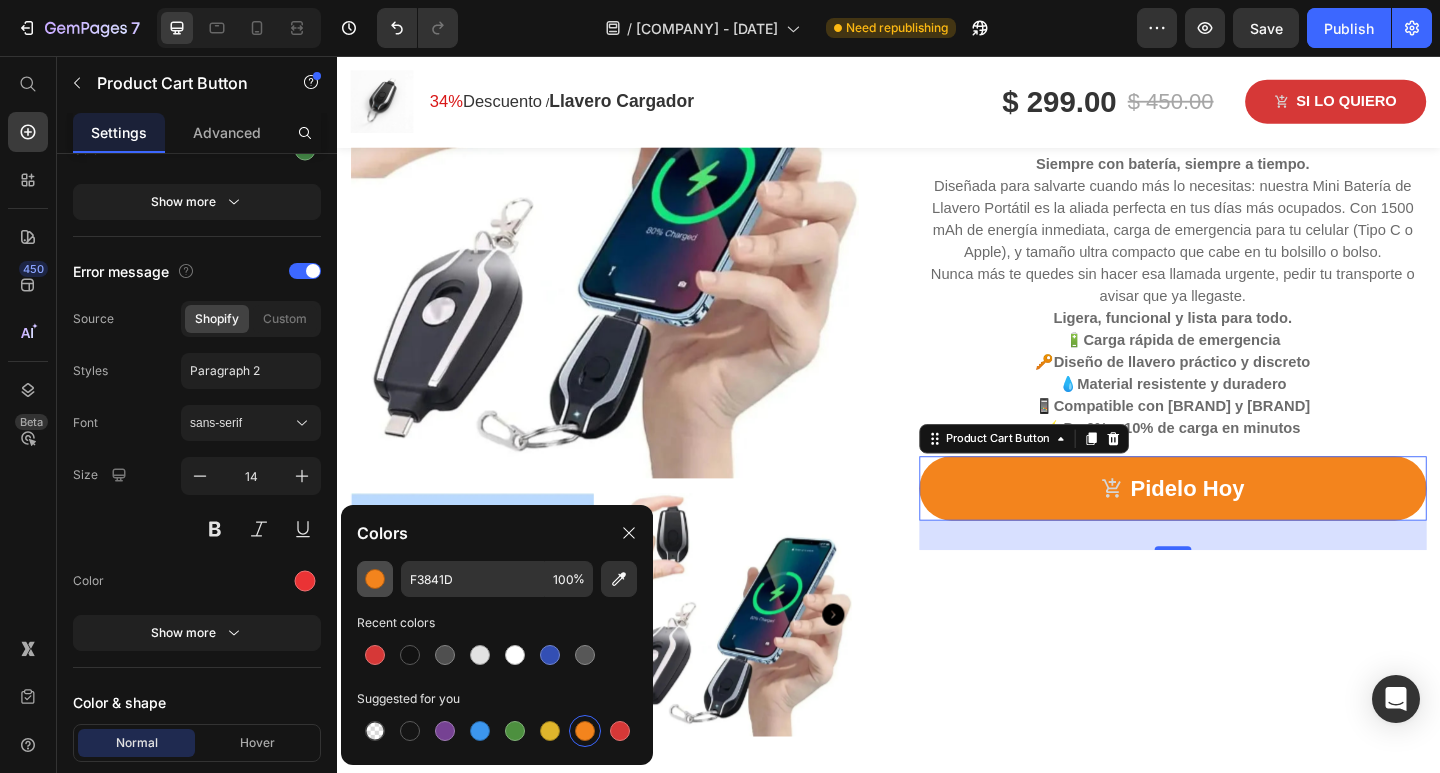 click at bounding box center [375, 579] 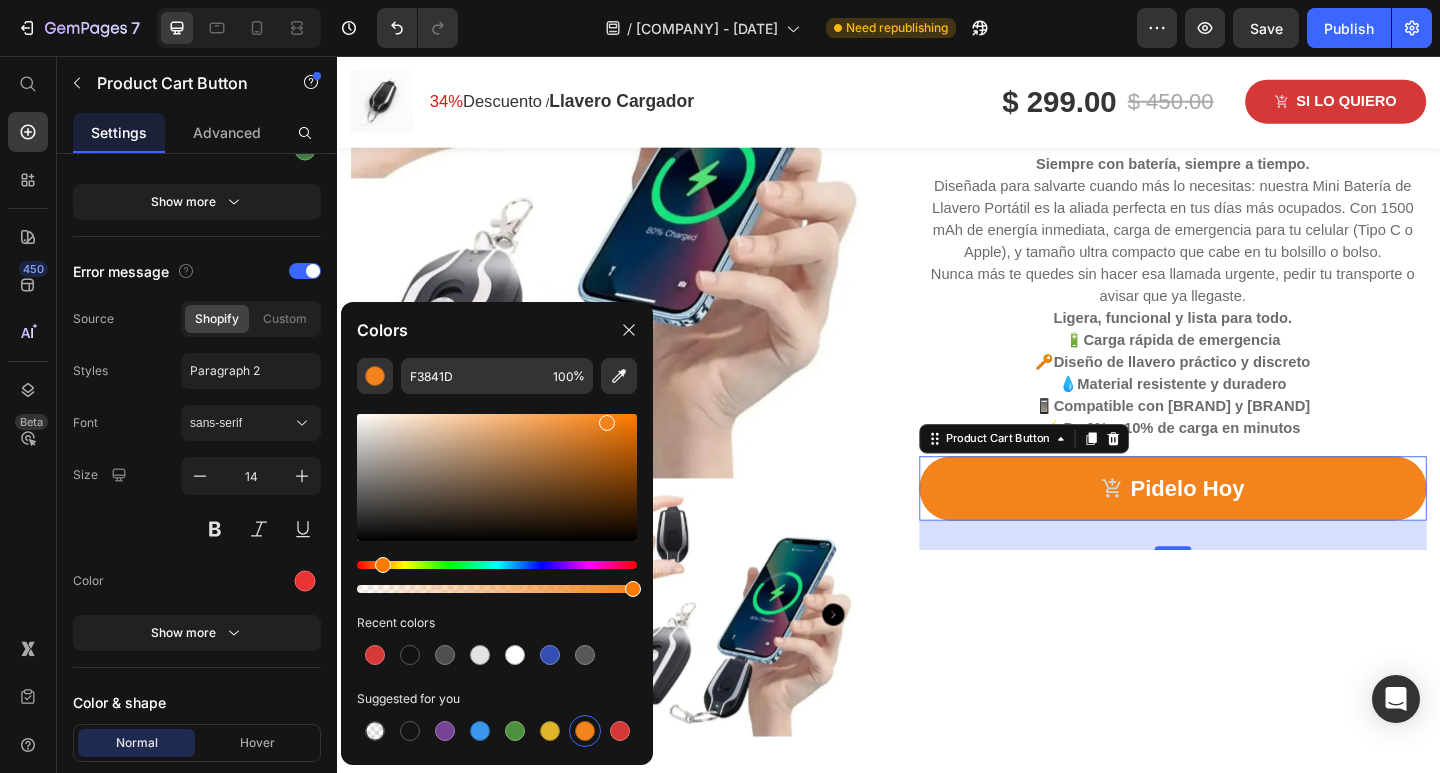 click at bounding box center (383, 565) 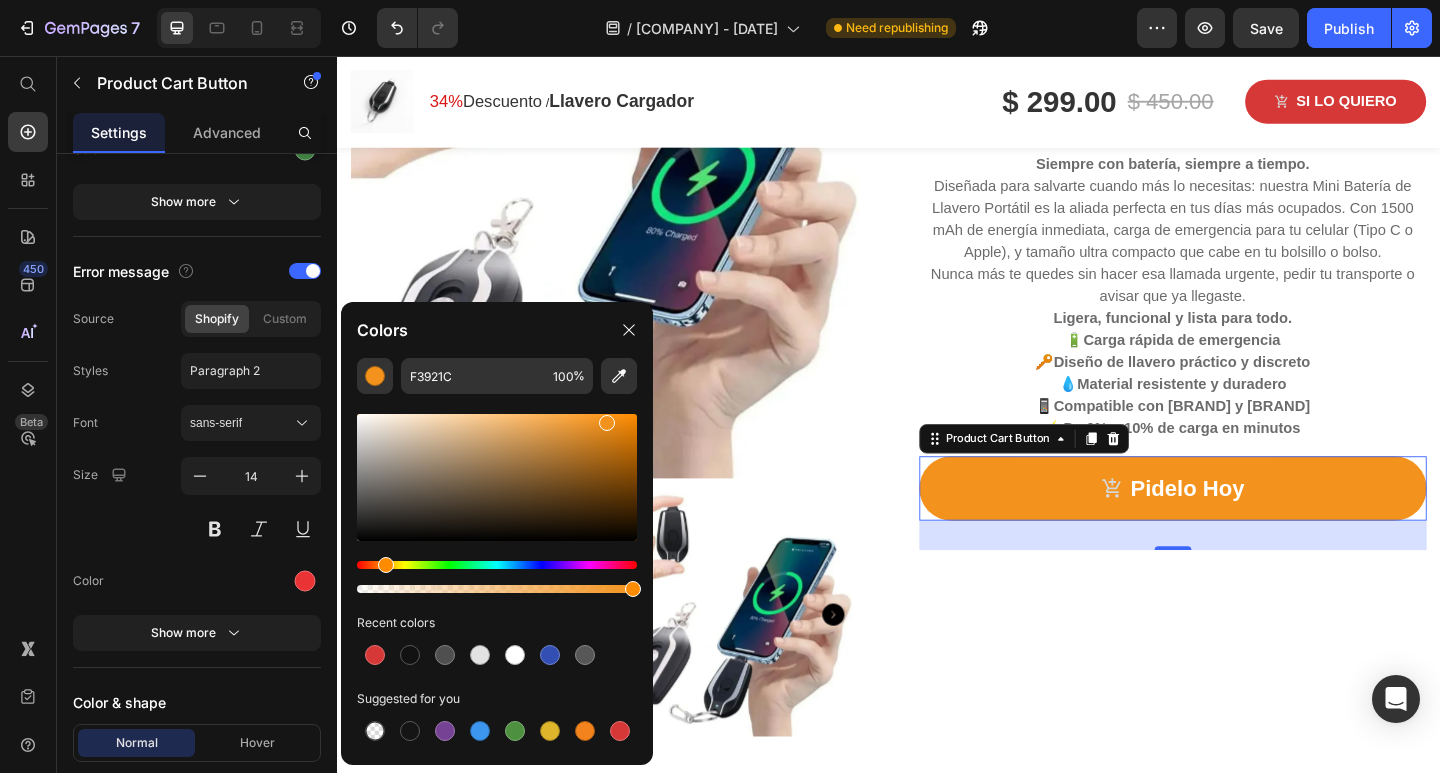 drag, startPoint x: 384, startPoint y: 562, endPoint x: 383, endPoint y: 541, distance: 21.023796 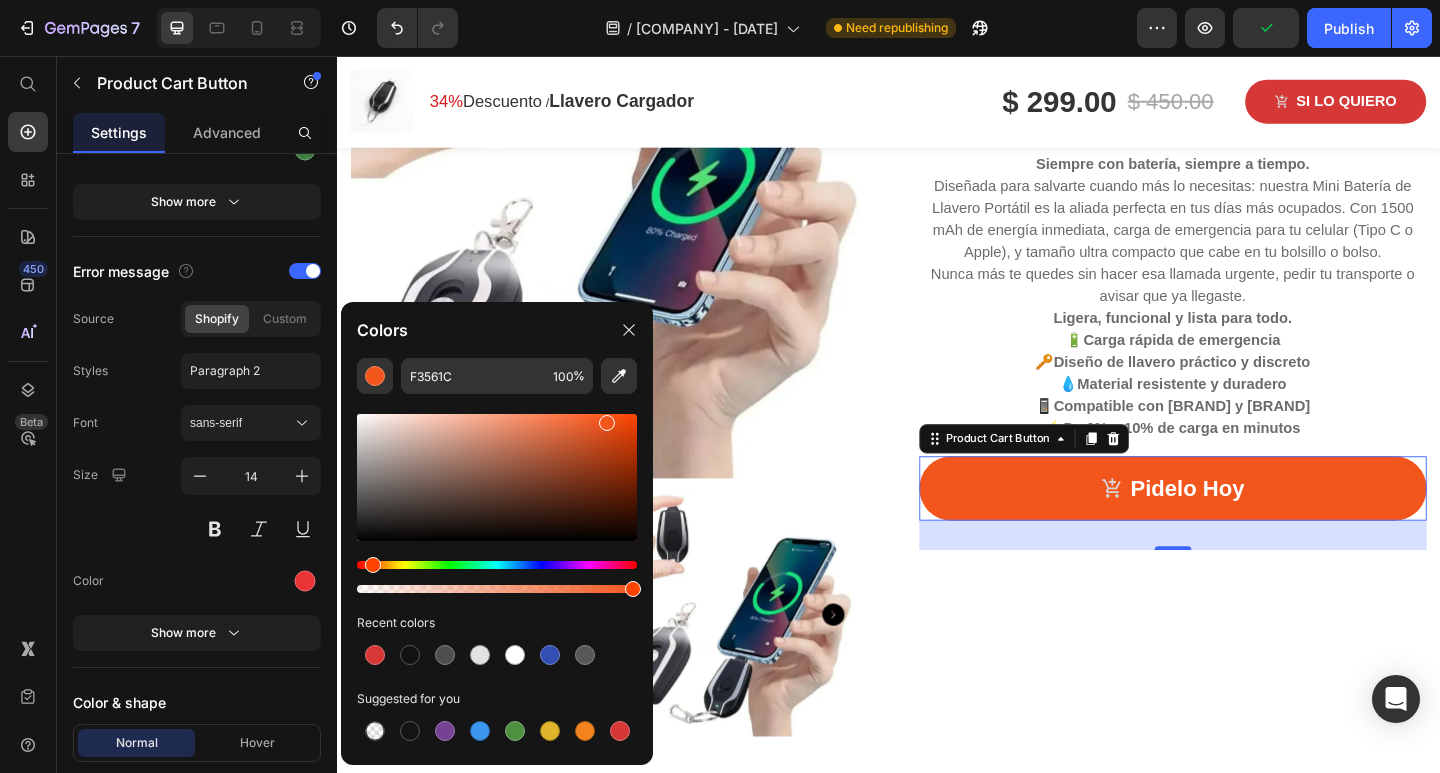 drag, startPoint x: 388, startPoint y: 564, endPoint x: 370, endPoint y: 557, distance: 19.313208 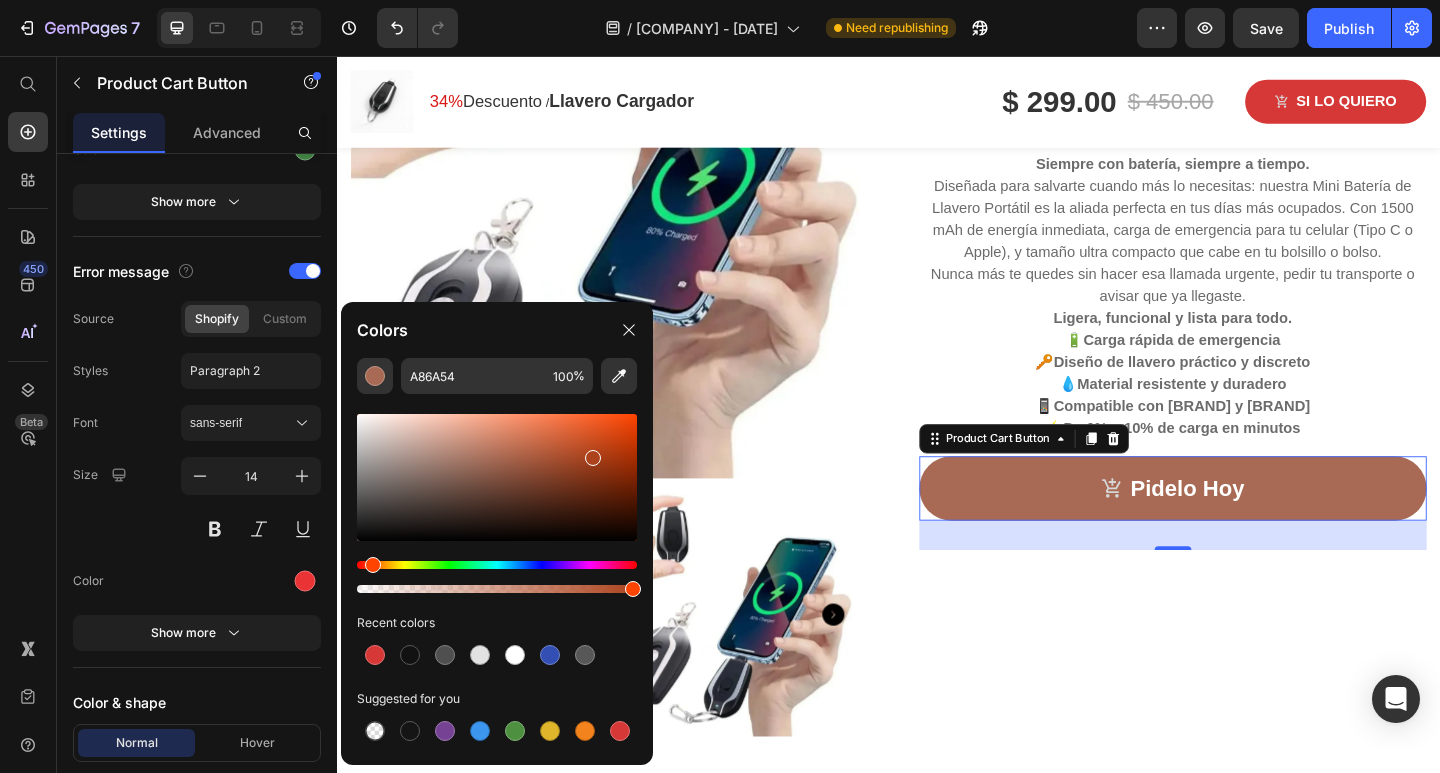 drag, startPoint x: 605, startPoint y: 426, endPoint x: 591, endPoint y: 453, distance: 30.413813 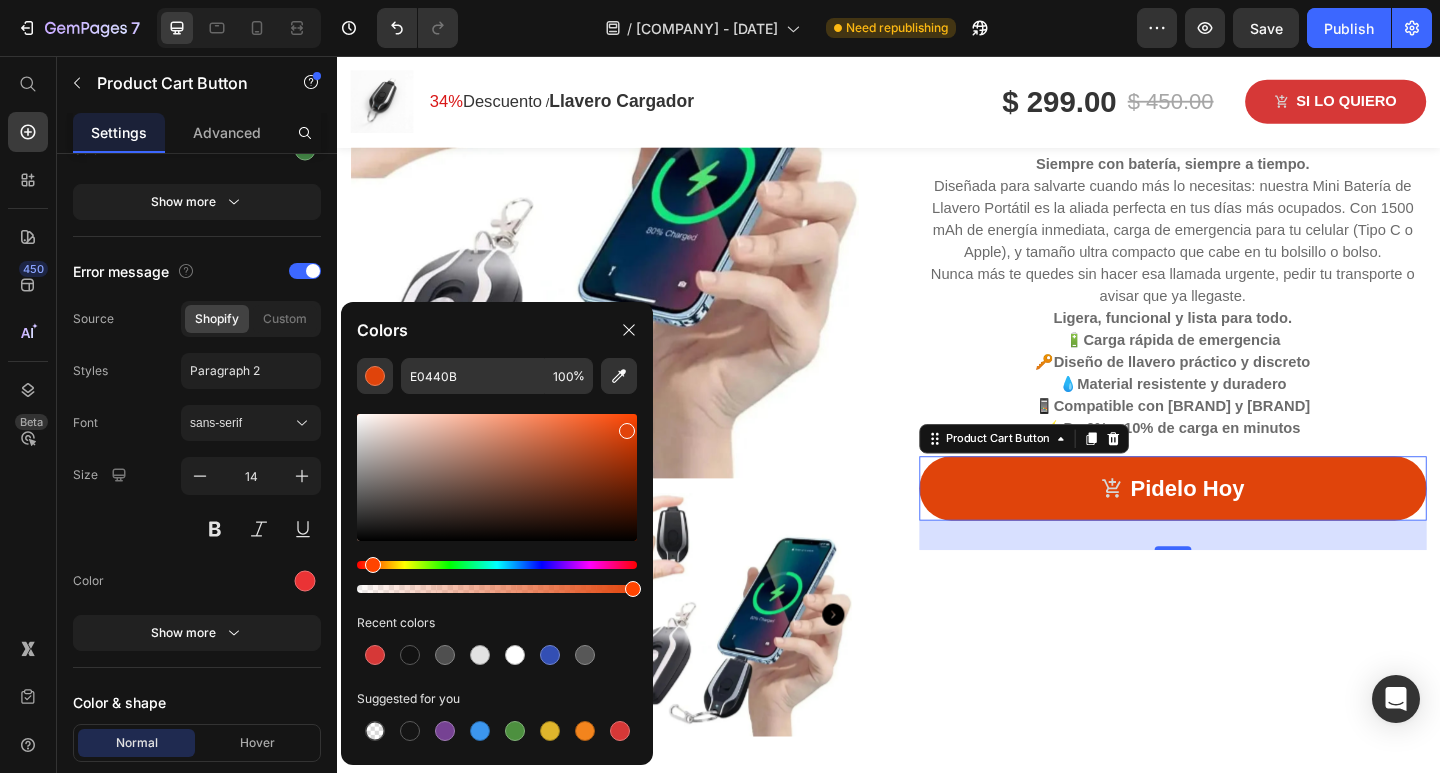 type on "E2440B" 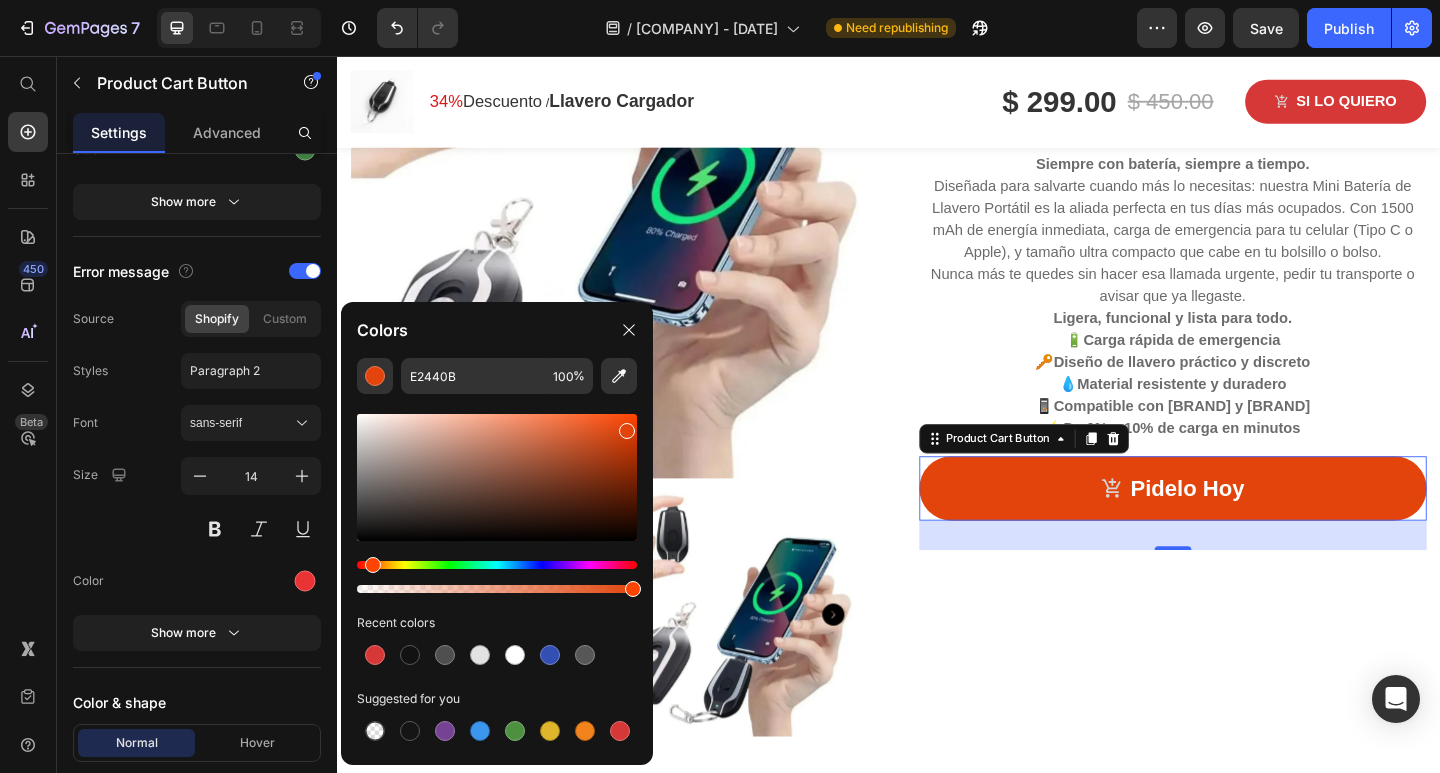 drag, startPoint x: 593, startPoint y: 457, endPoint x: 625, endPoint y: 427, distance: 43.863426 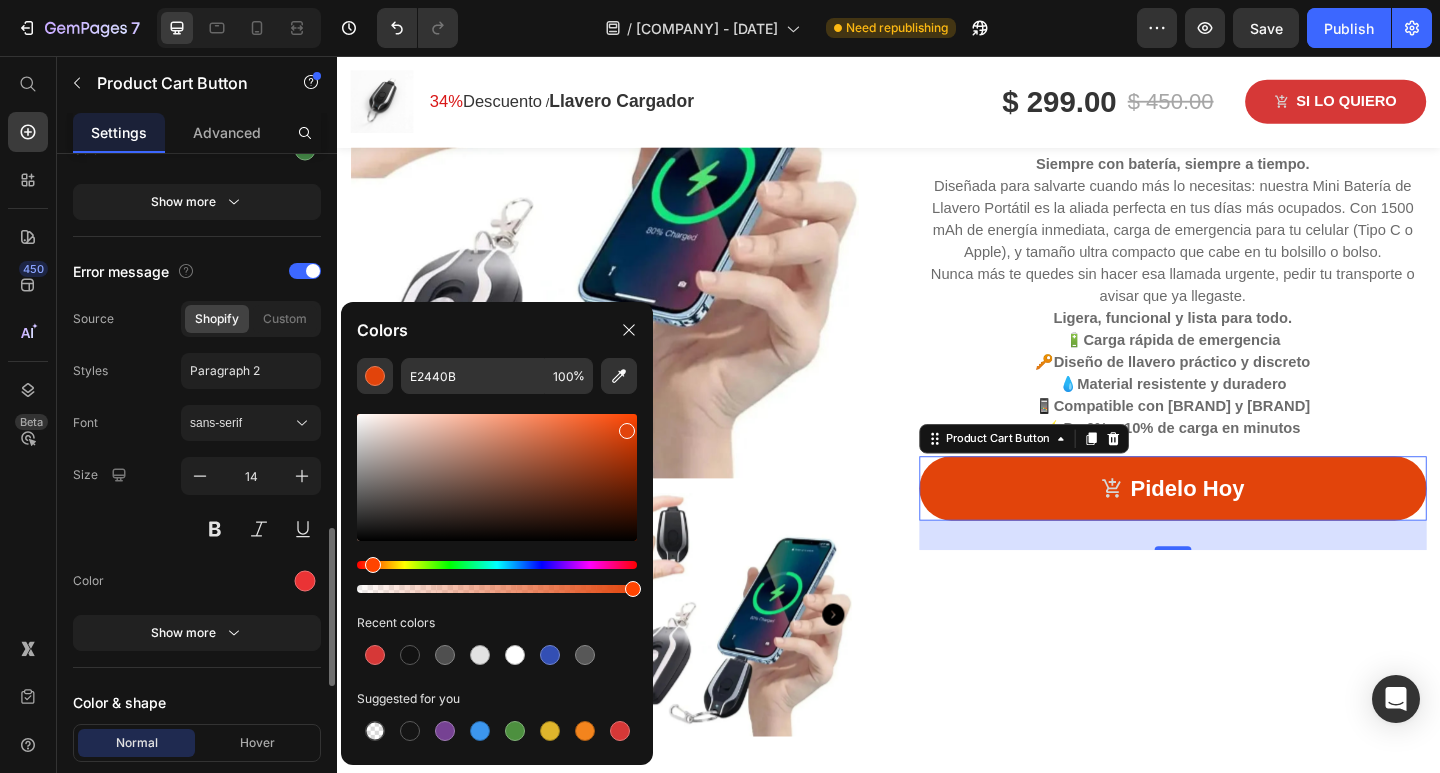 click on "Styles Paragraph 2 Font sans-serif Size 14 Color Show more" 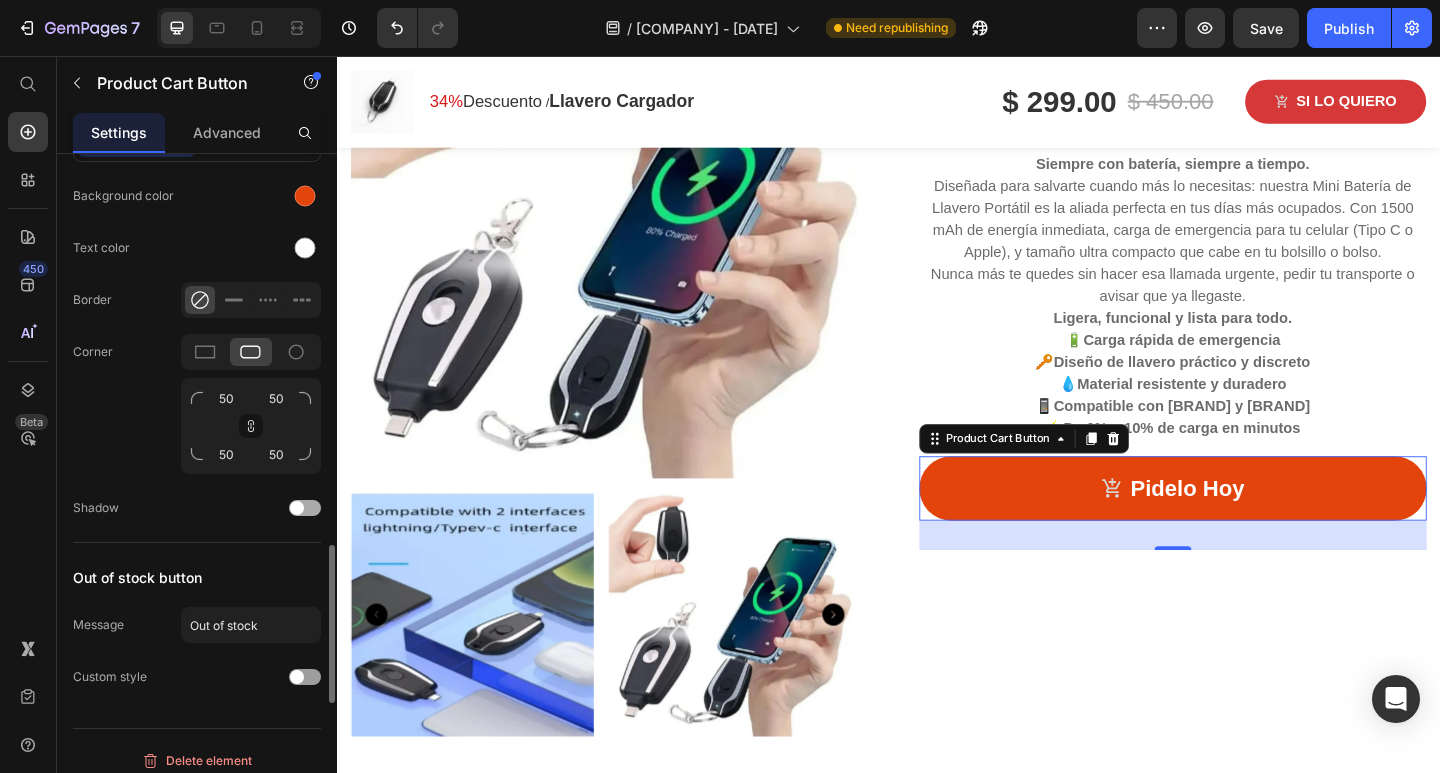 scroll, scrollTop: 2100, scrollLeft: 0, axis: vertical 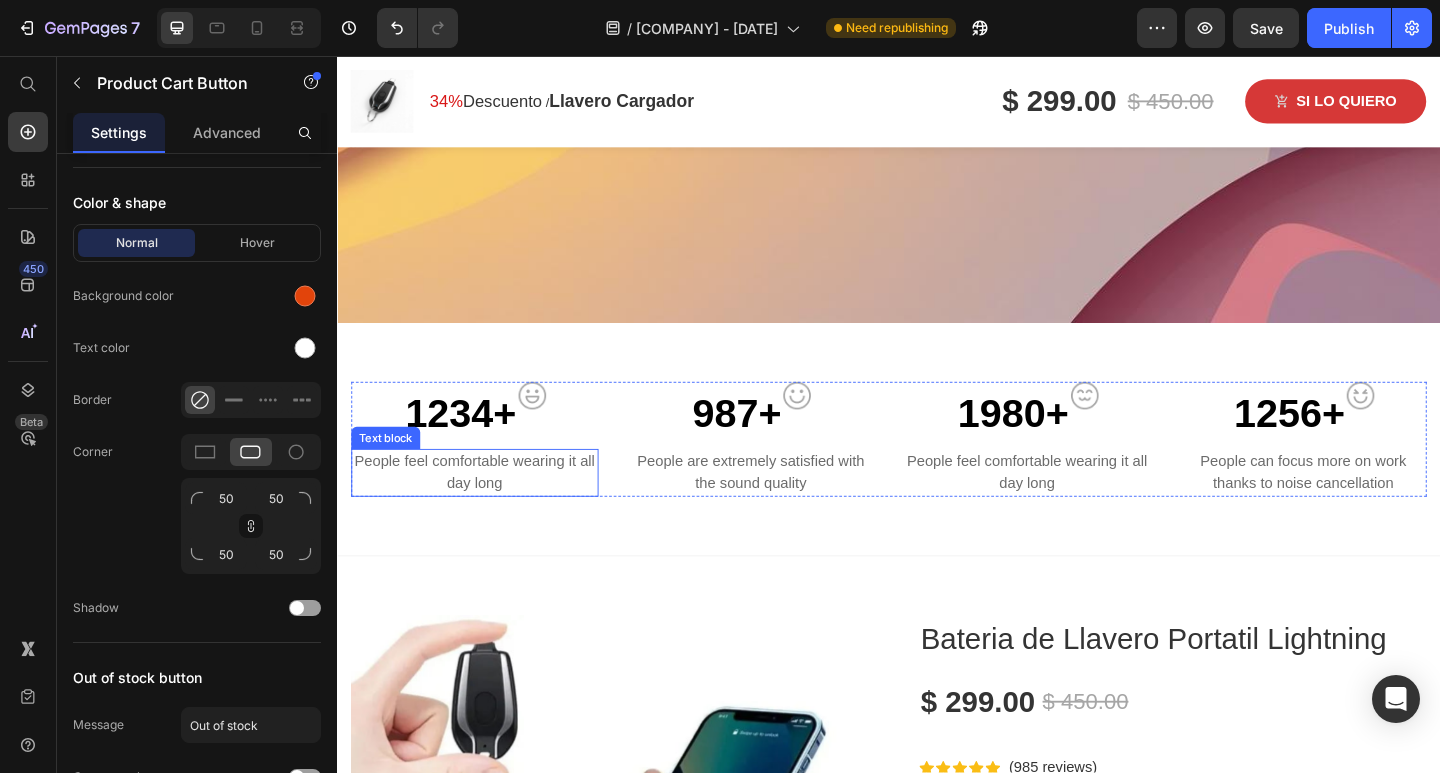 click on "People feel comfortable wearing it all day long" at bounding box center (486, 510) 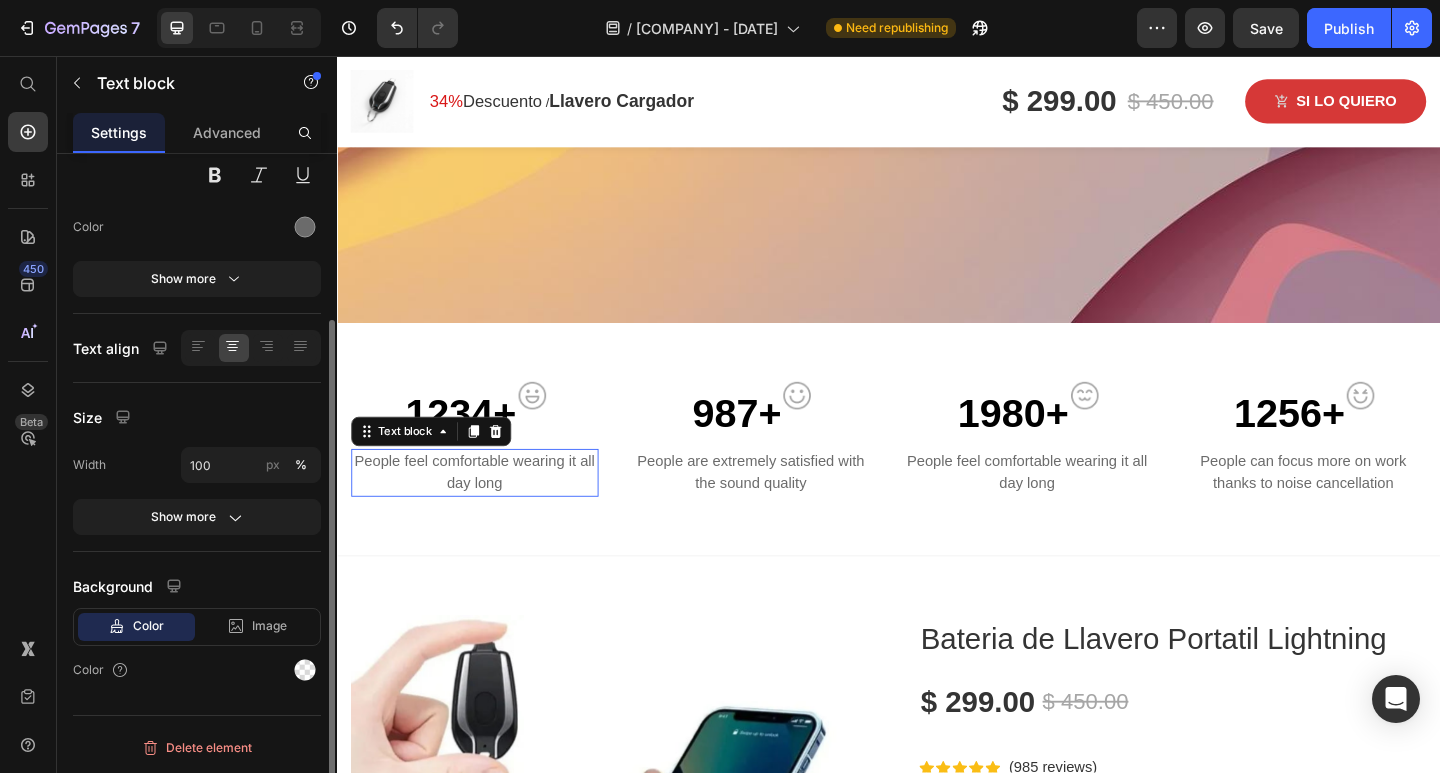 scroll, scrollTop: 0, scrollLeft: 0, axis: both 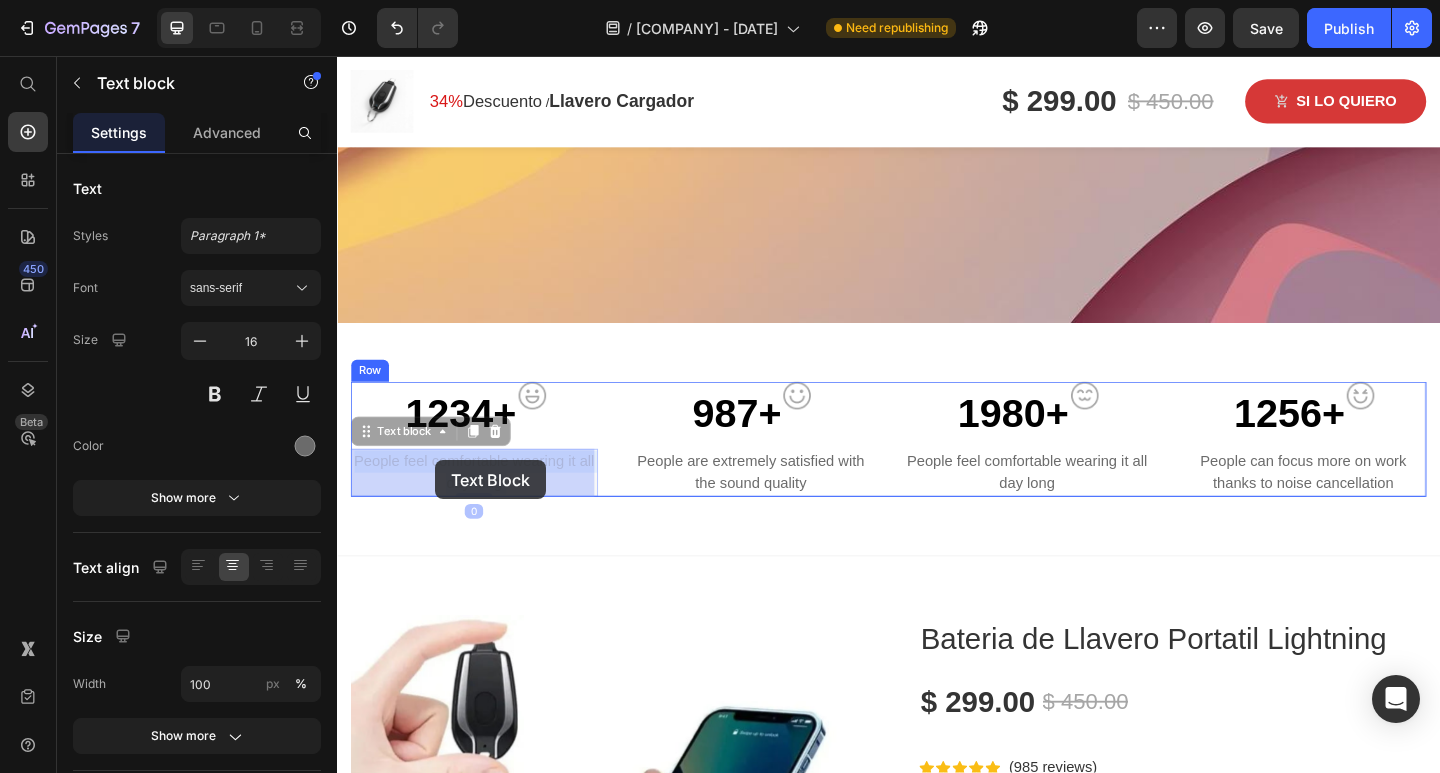 drag, startPoint x: 369, startPoint y: 494, endPoint x: 441, endPoint y: 496, distance: 72.02777 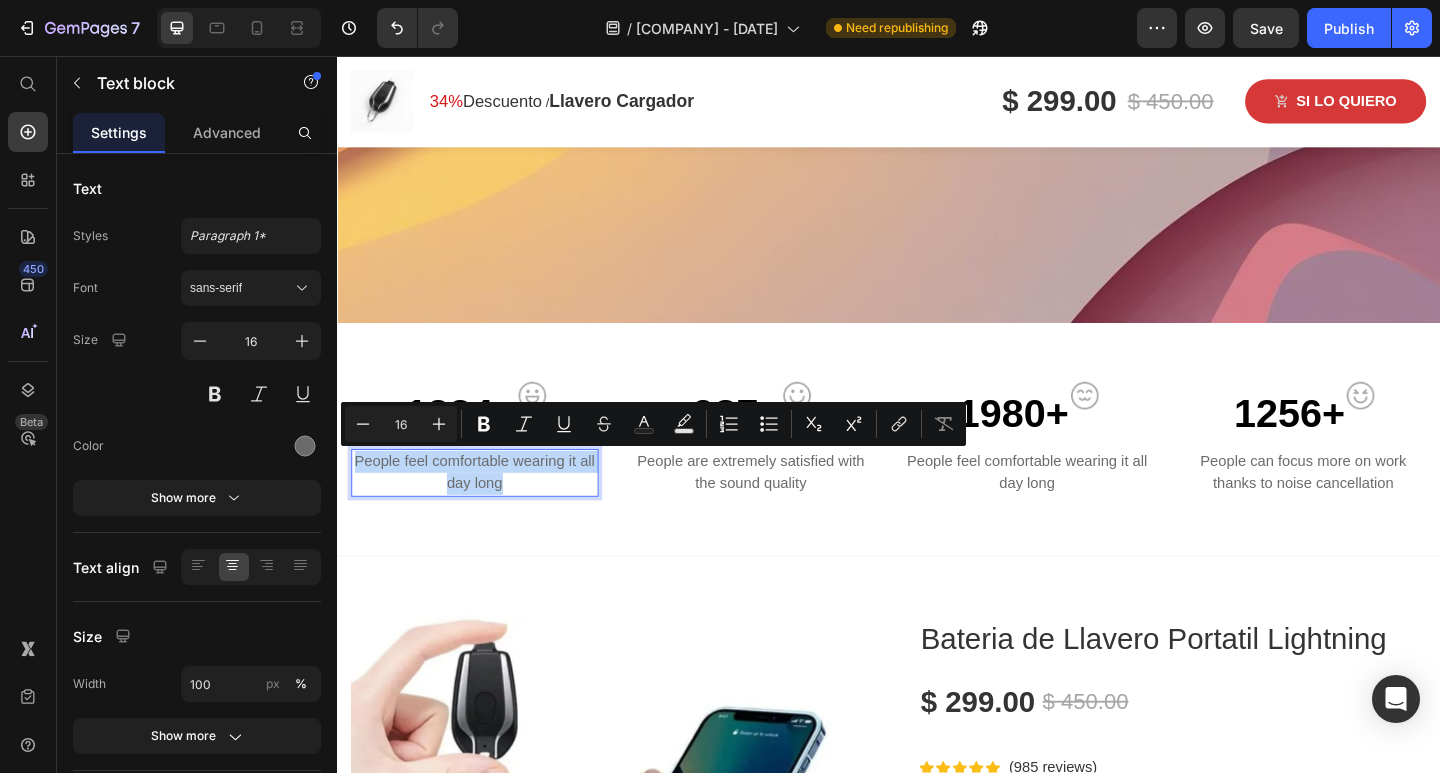 drag, startPoint x: 366, startPoint y: 494, endPoint x: 540, endPoint y: 527, distance: 177.10167 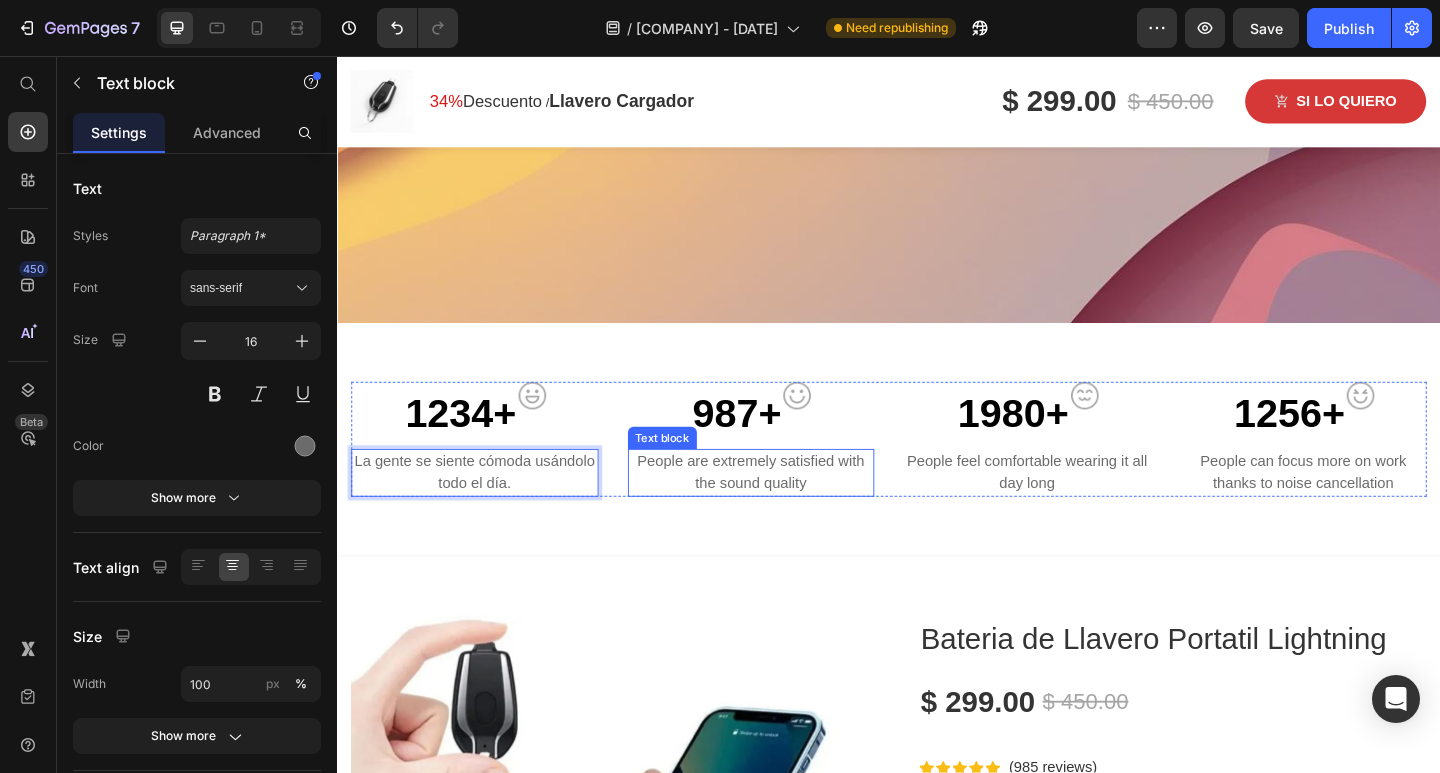 click on "People are extremely satisfied with the sound quality" at bounding box center (787, 510) 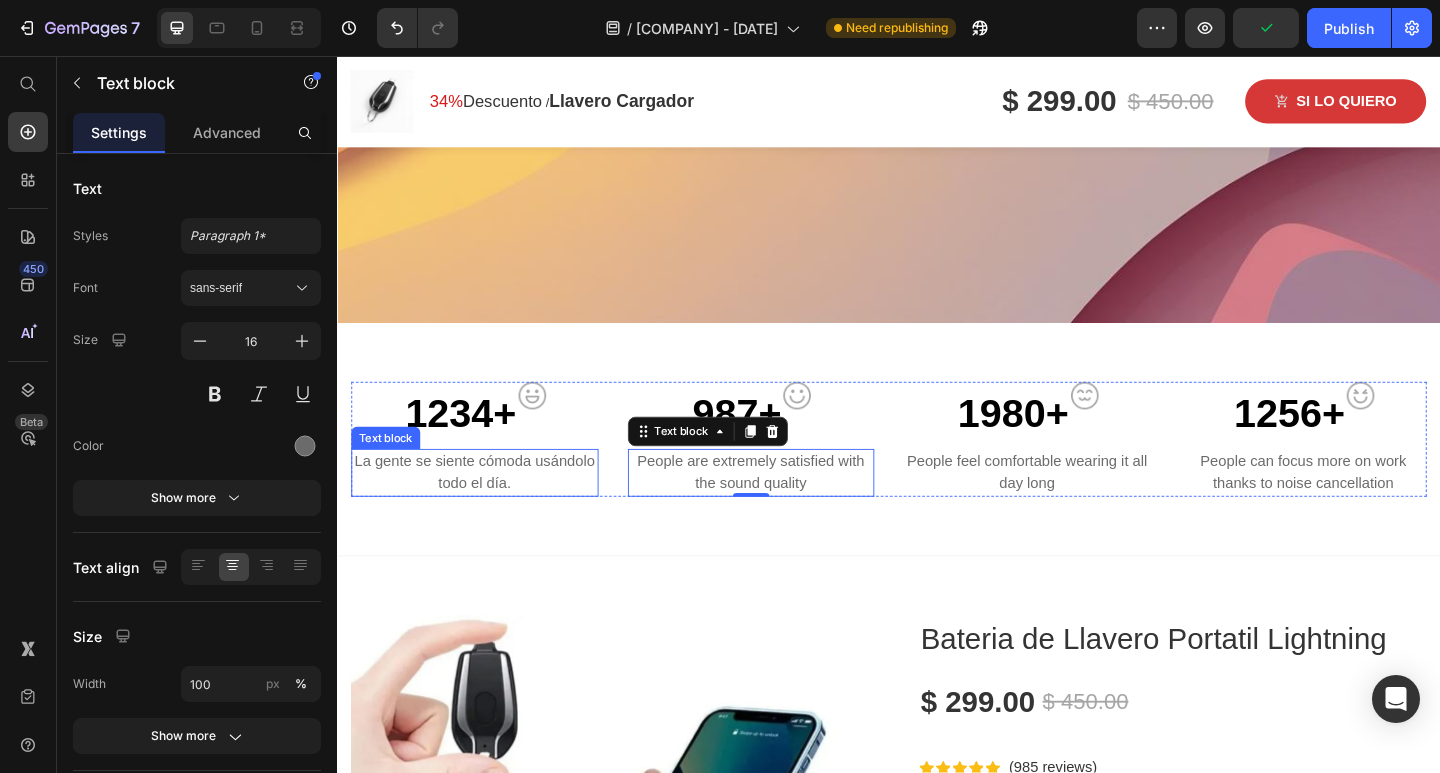 click on "La gente se siente cómoda usándolo todo el día." at bounding box center [486, 510] 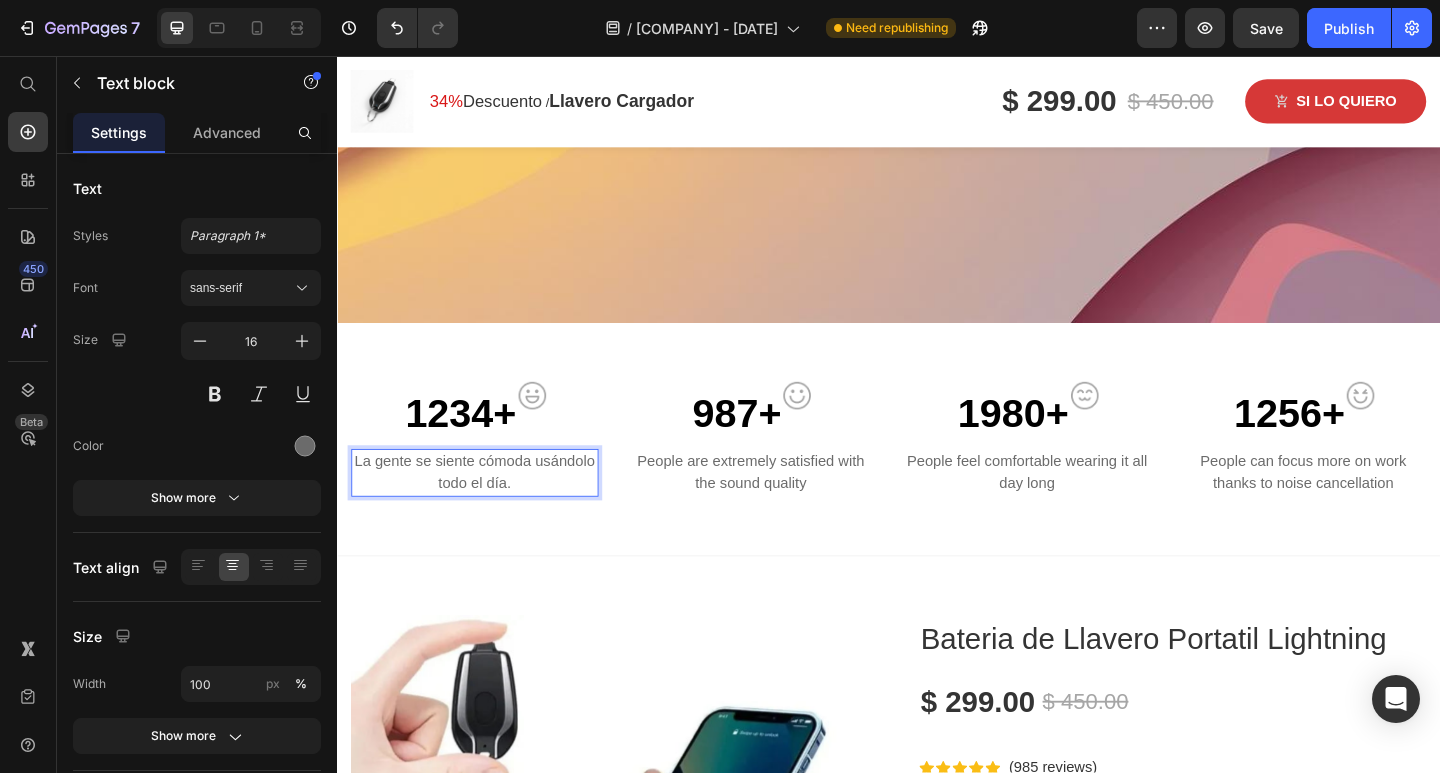 click on "La gente se siente cómoda usándolo todo el día." at bounding box center [486, 510] 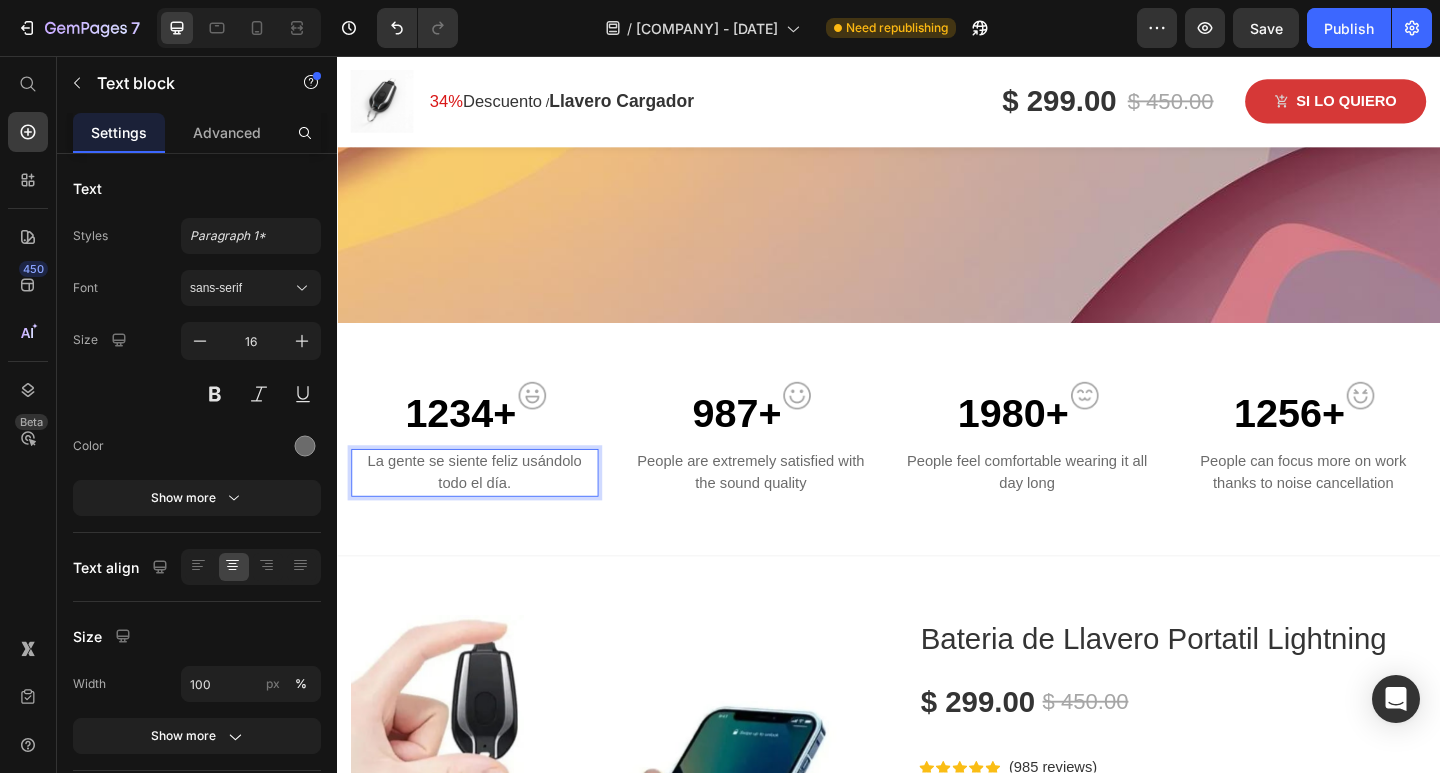 click on "La gente se siente feliz usándolo todo el día." at bounding box center [486, 510] 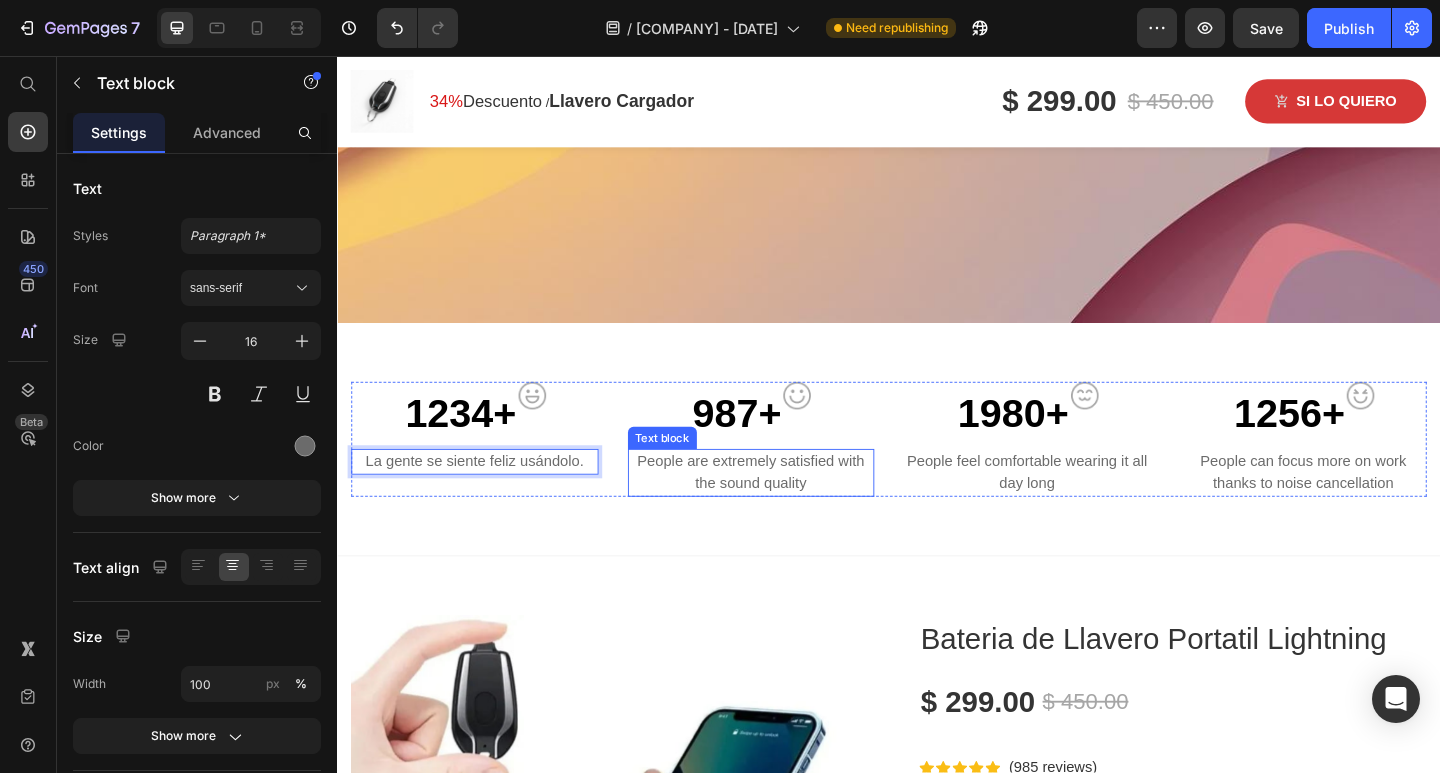 click on "People are extremely satisfied with the sound quality" at bounding box center (787, 510) 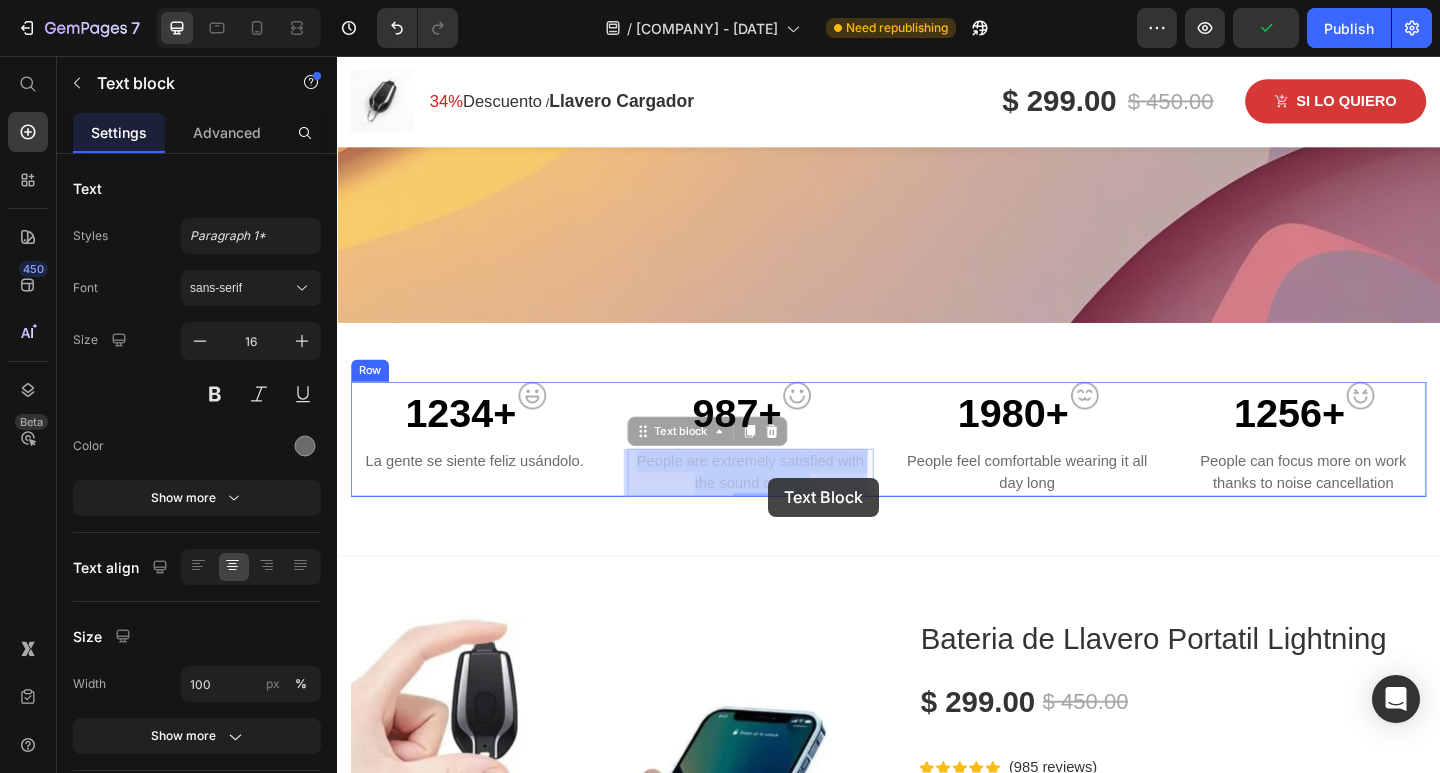 drag, startPoint x: 660, startPoint y: 494, endPoint x: 806, endPoint y: 515, distance: 147.50255 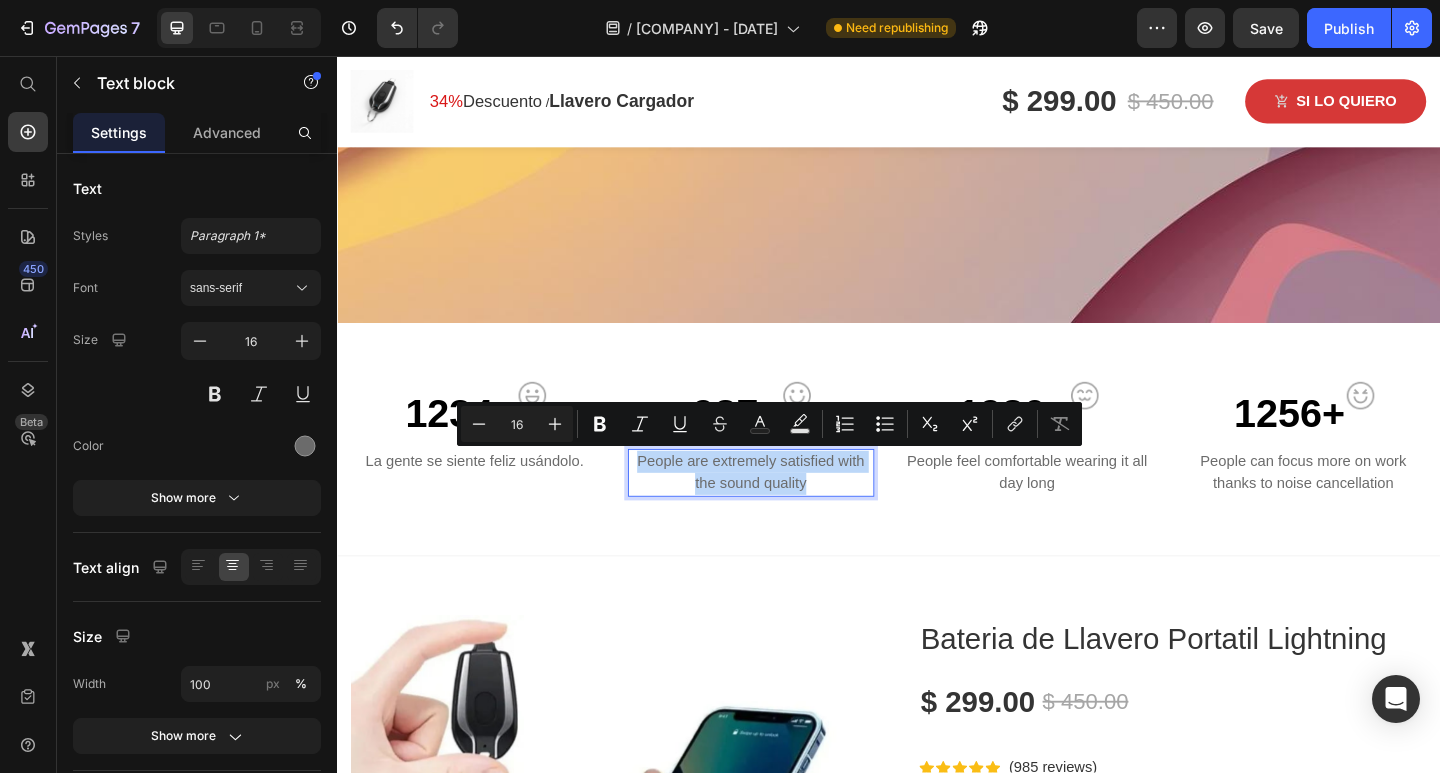 drag, startPoint x: 659, startPoint y: 495, endPoint x: 852, endPoint y: 525, distance: 195.31769 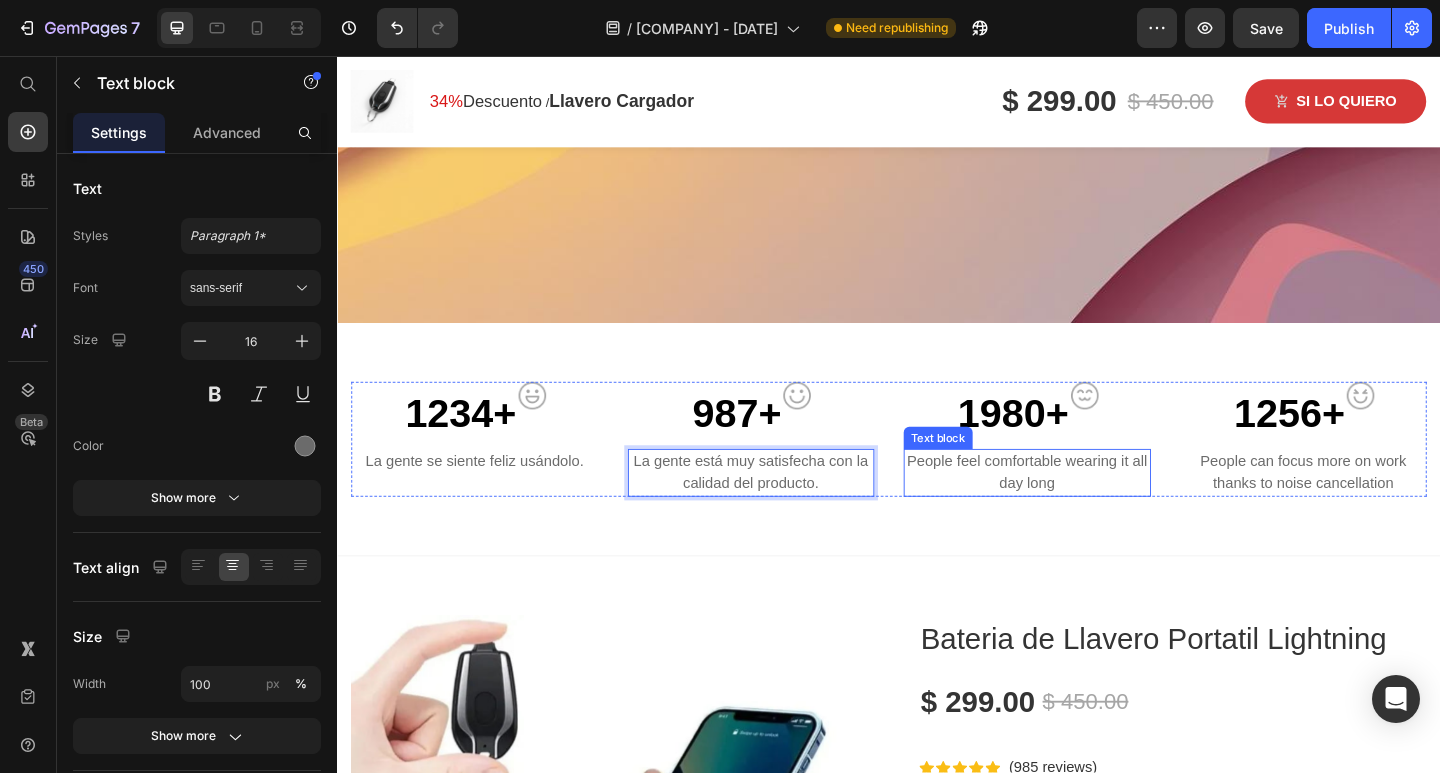 click on "People feel comfortable wearing it all day long" at bounding box center (1087, 510) 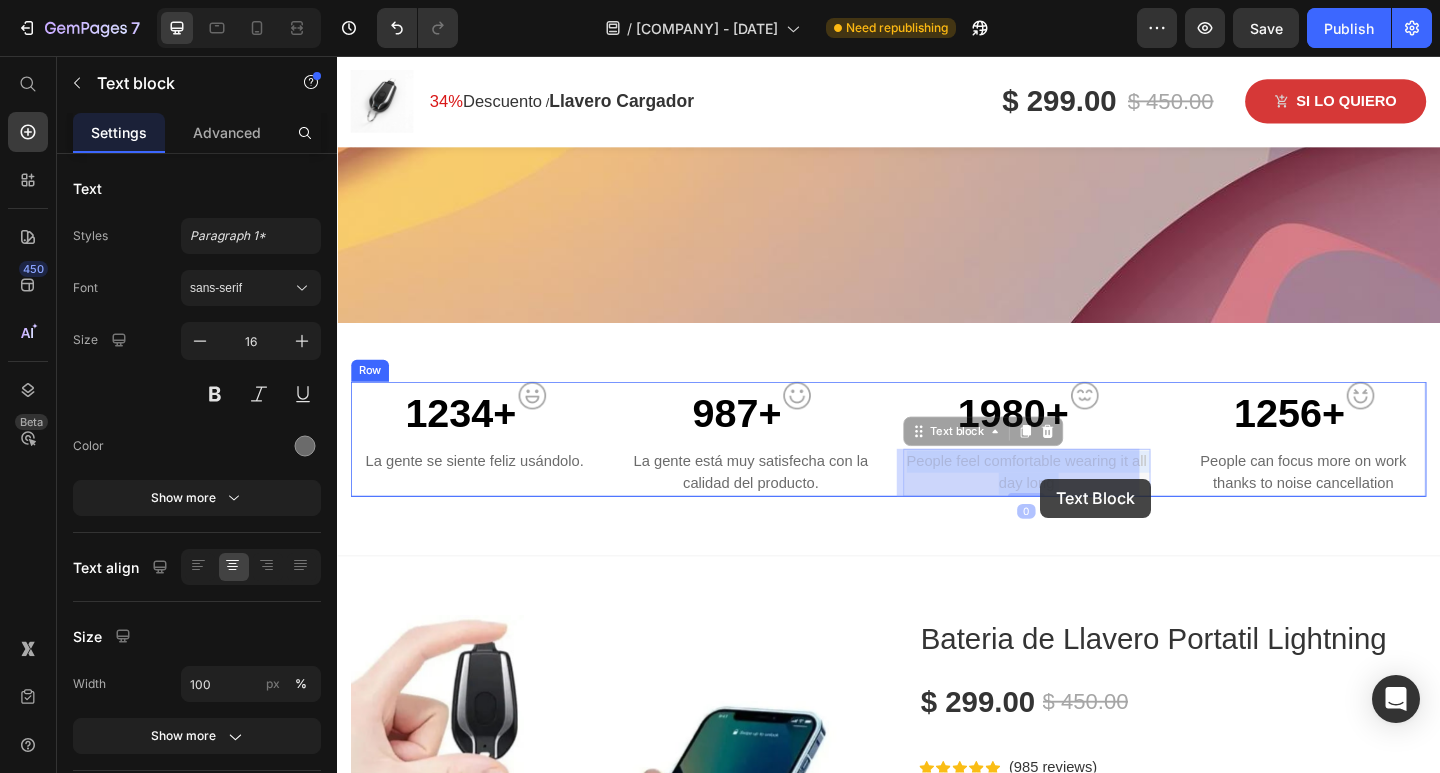 drag, startPoint x: 956, startPoint y: 497, endPoint x: 1102, endPoint y: 516, distance: 147.23111 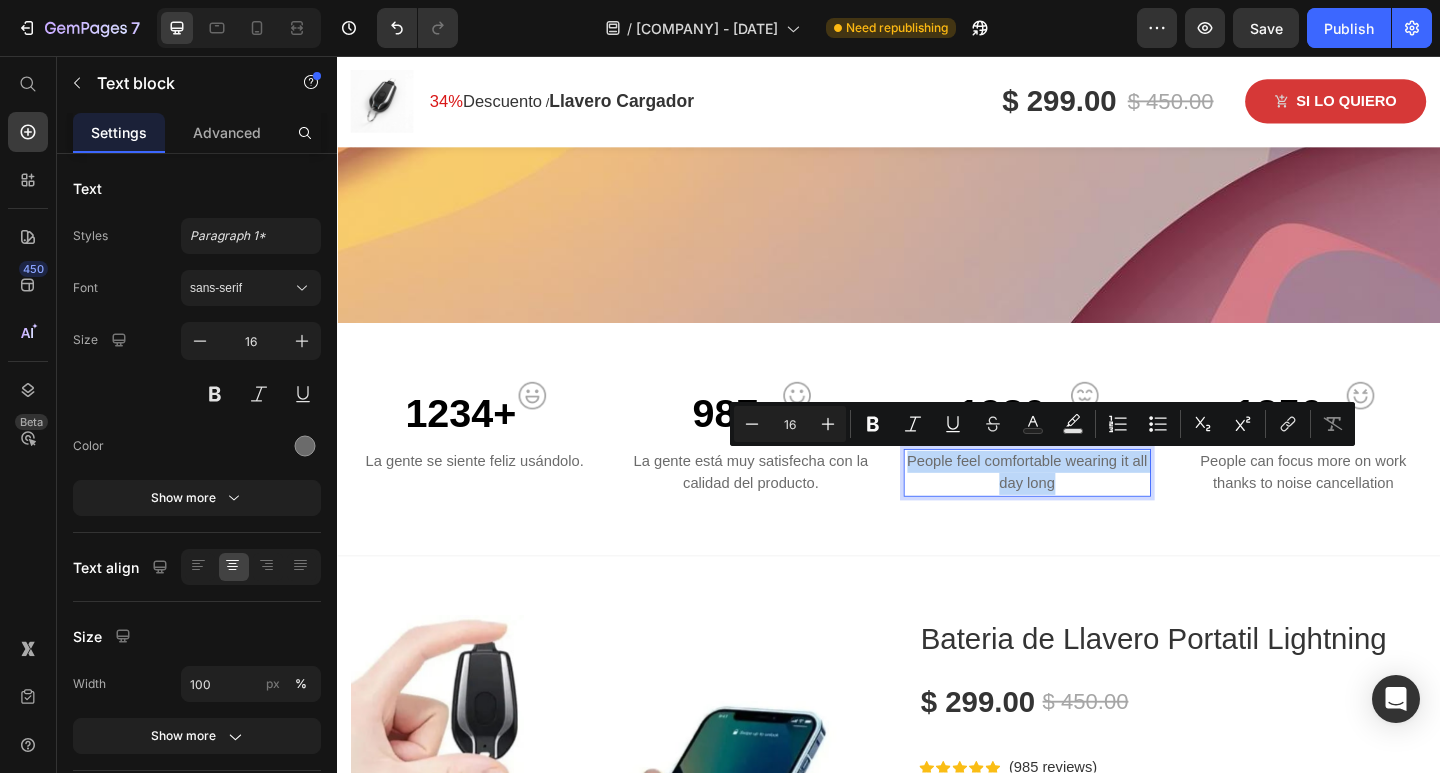 drag, startPoint x: 958, startPoint y: 495, endPoint x: 1127, endPoint y: 522, distance: 171.14322 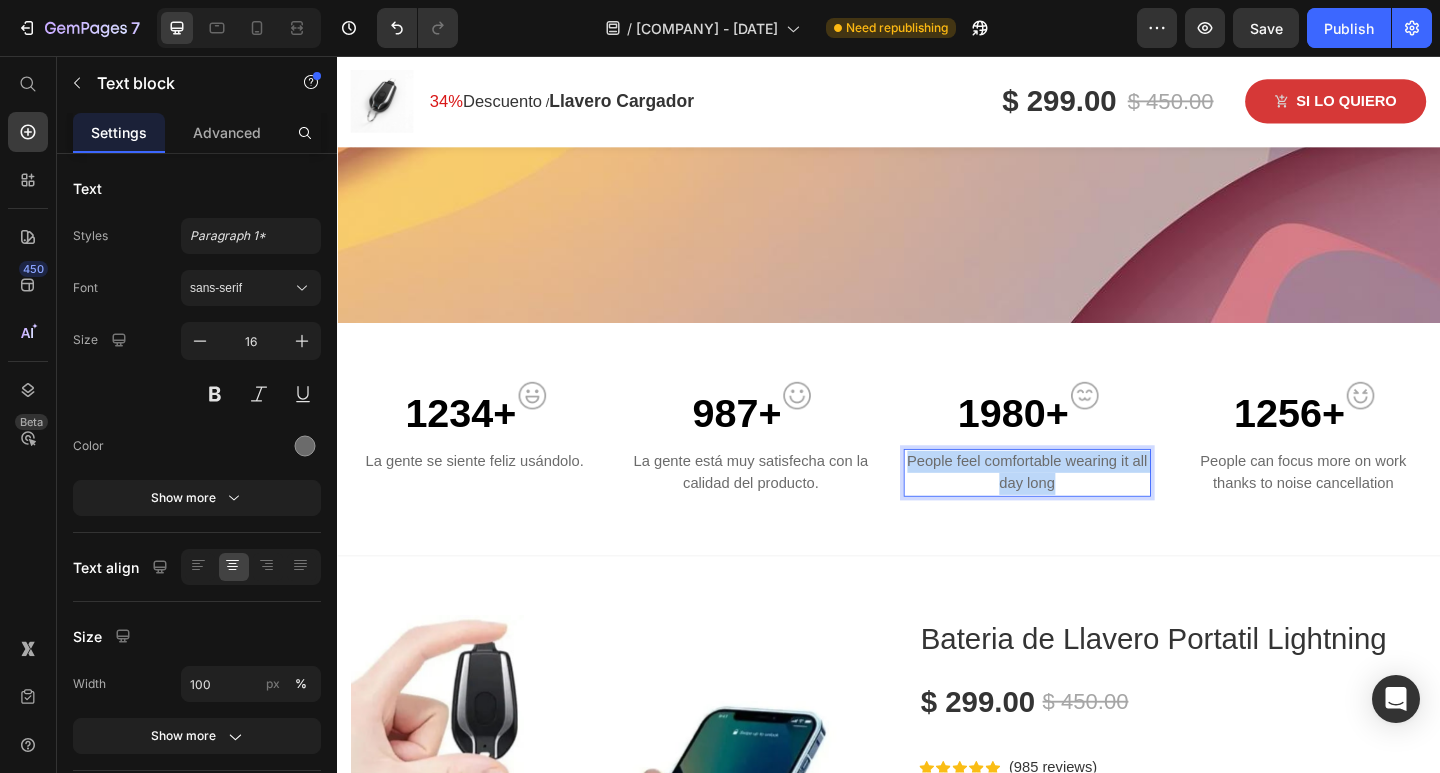 drag, startPoint x: 958, startPoint y: 497, endPoint x: 1130, endPoint y: 527, distance: 174.59668 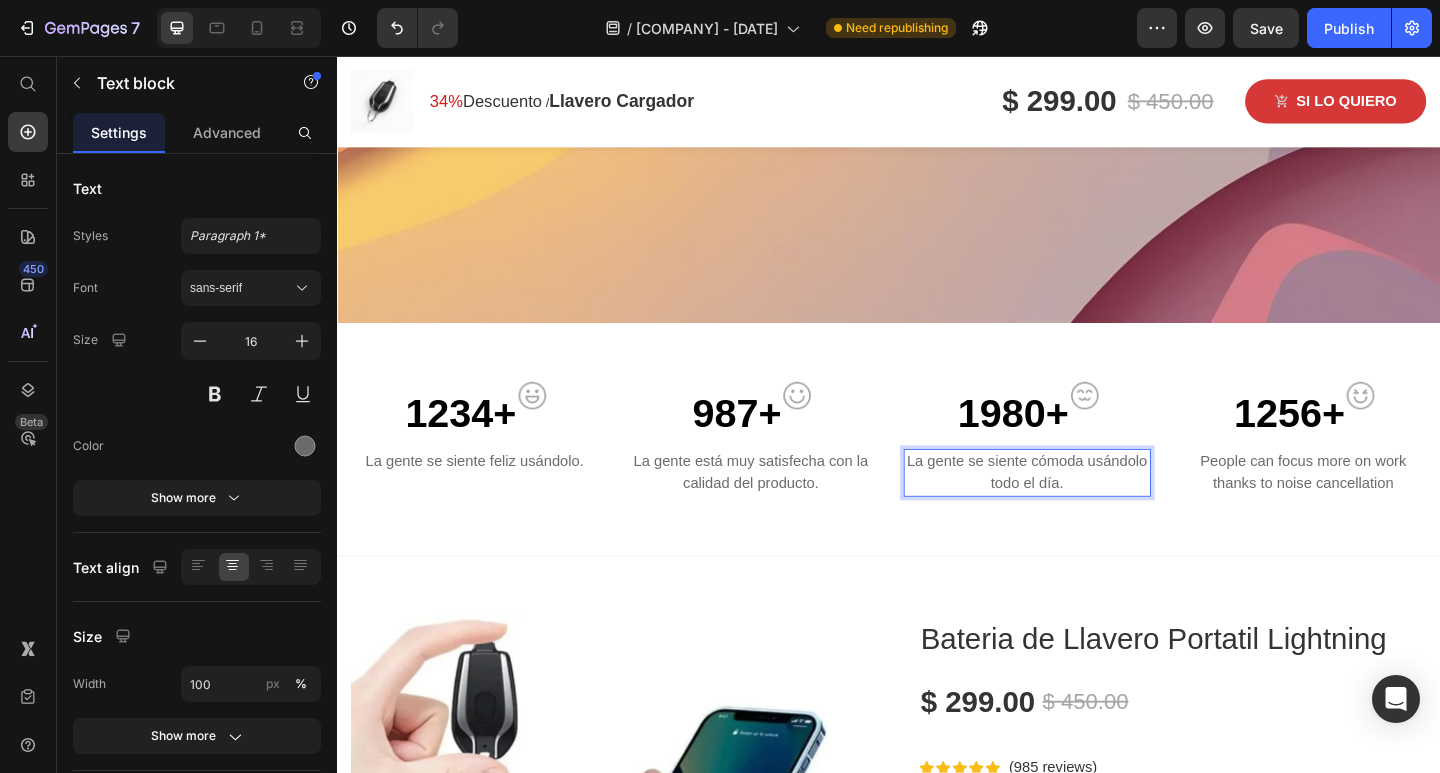 click on "La gente se siente cómoda usándolo todo el día." at bounding box center (1087, 510) 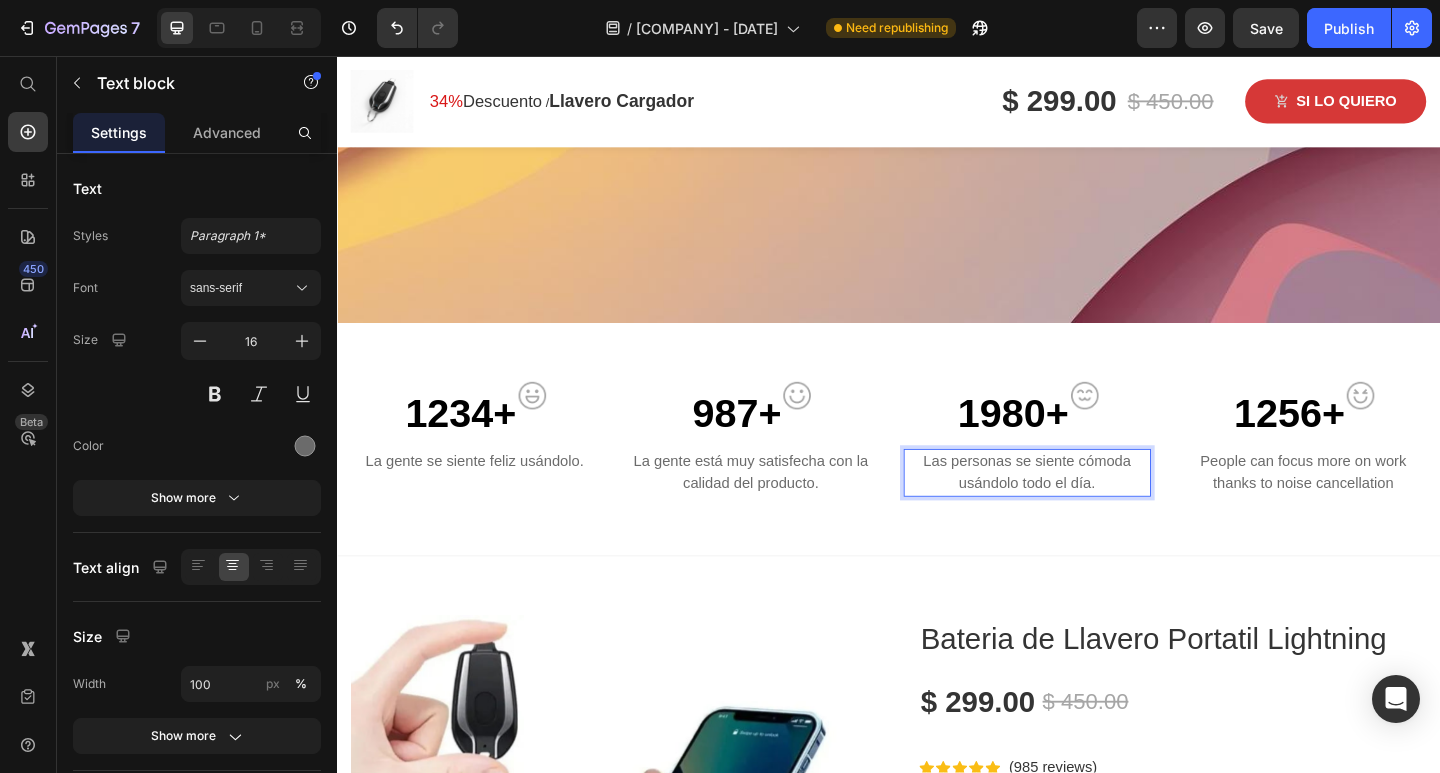 click on "Las personas se siente cómoda usándolo todo el día." at bounding box center [1087, 510] 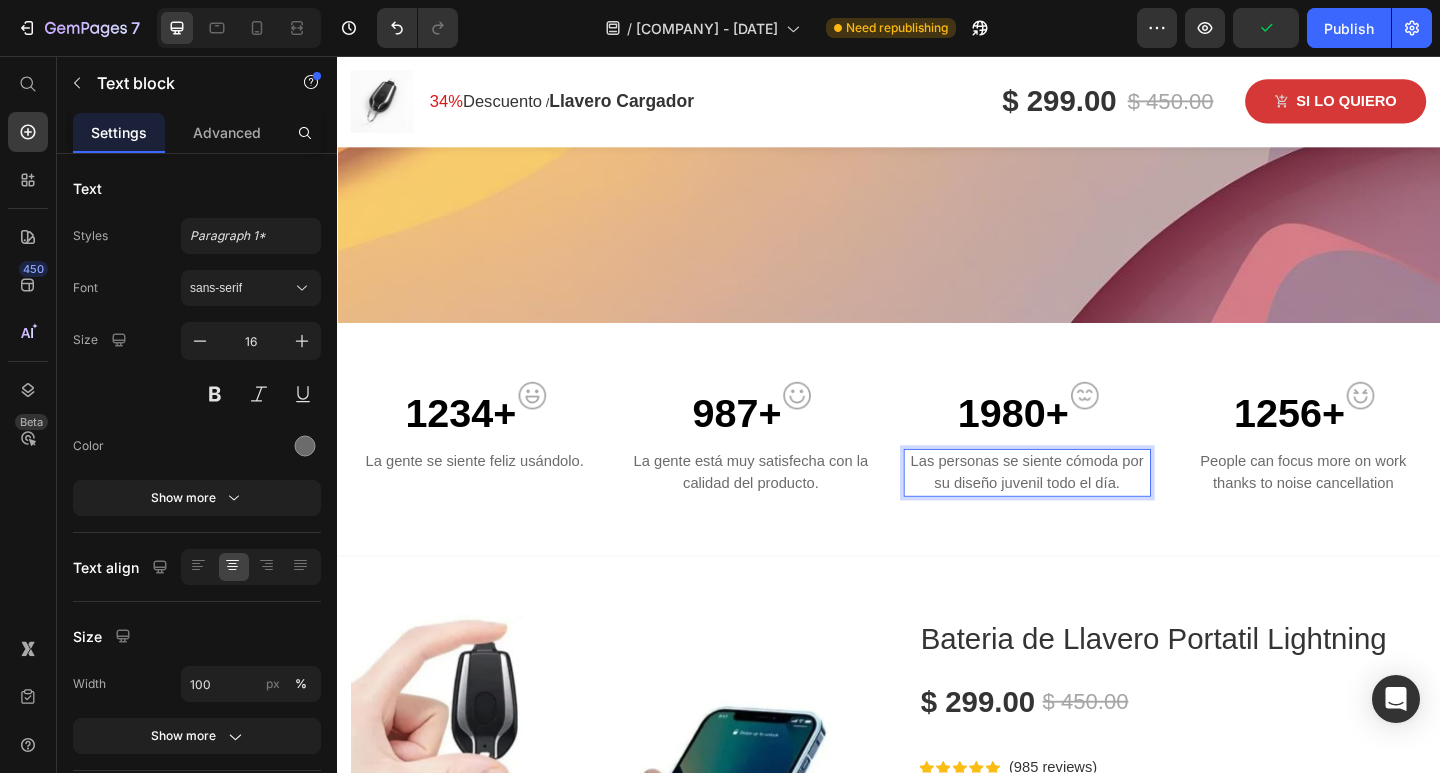 click on "Las personas se siente cómoda por su diseño juvenil todo el día." at bounding box center (1087, 510) 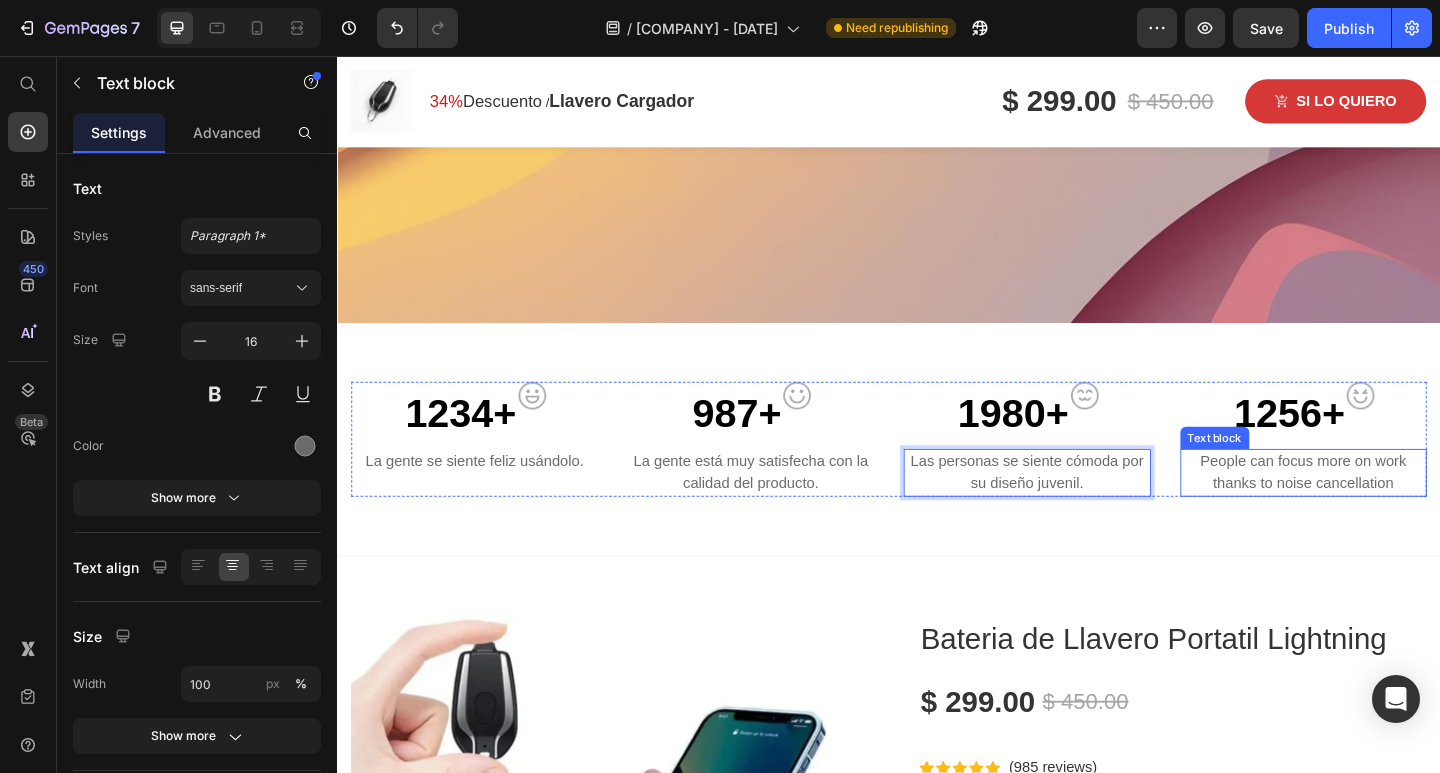 click on "People can focus more on work thanks to noise cancellation" at bounding box center [1388, 510] 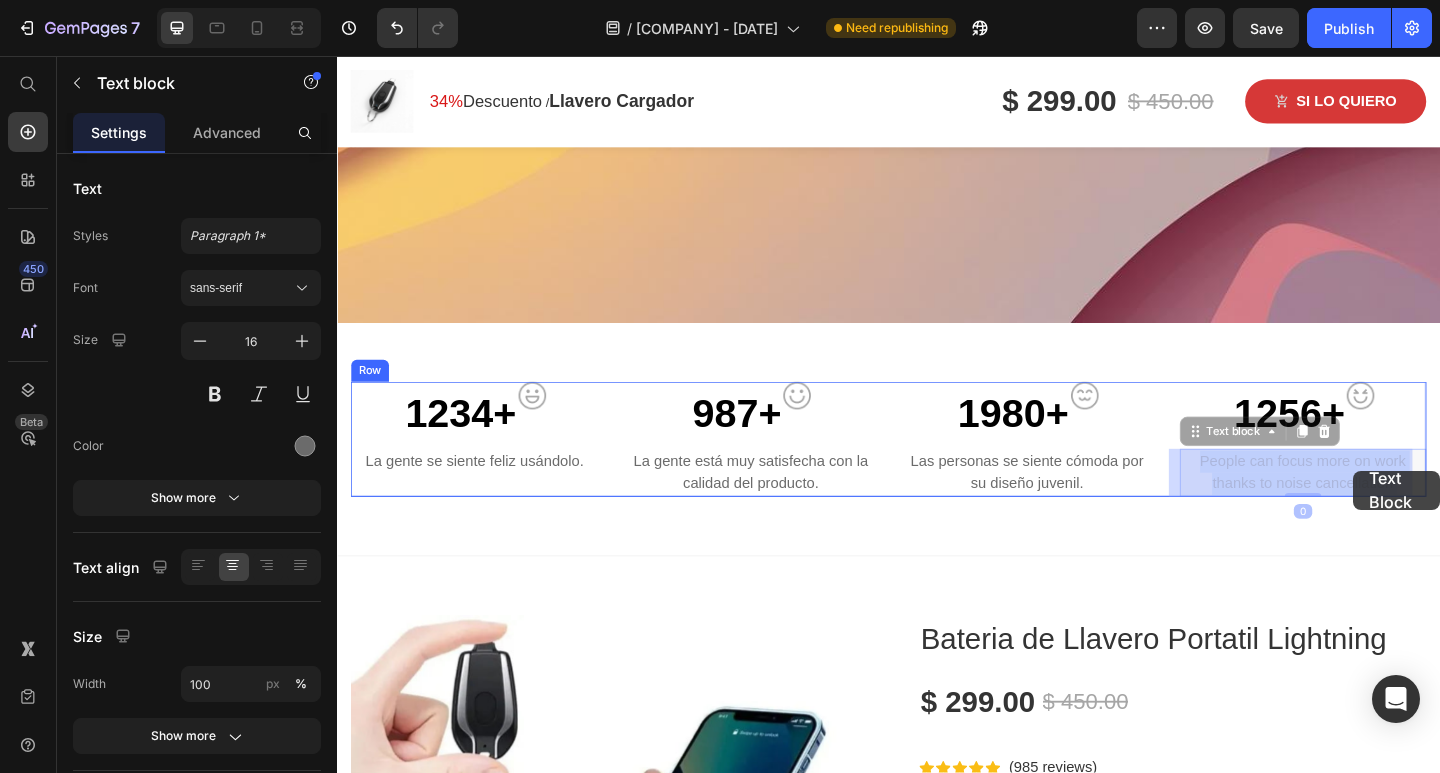 drag, startPoint x: 1263, startPoint y: 496, endPoint x: 1404, endPoint y: 511, distance: 141.79562 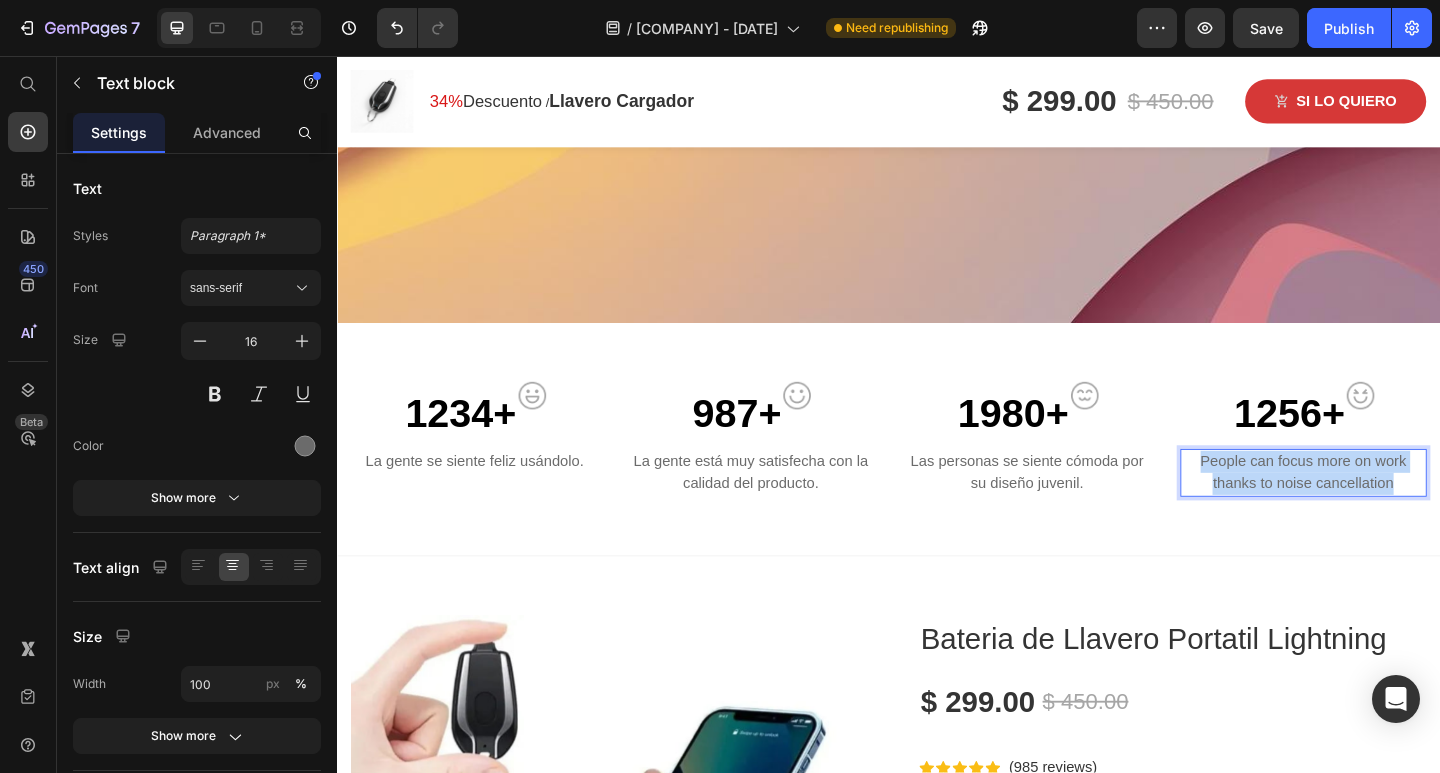 drag, startPoint x: 1263, startPoint y: 496, endPoint x: 1485, endPoint y: 511, distance: 222.50618 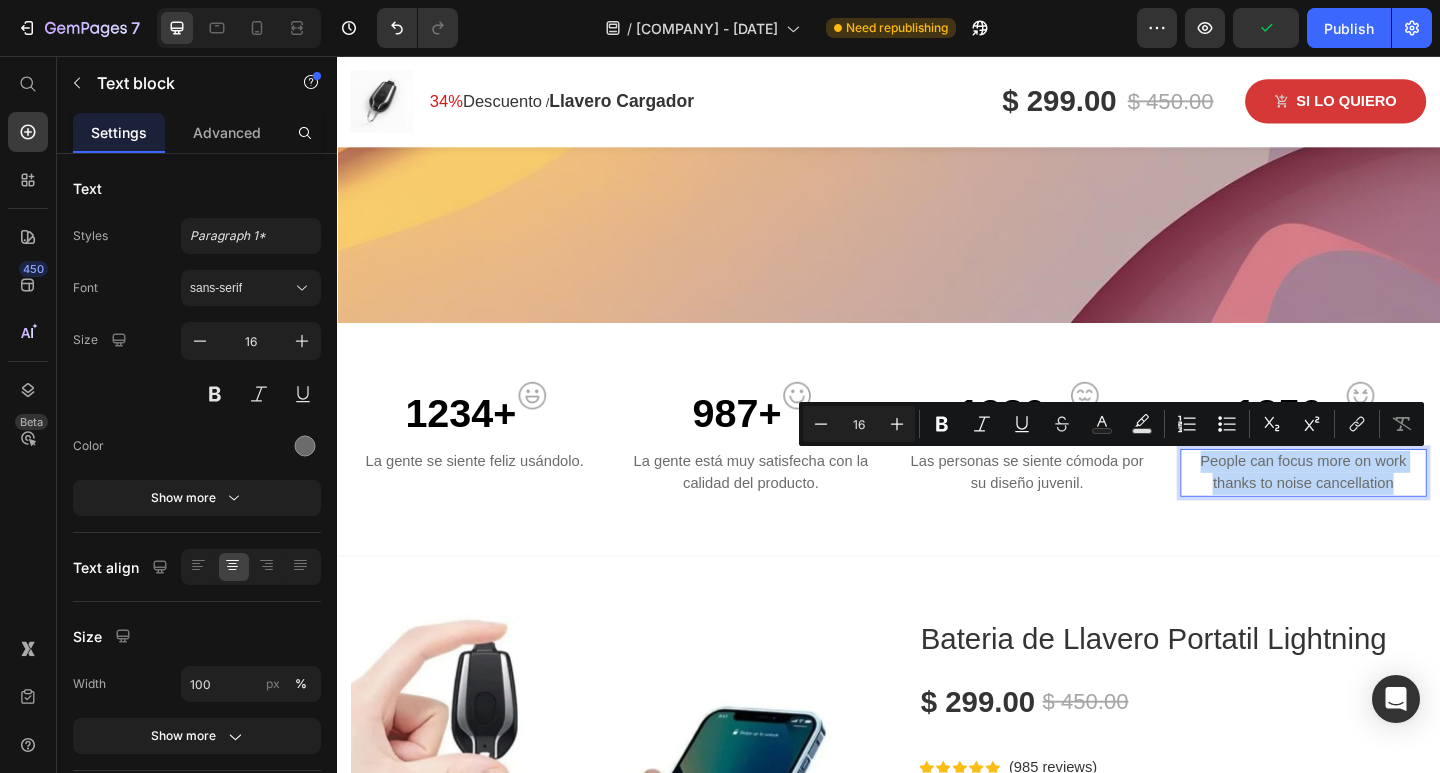 copy on "People can focus more on work thanks to noise cancellation" 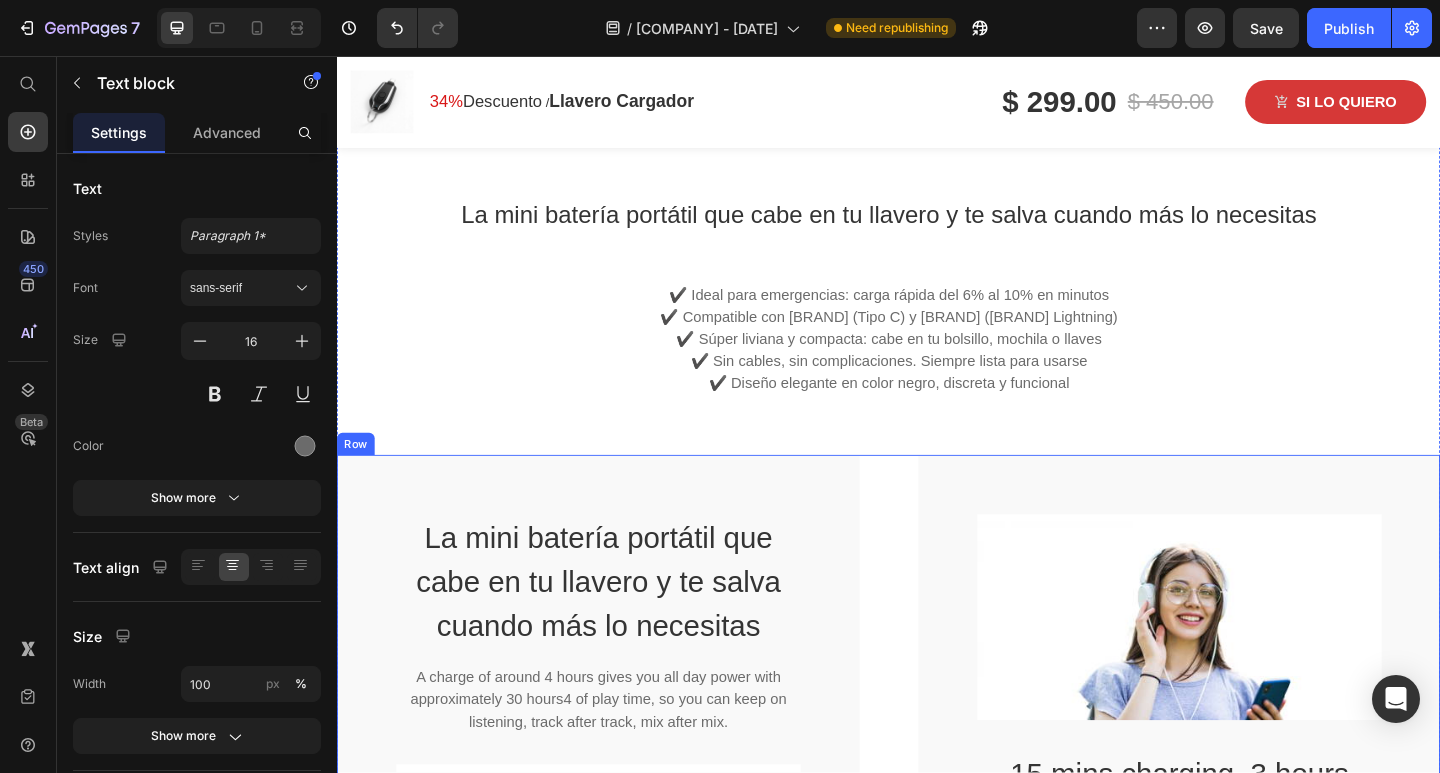 scroll, scrollTop: 3700, scrollLeft: 0, axis: vertical 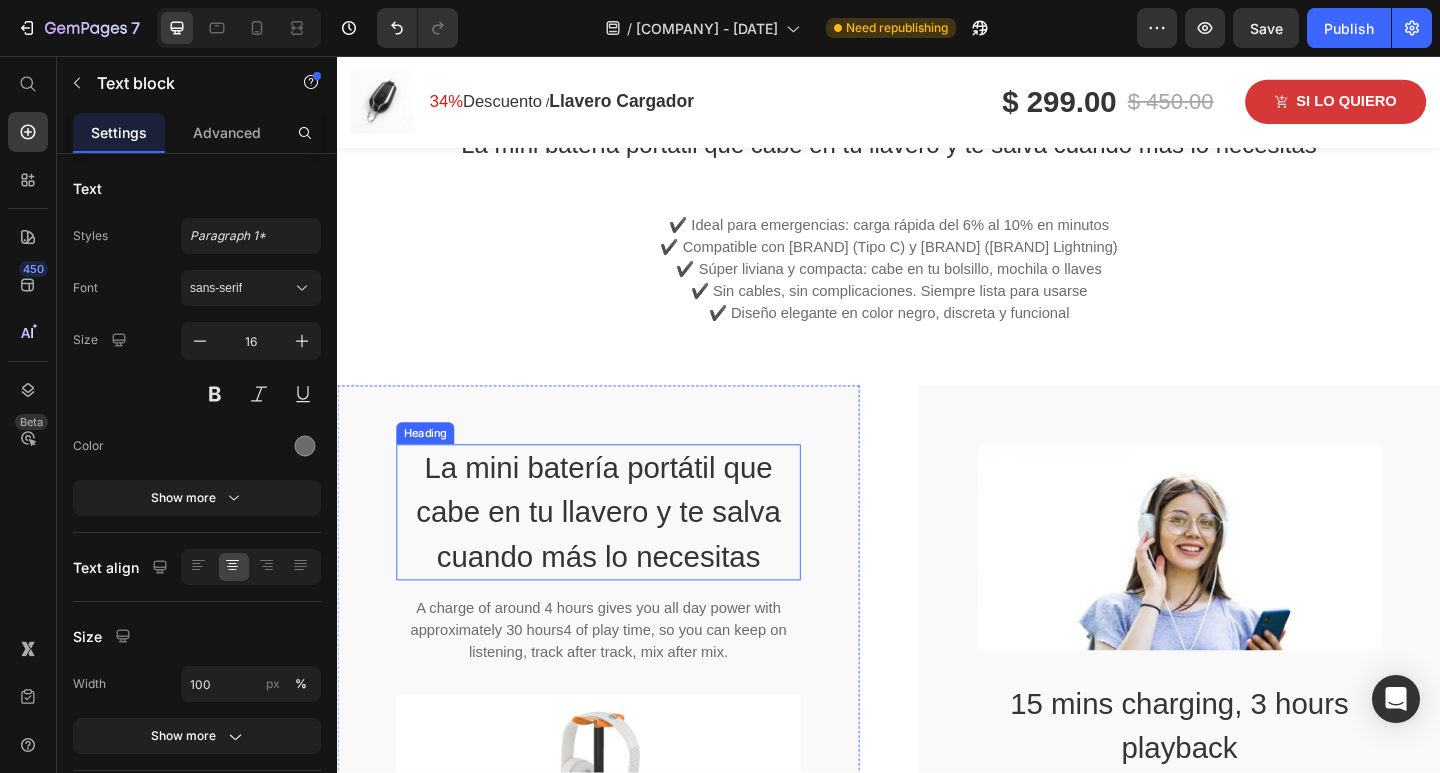 click on "La mini batería portátil que cabe en tu llavero y te salva cuando más lo necesitas" at bounding box center [621, 553] 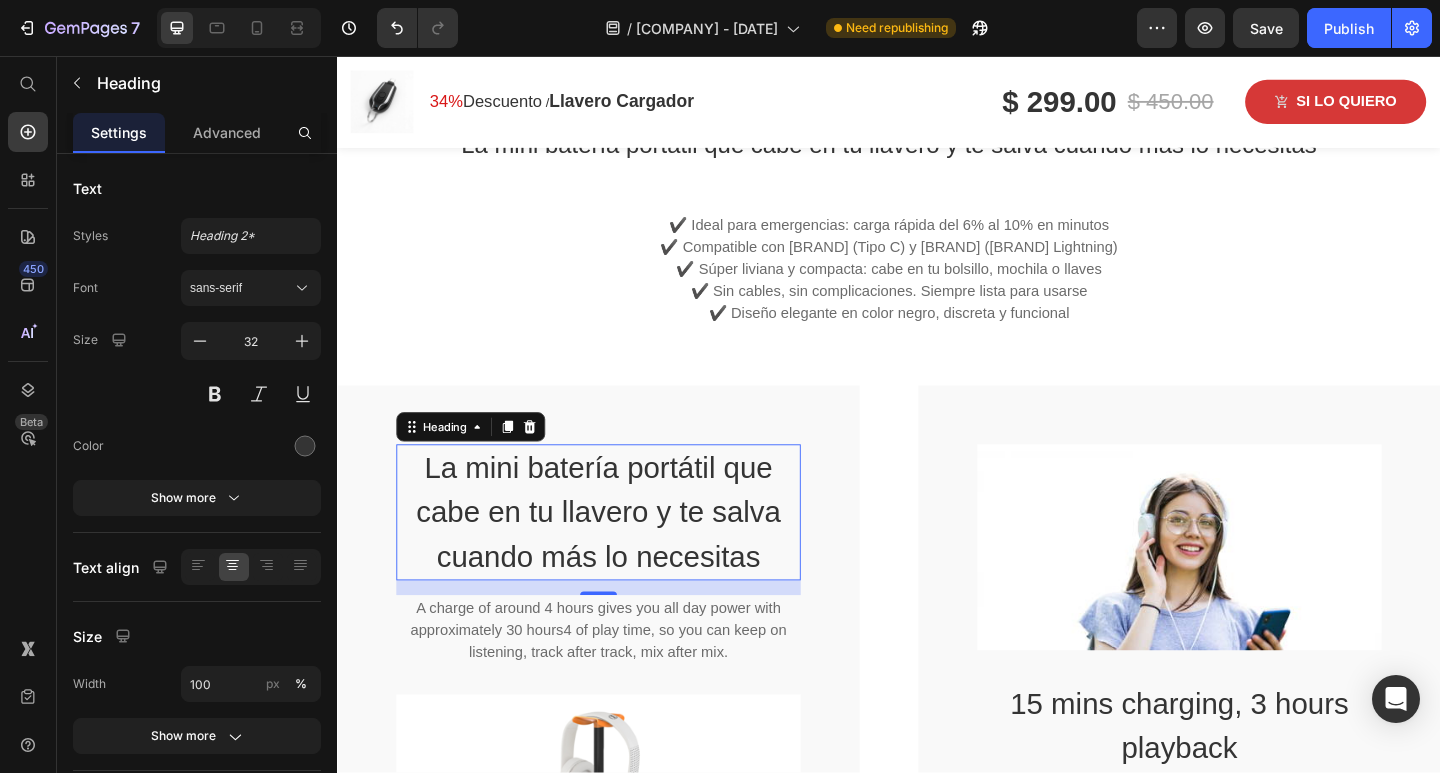 click on "La mini batería portátil que cabe en tu llavero y te salva cuando más lo necesitas" at bounding box center (621, 553) 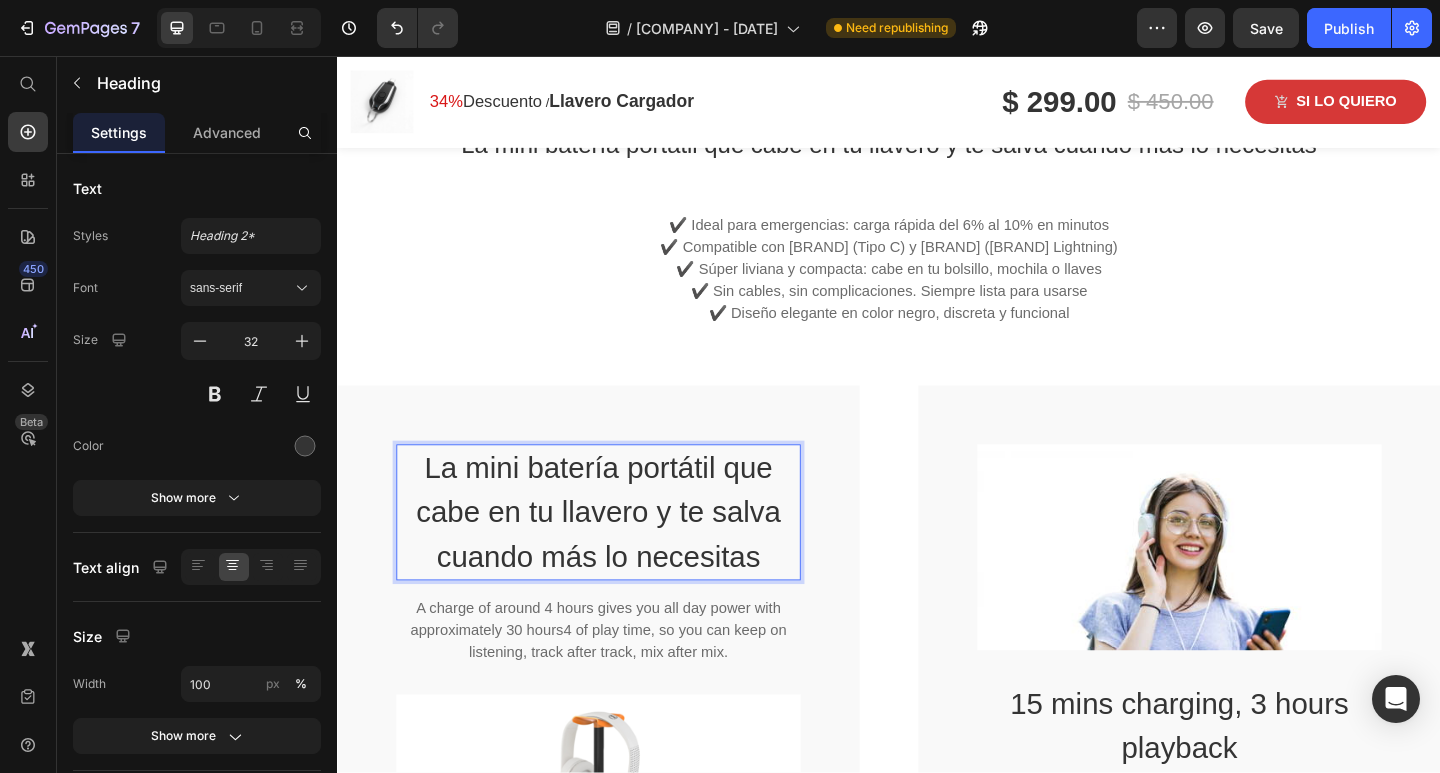 click on "La mini batería portátil que cabe en tu llavero y te salva cuando más lo necesitas" at bounding box center (621, 553) 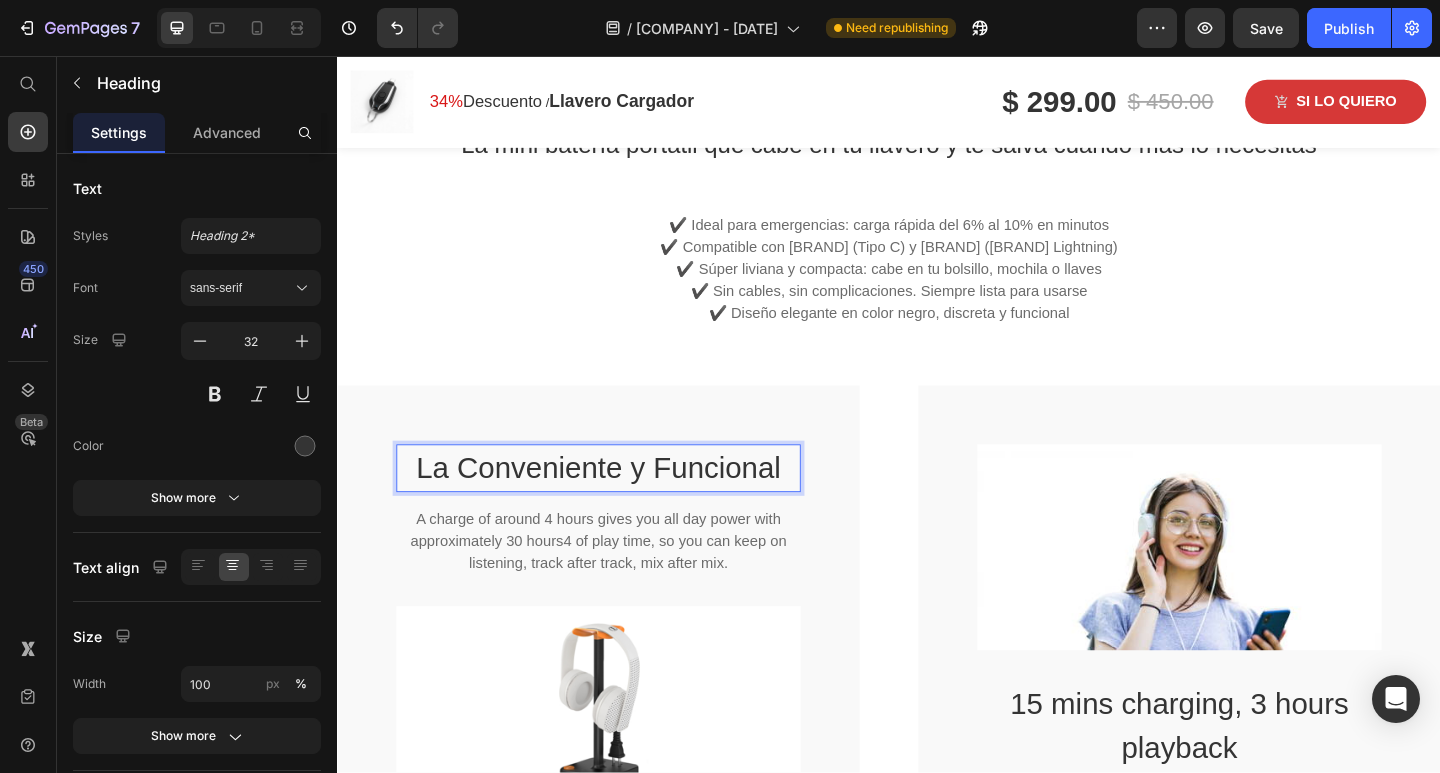 click on "La Conveniente y Funcional" at bounding box center (621, 505) 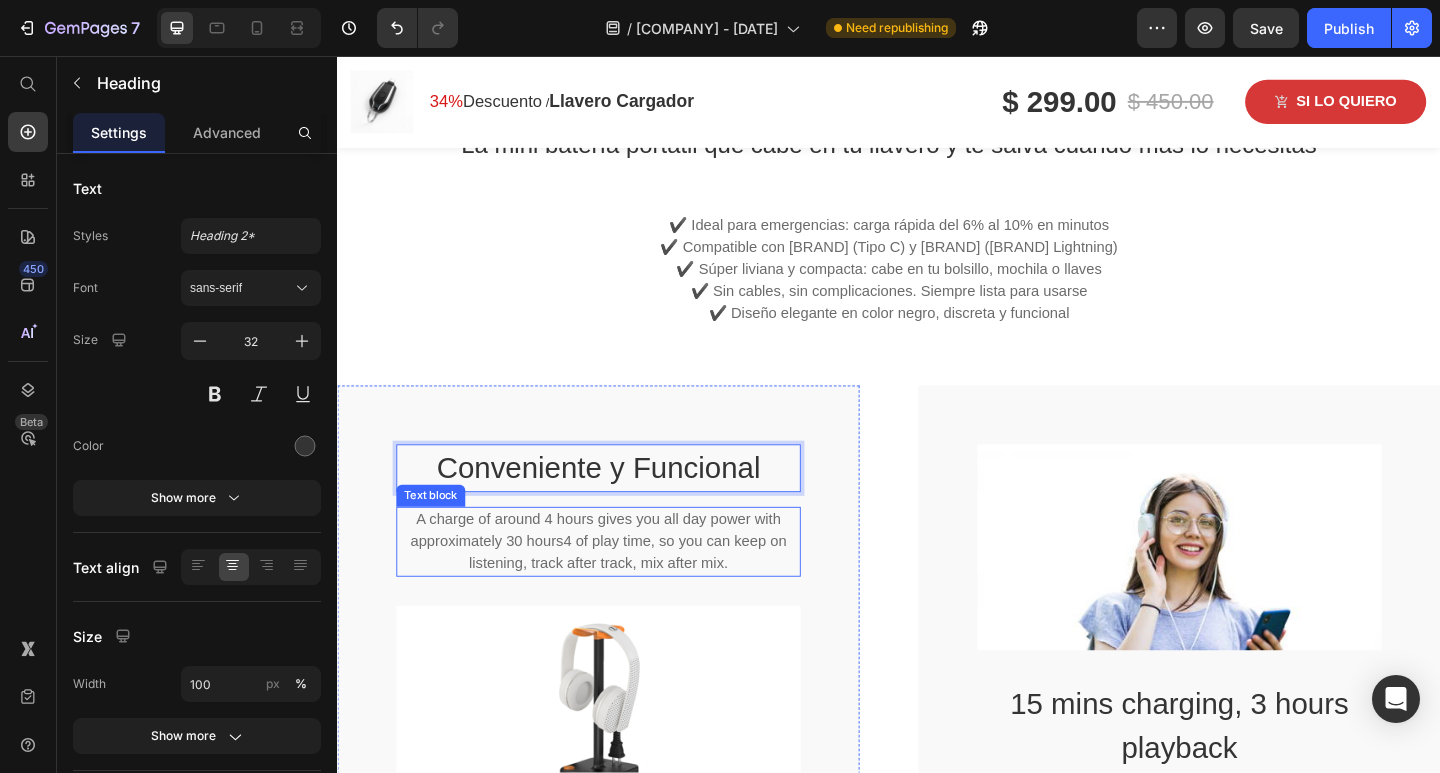 click on "A charge of around 4 hours gives you all day power with approximately 30 hours4 of play time, so you can keep on listening, track after track, mix after mix." at bounding box center (621, 585) 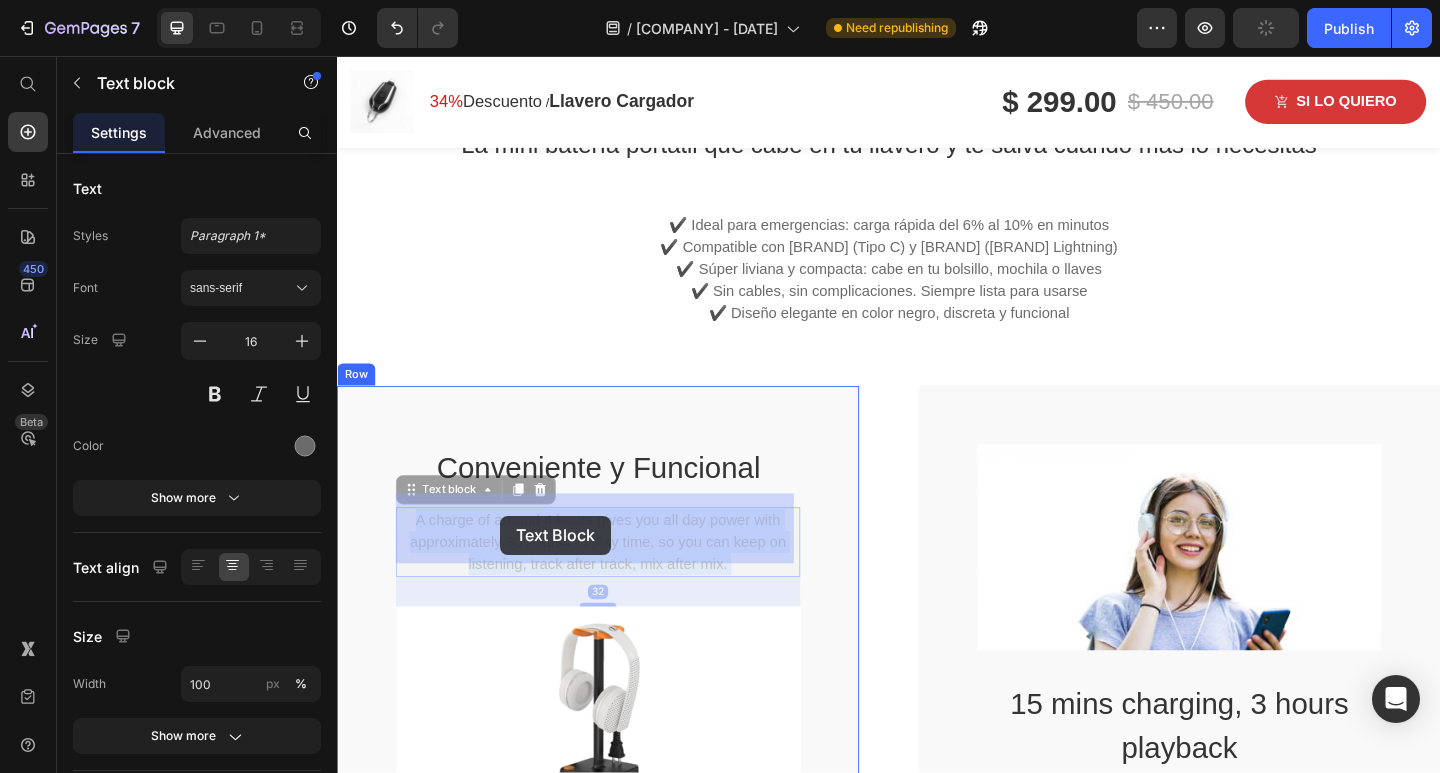 drag, startPoint x: 763, startPoint y: 596, endPoint x: 521, endPoint y: 562, distance: 244.37675 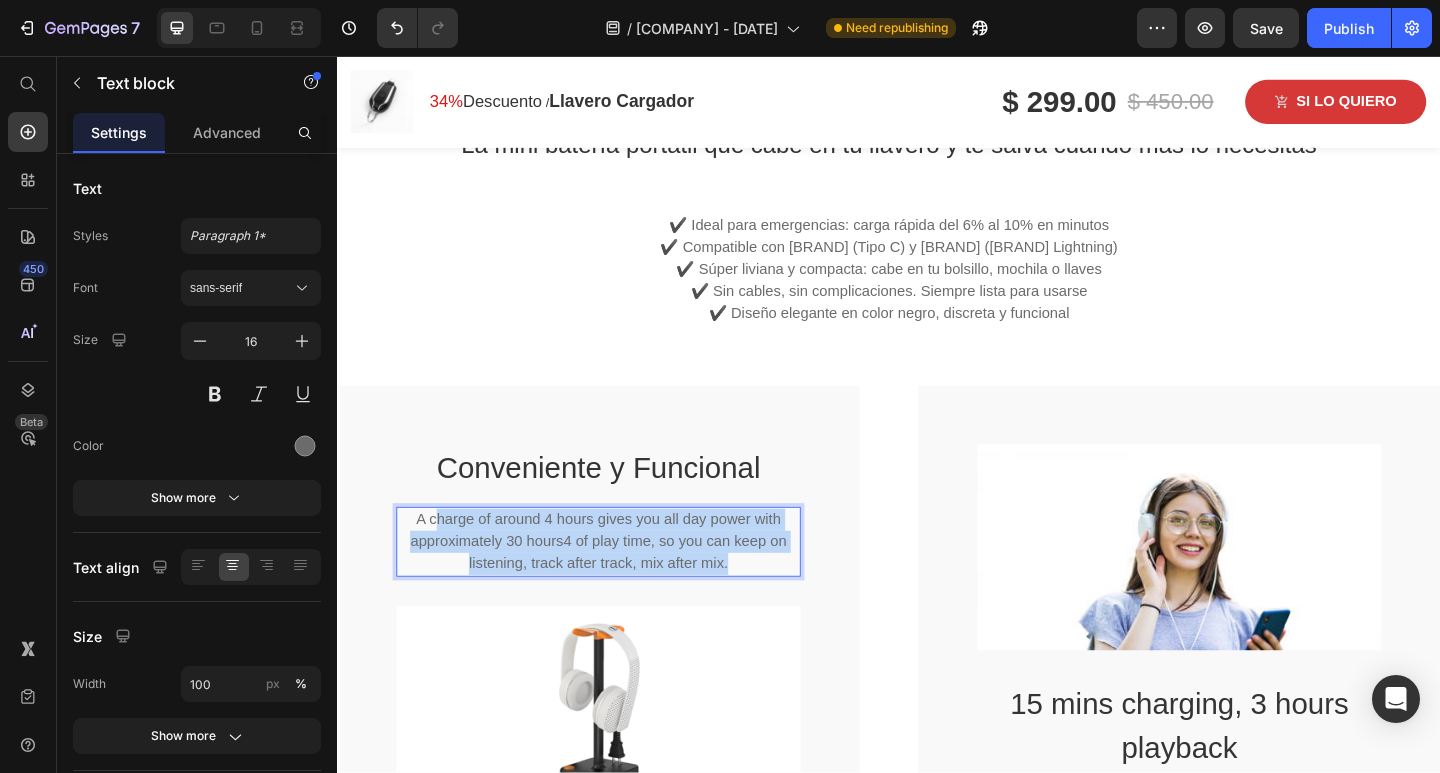 drag, startPoint x: 441, startPoint y: 544, endPoint x: 768, endPoint y: 587, distance: 329.8151 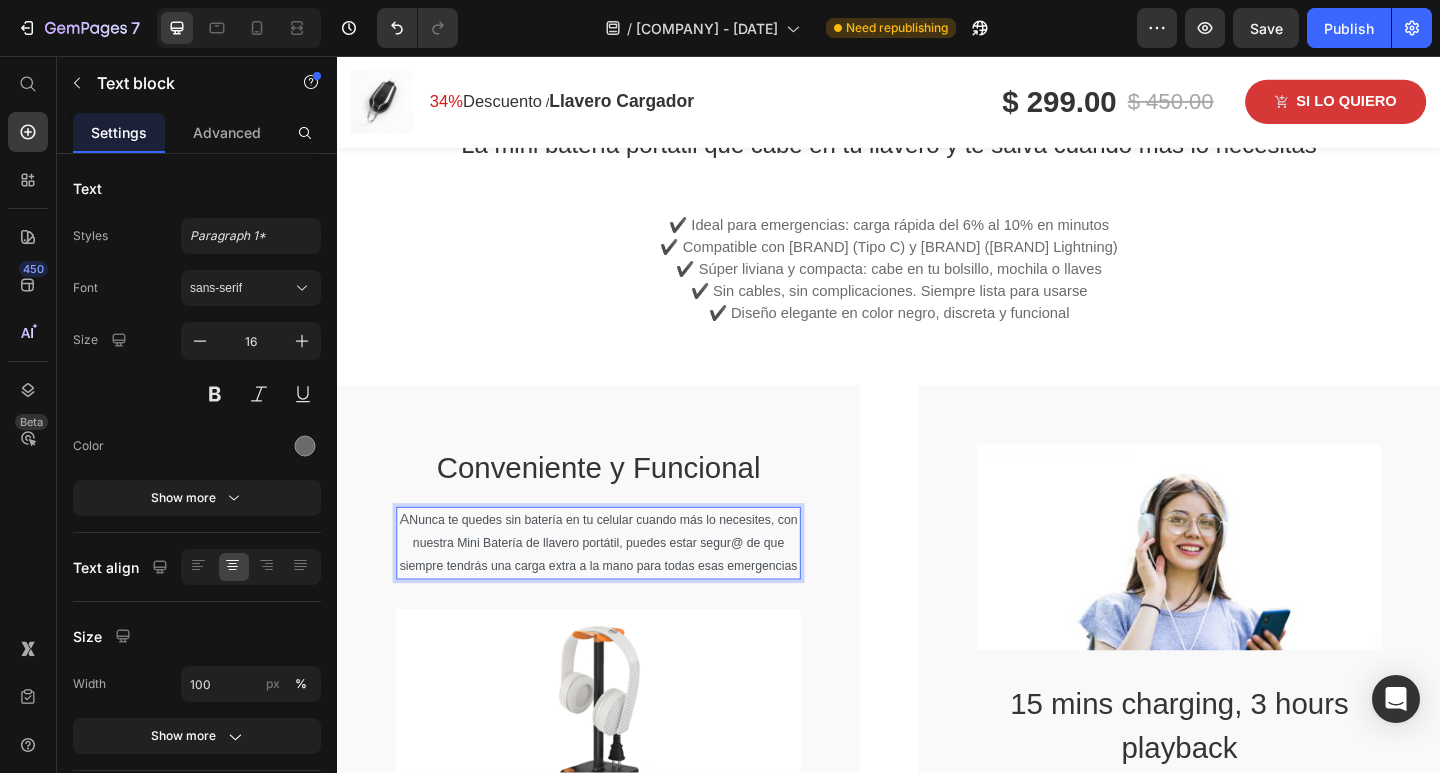 click on "Nunca te quedes sin batería en tu celular cuando más lo necesites, con nuestra Mini Batería de llavero portátil, puedes estar segur@ de que siempre tendrás una carga extra a la mano para todas esas emergencias" at bounding box center (621, 586) 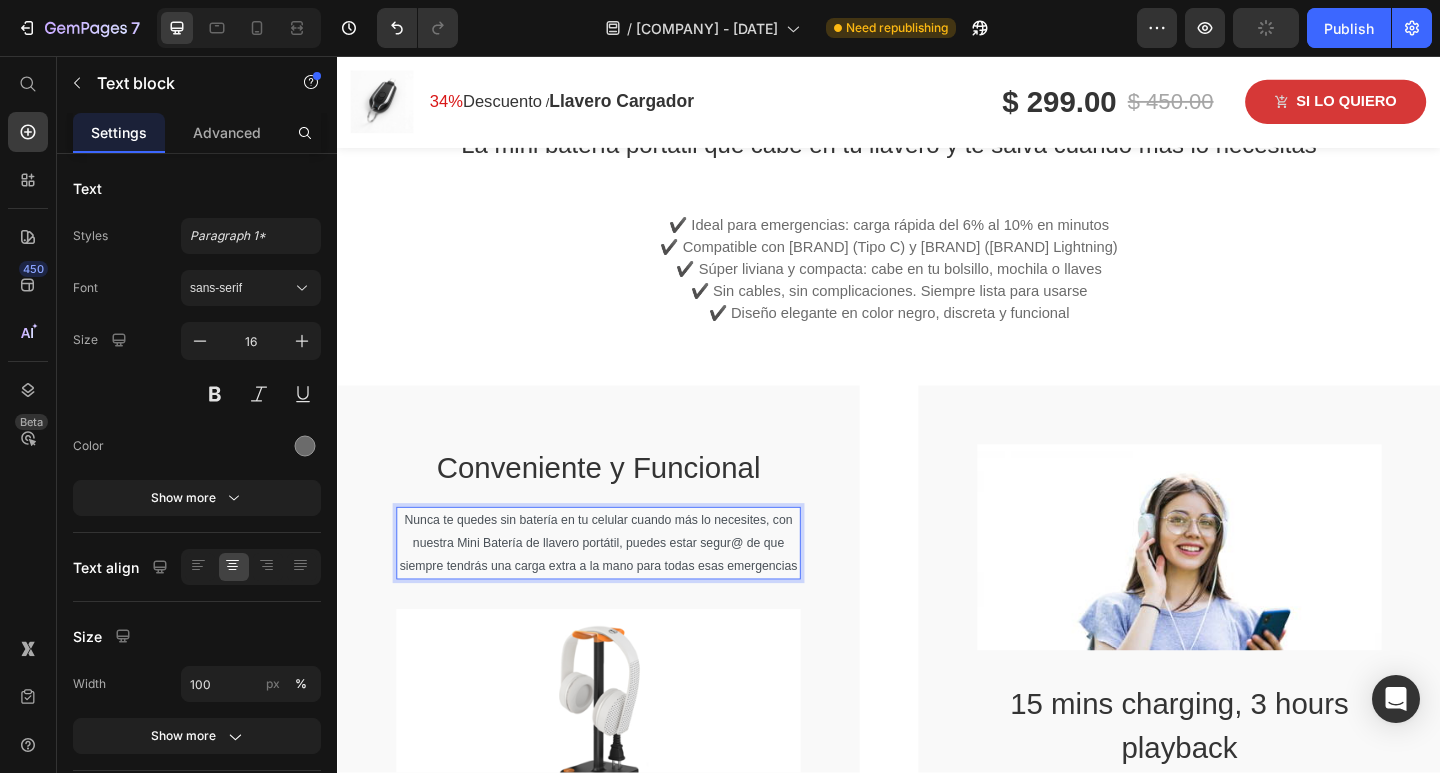 click on "Nunca te quedes sin batería en tu celular cuando más lo necesites, con nuestra Mini Batería de llavero portátil, puedes estar segur@ de que siempre tendrás una carga extra a la mano para todas esas emergencias" at bounding box center (621, 586) 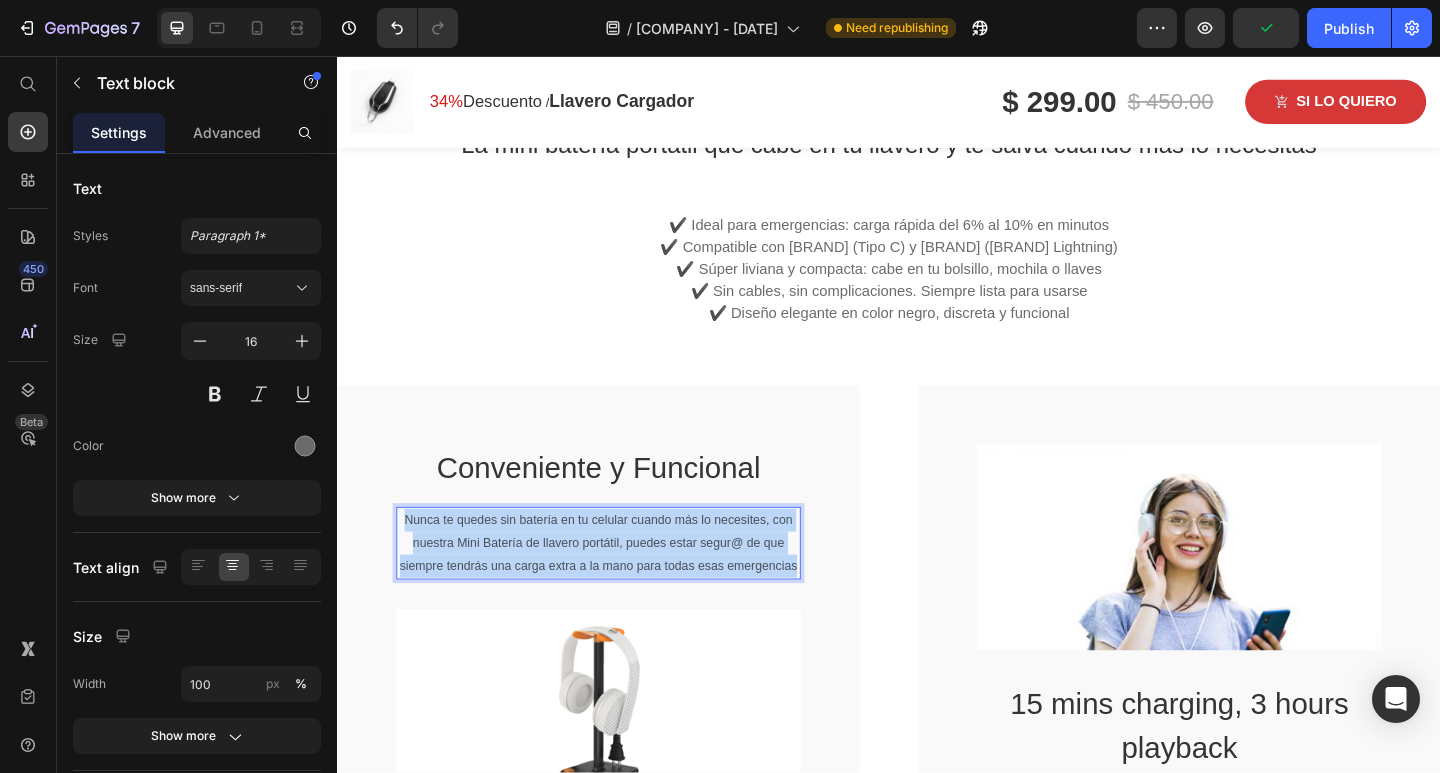 drag, startPoint x: 409, startPoint y: 543, endPoint x: 662, endPoint y: 617, distance: 263.60007 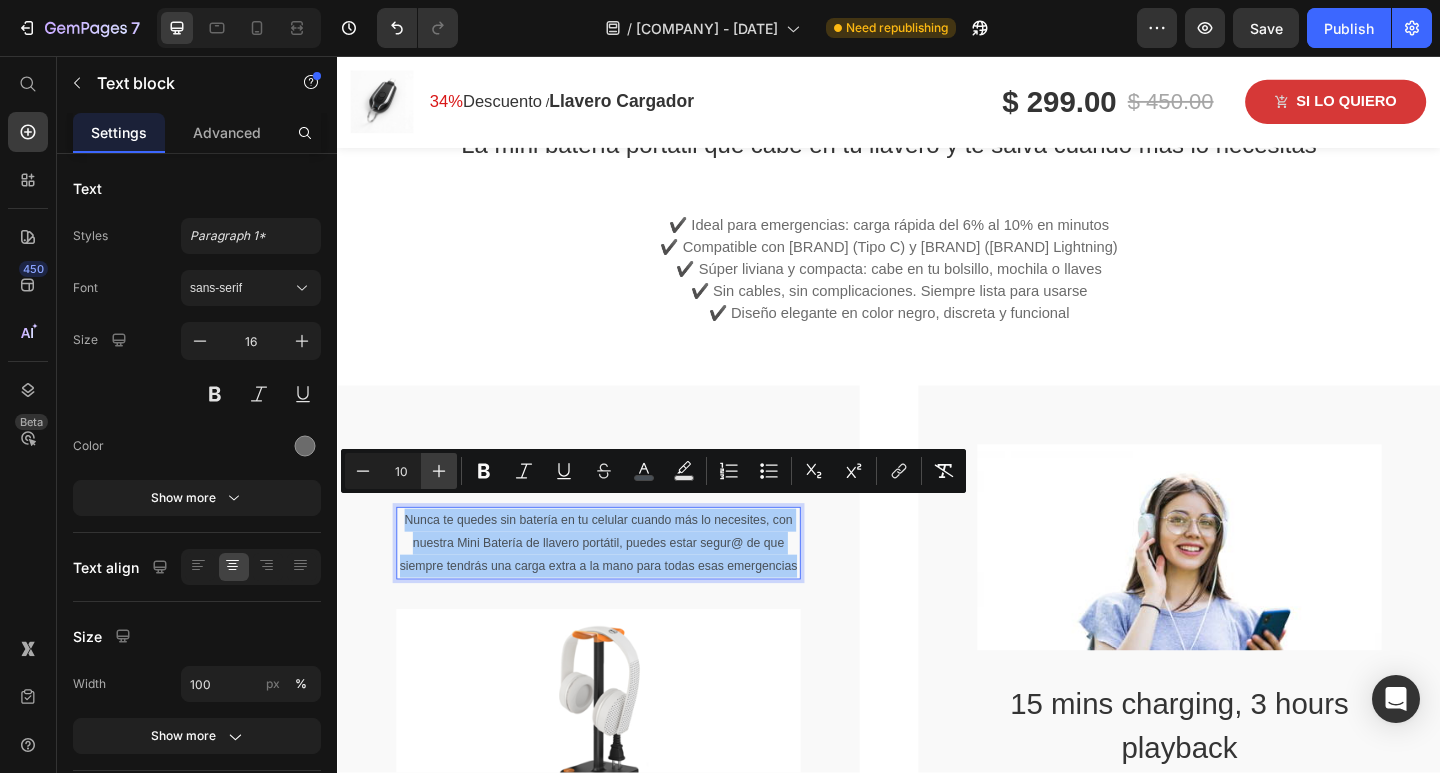 click 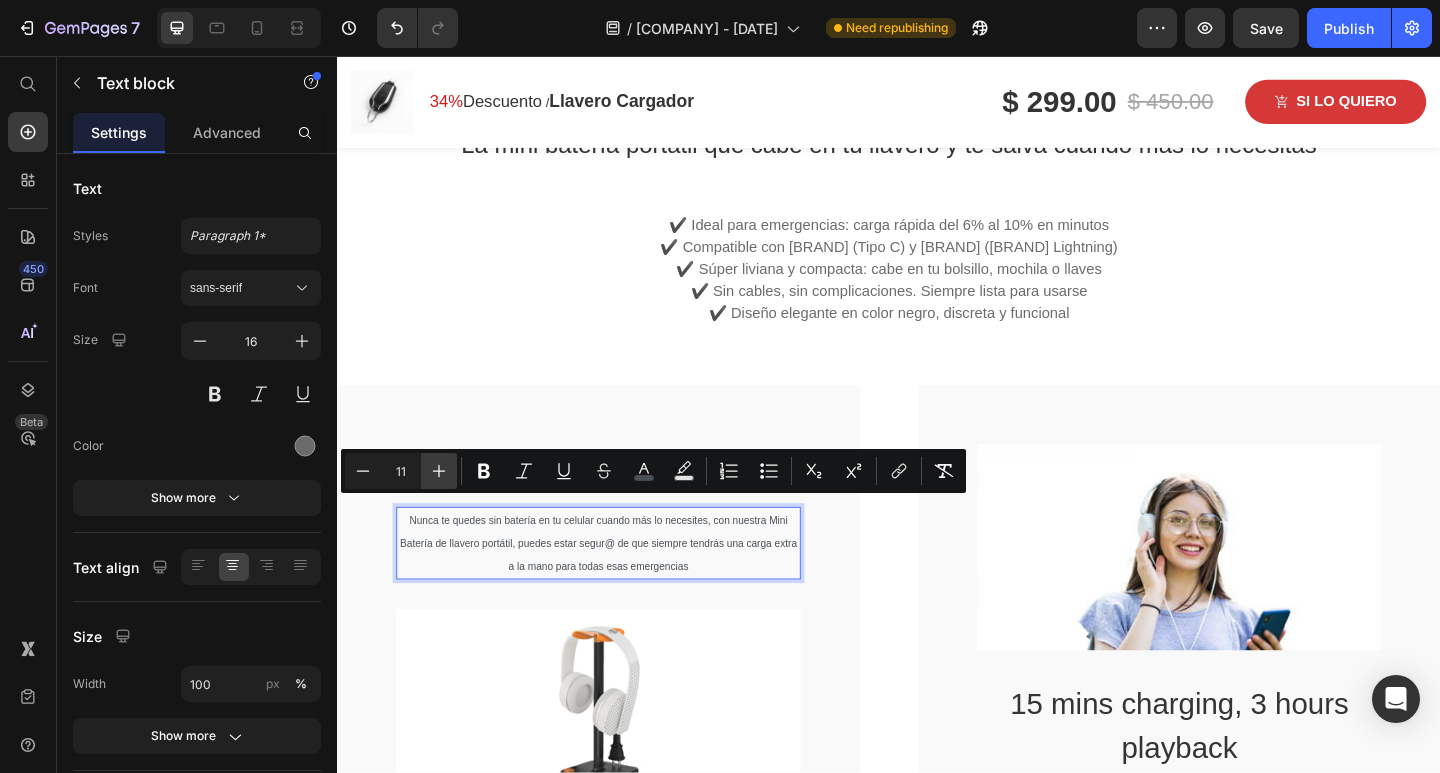 click 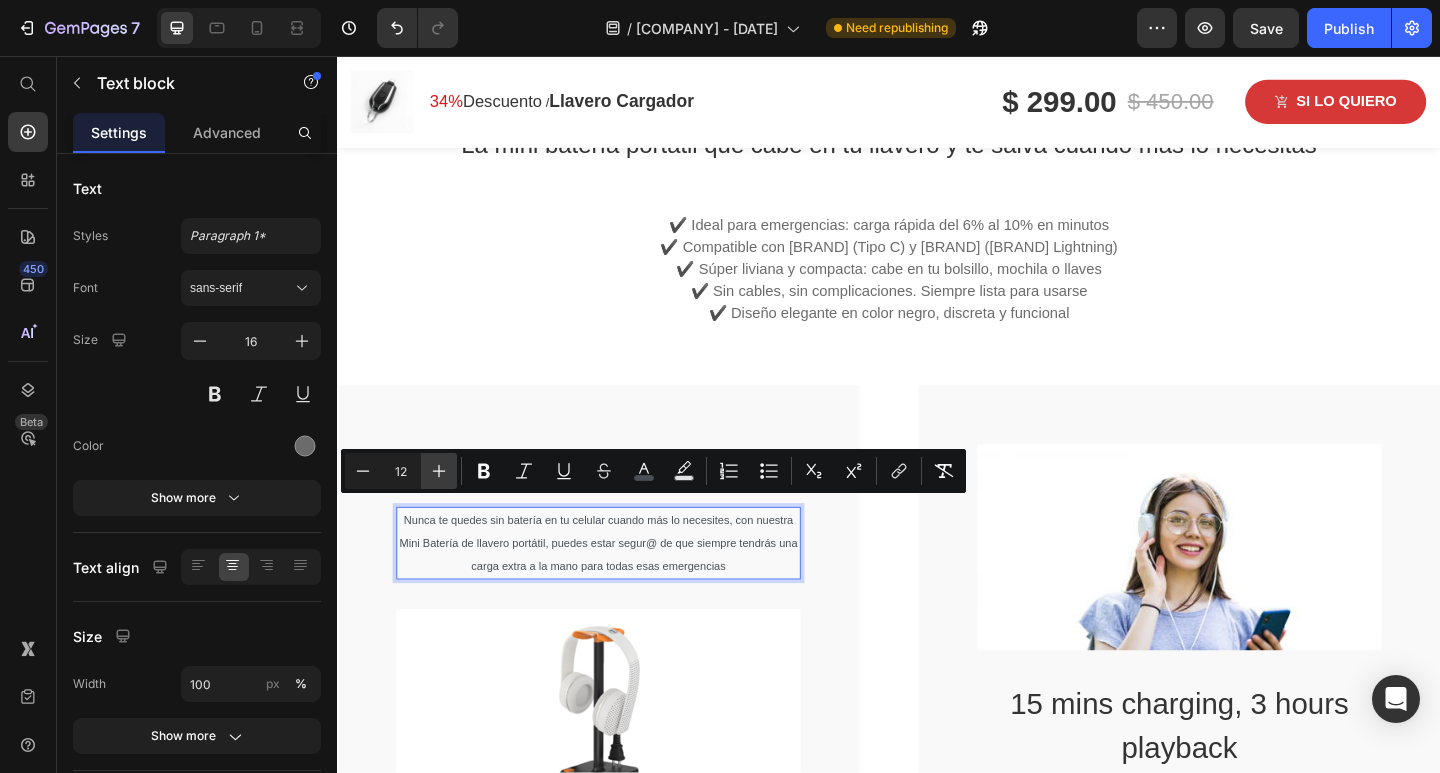 click 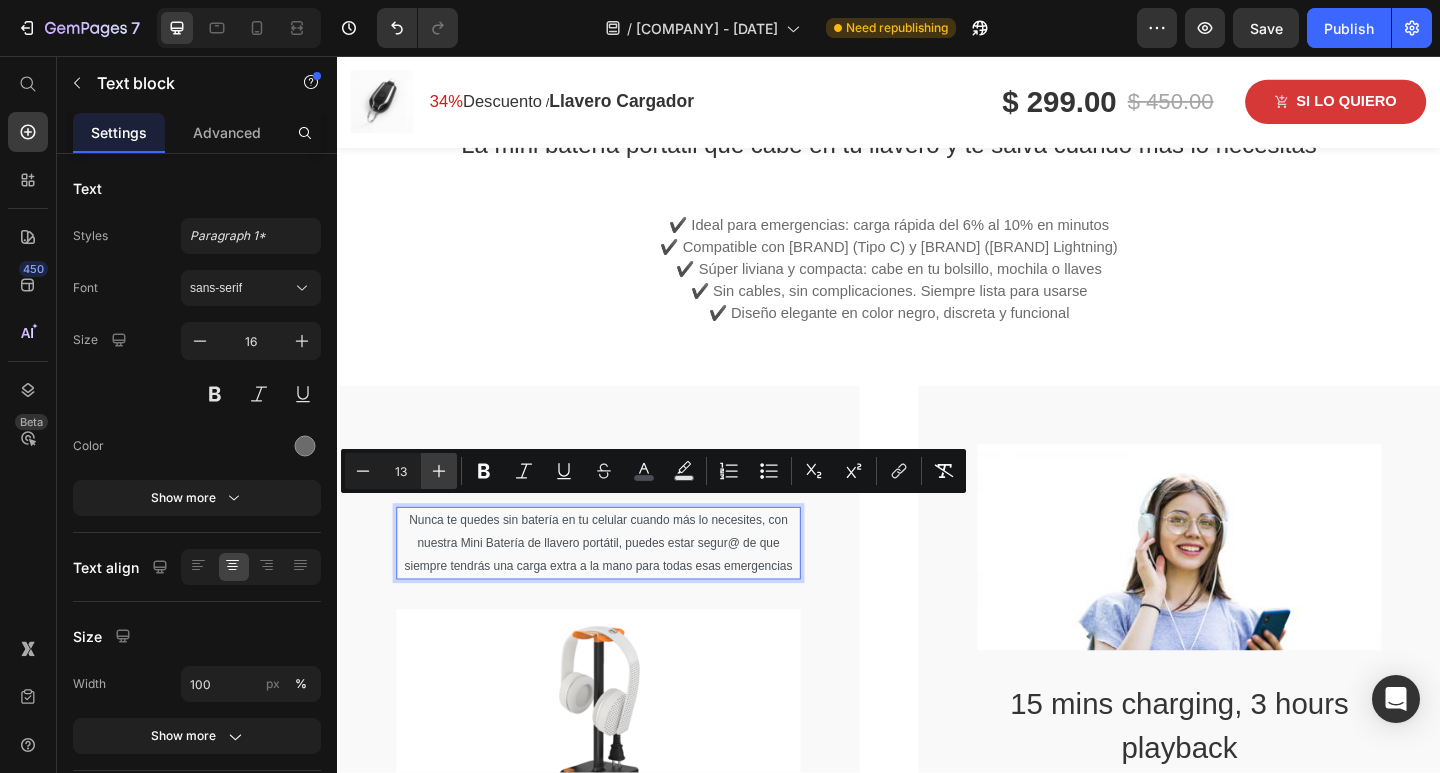 click 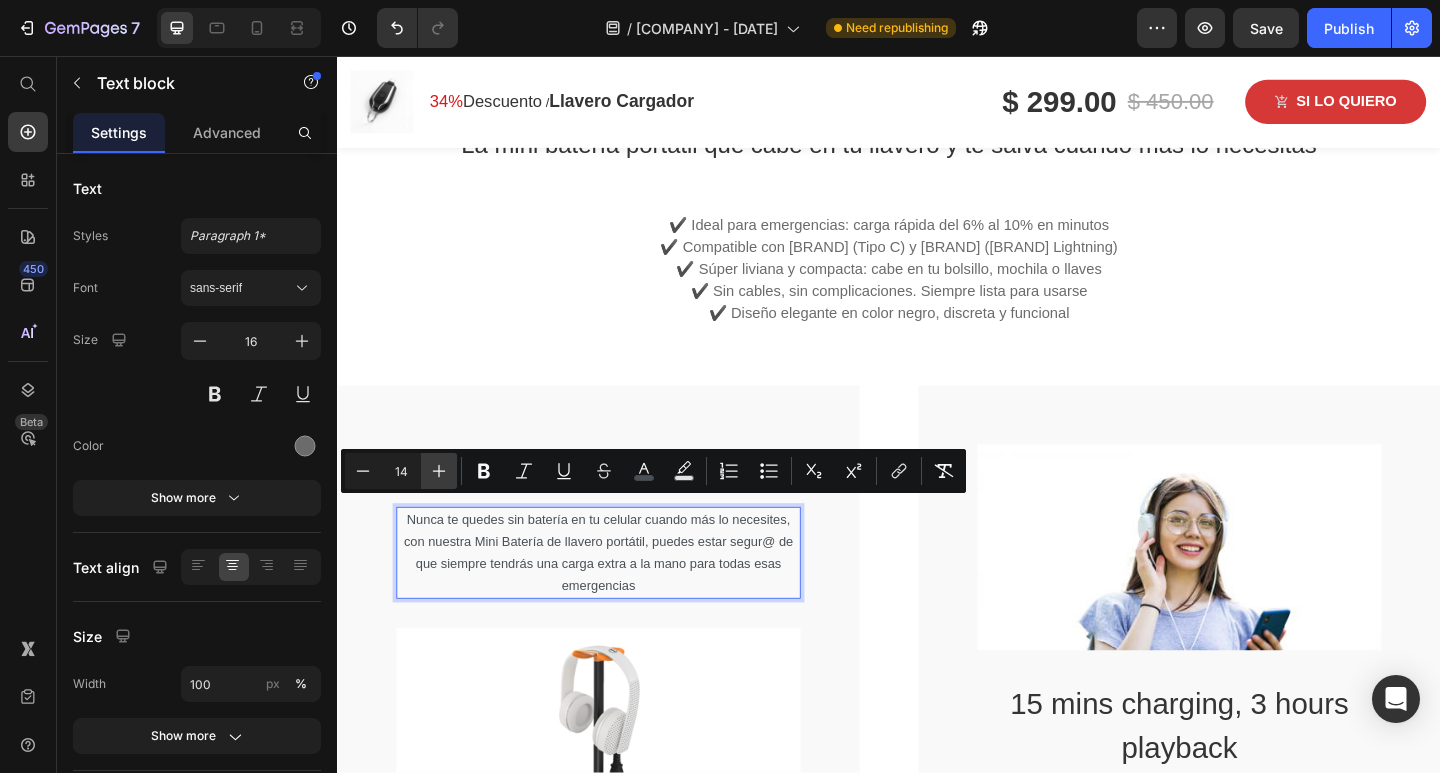 click 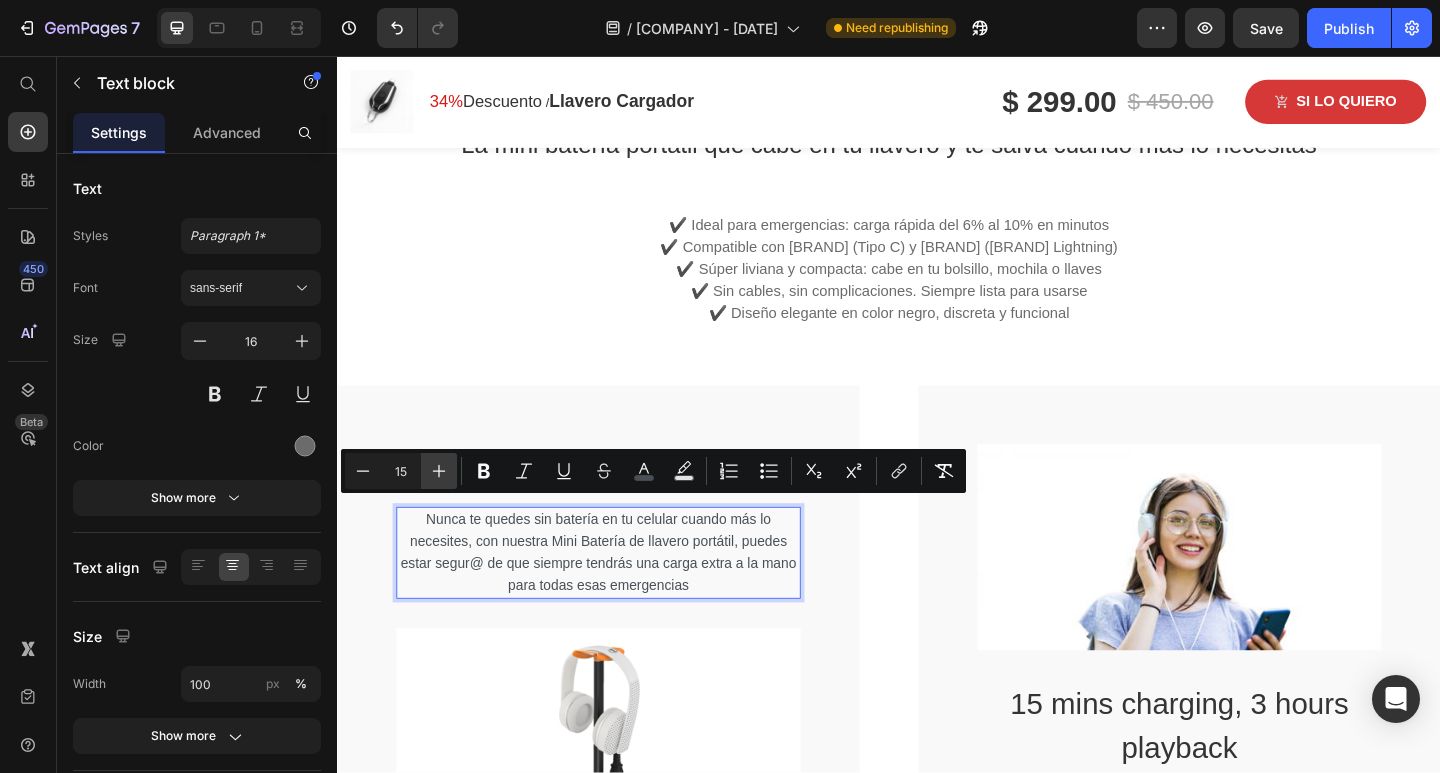 click 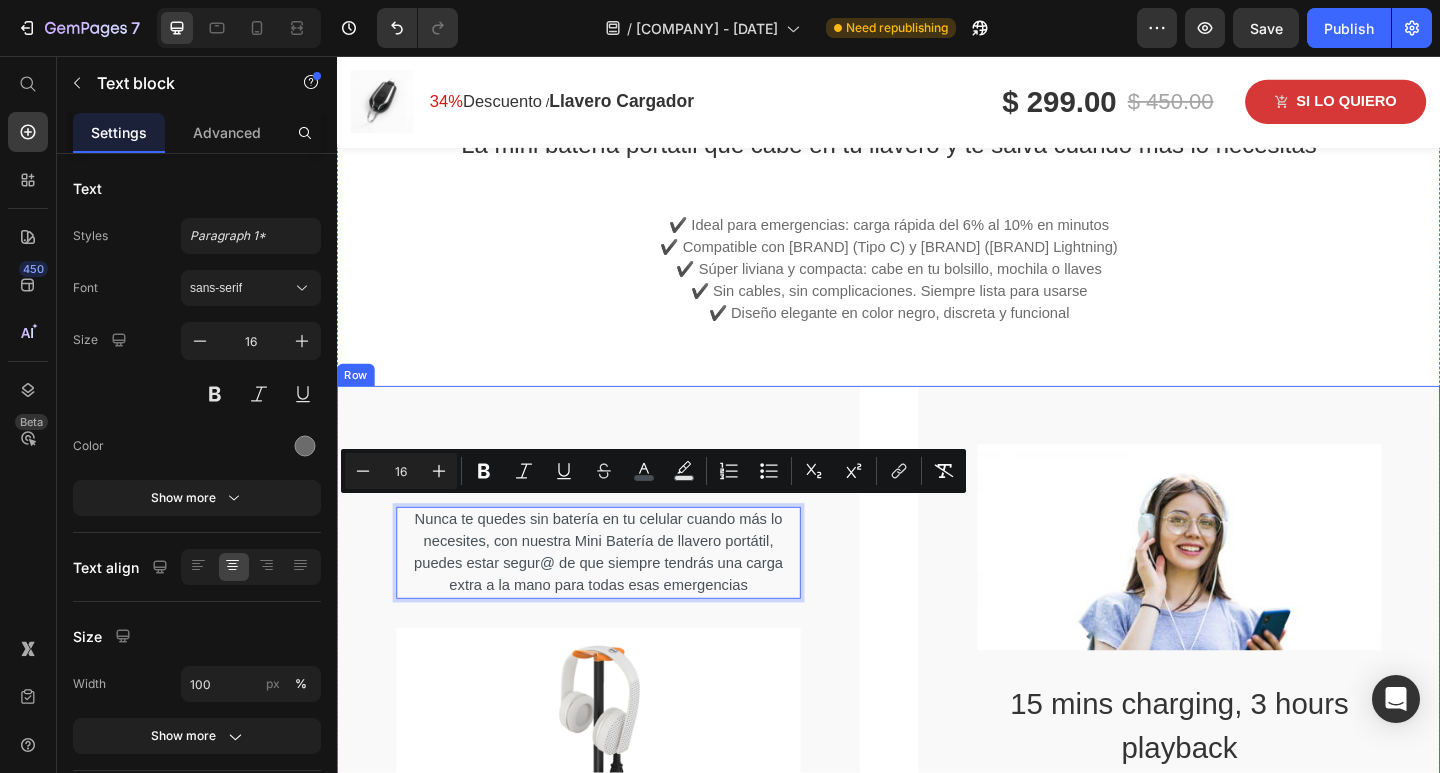 click on "Convenient and Functional Heading Never run out of battery on your phone when you need it most, with our portable keychain mini battery, you can be sure you'll always have an extra charge on hand for all those emergencies Text block 32 Image Row Image 15 mins charging, 3 hours playback Heading If your headphones are running low on power, a 10-minute quick charge will give you up to 90 minutes of play time. Ideal if you're rushing around from place to place. Text block Row Row" at bounding box center (937, 691) 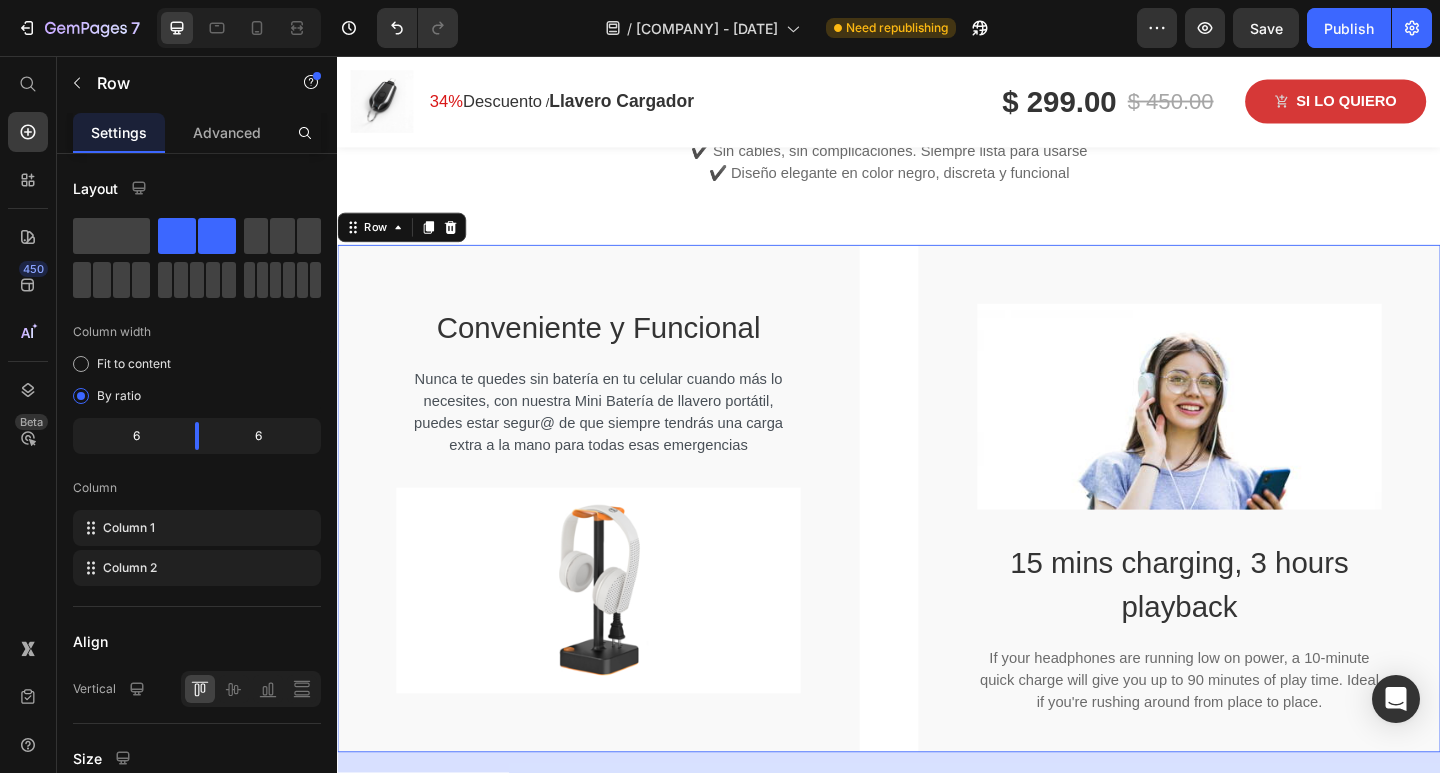scroll, scrollTop: 3900, scrollLeft: 0, axis: vertical 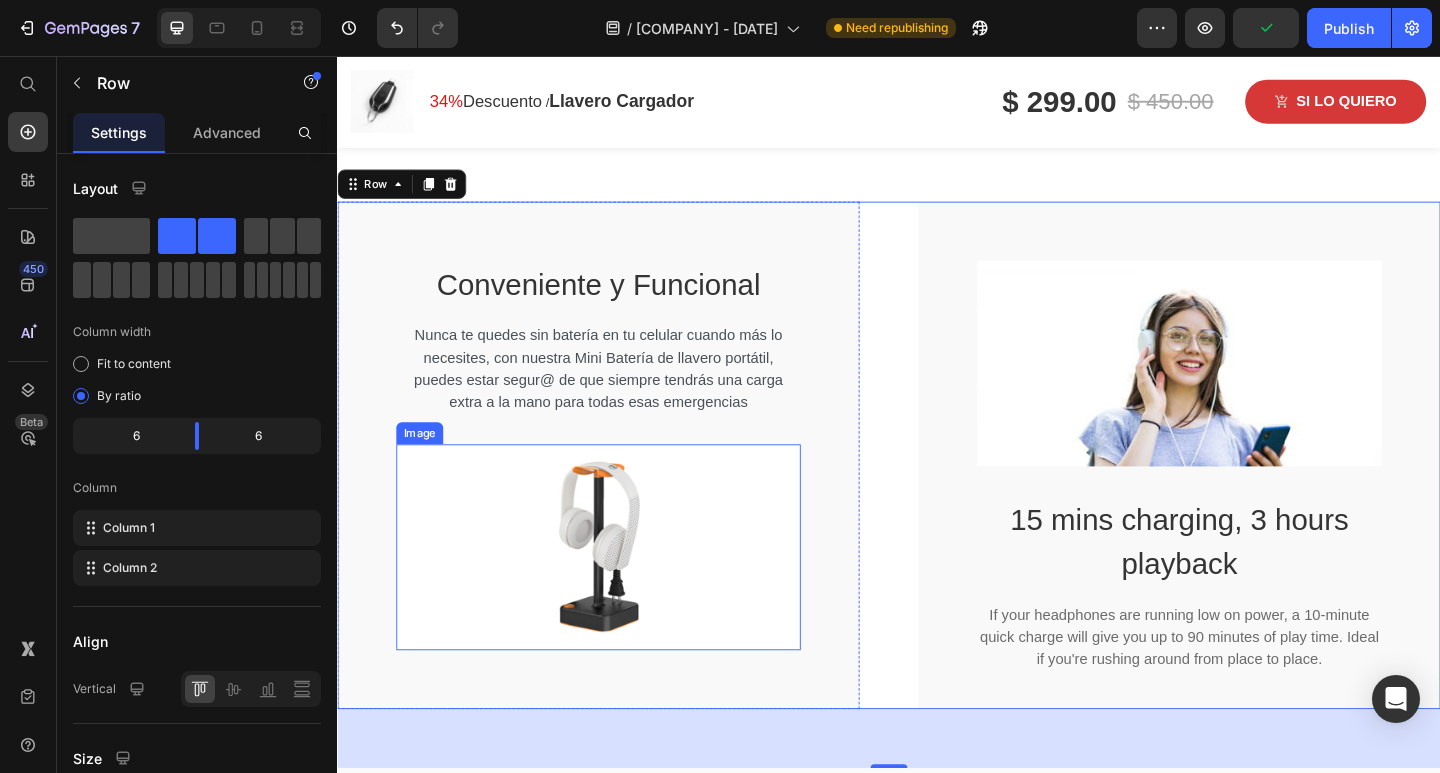 click at bounding box center [621, 591] 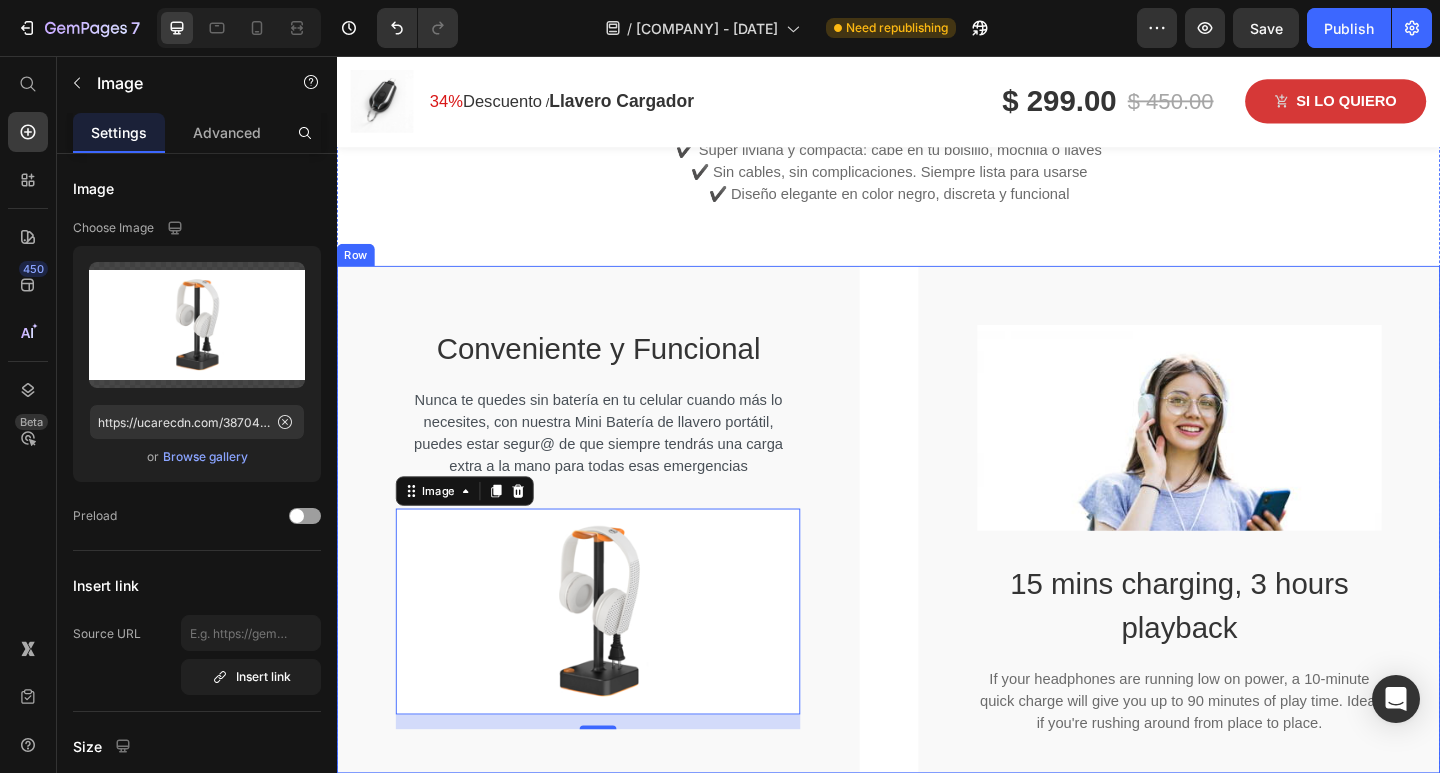 scroll, scrollTop: 4000, scrollLeft: 0, axis: vertical 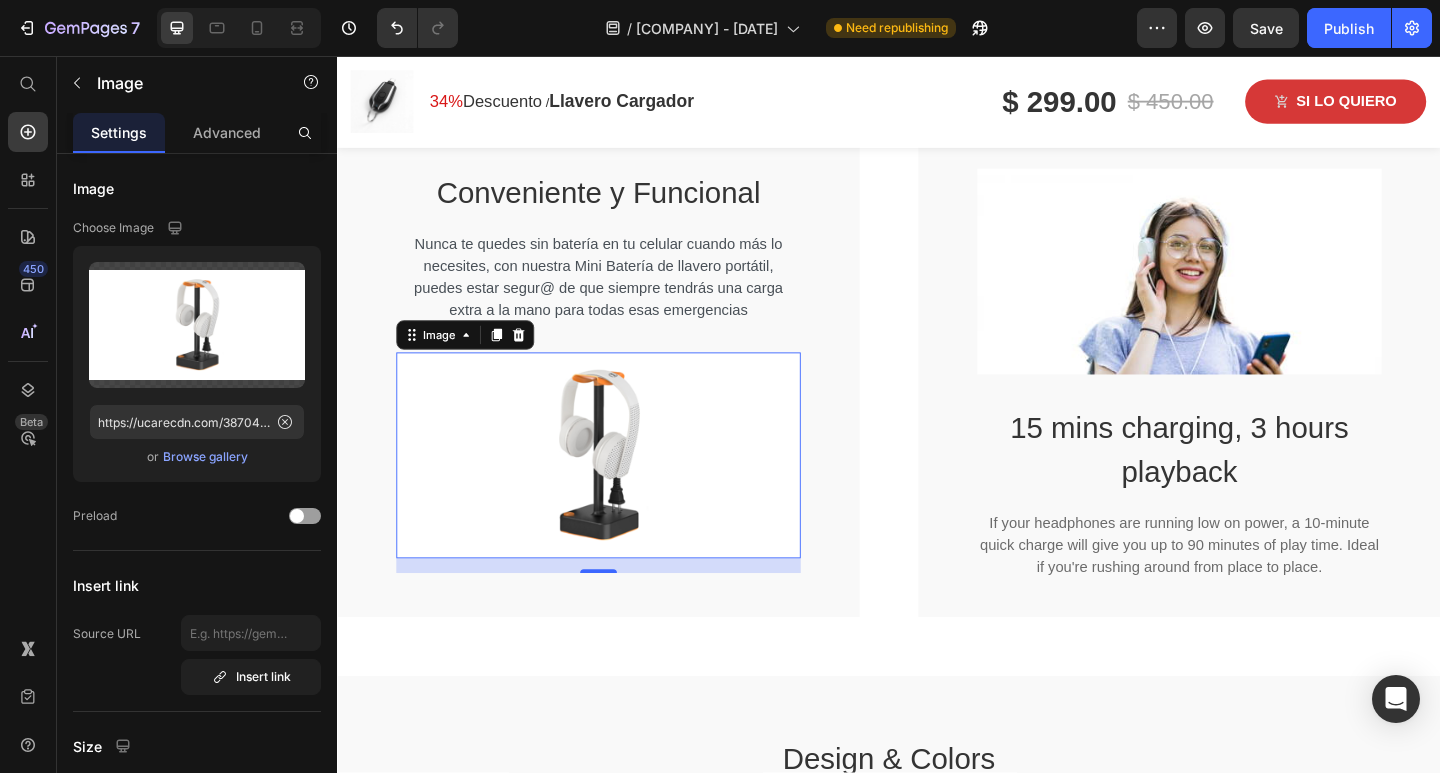 click at bounding box center (621, 491) 